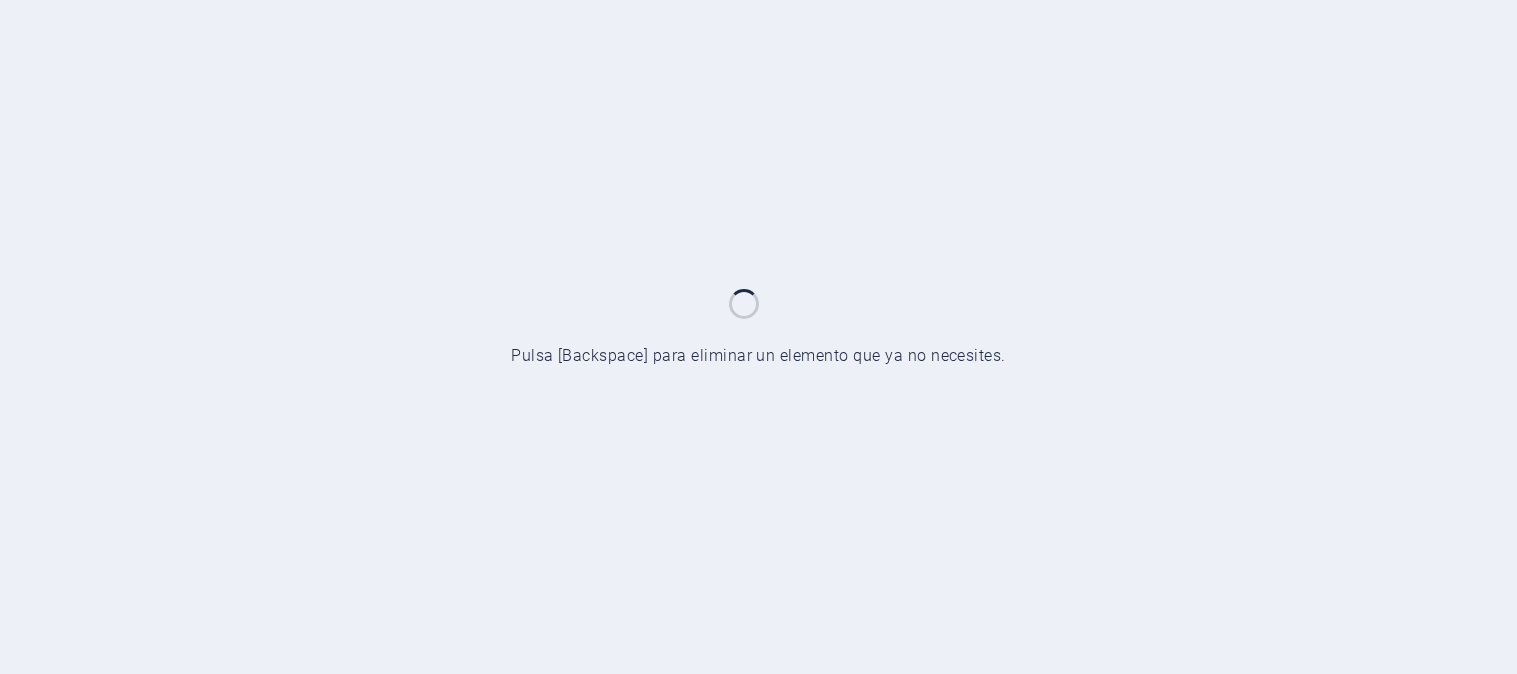 scroll, scrollTop: 0, scrollLeft: 0, axis: both 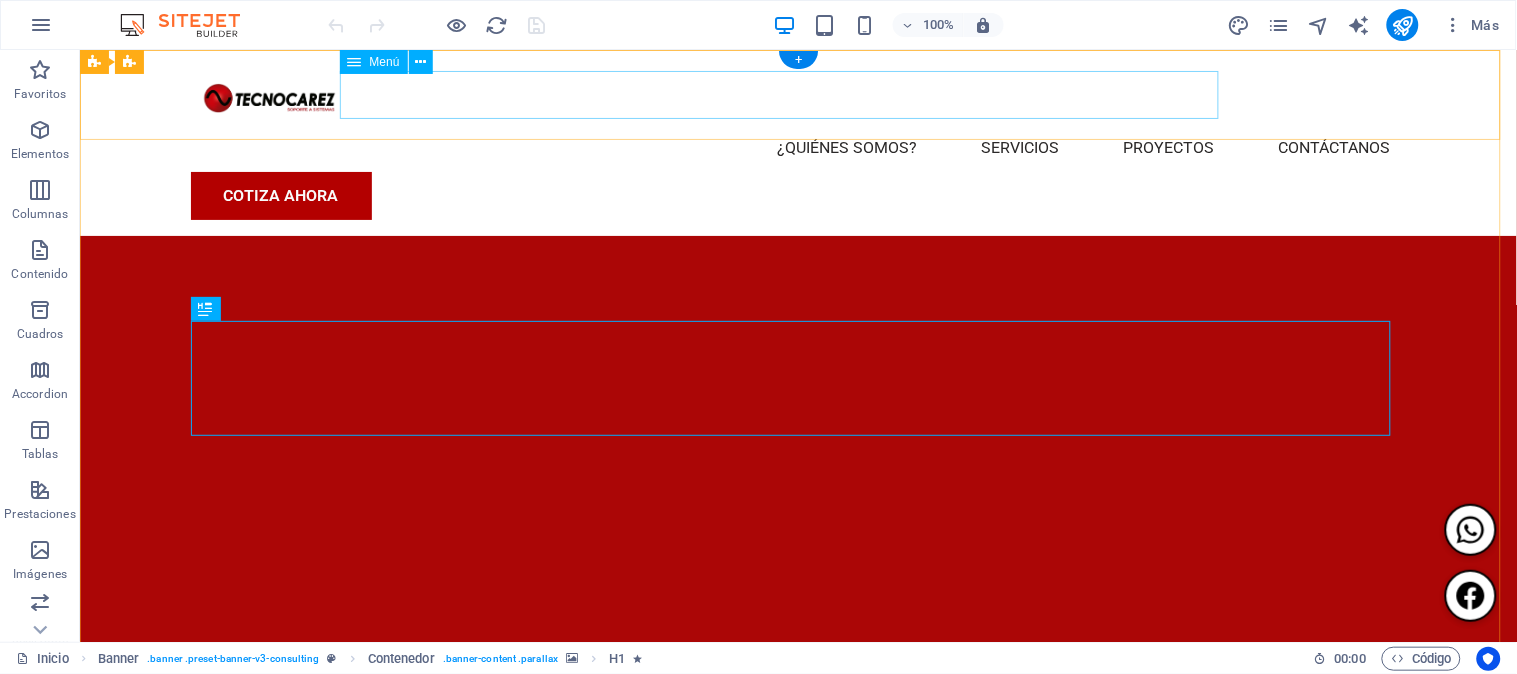 click on "¿Quiénes somos? Servicios Proyectos Contáctanos" at bounding box center (798, 147) 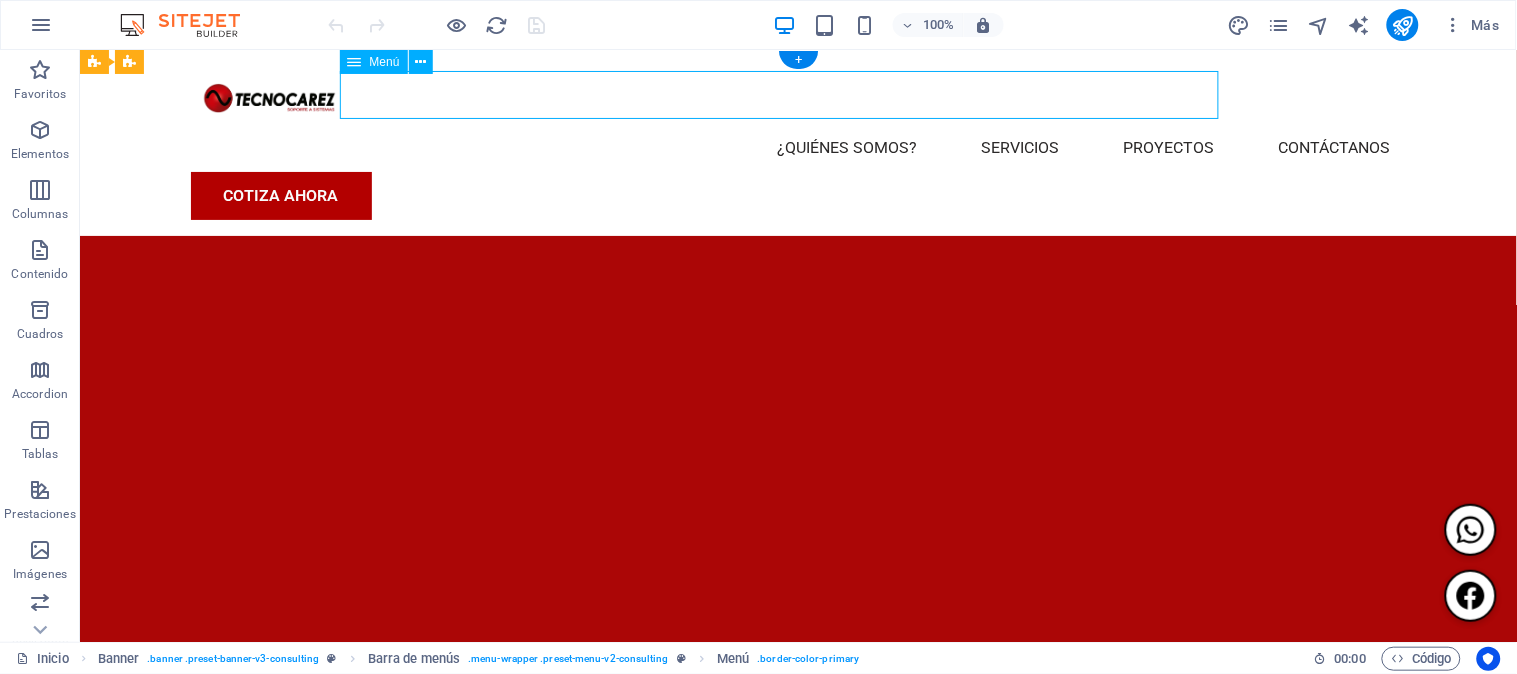 click on "¿Quiénes somos? Servicios Proyectos Contáctanos" at bounding box center (798, 147) 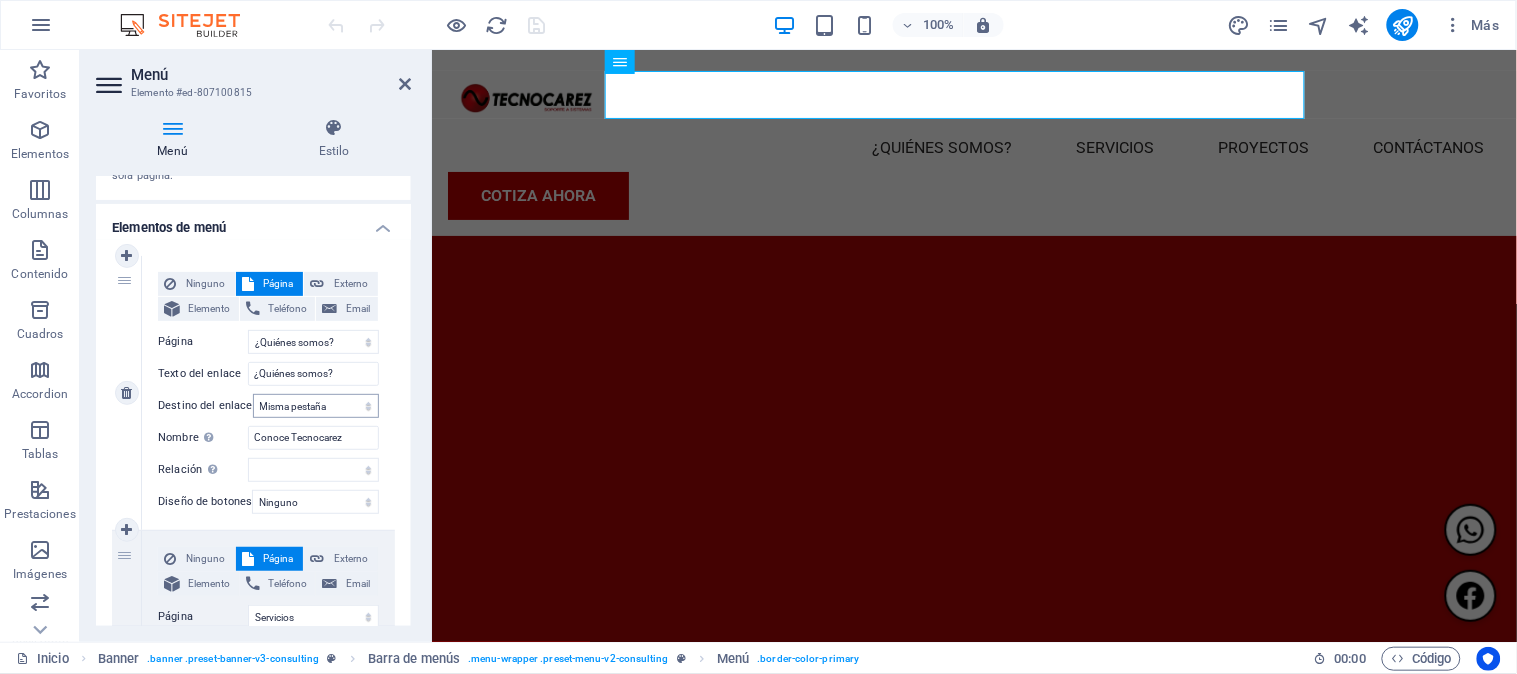 scroll, scrollTop: 222, scrollLeft: 0, axis: vertical 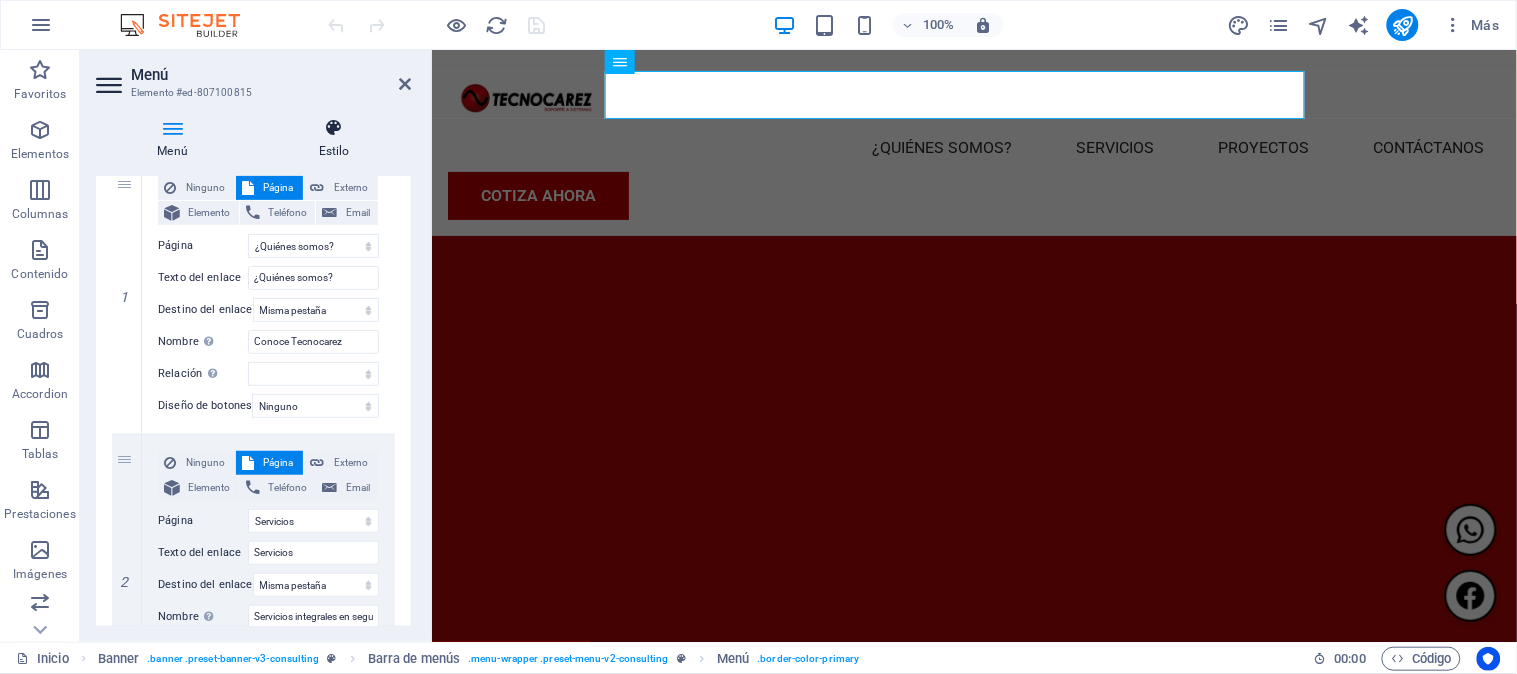 click at bounding box center (334, 128) 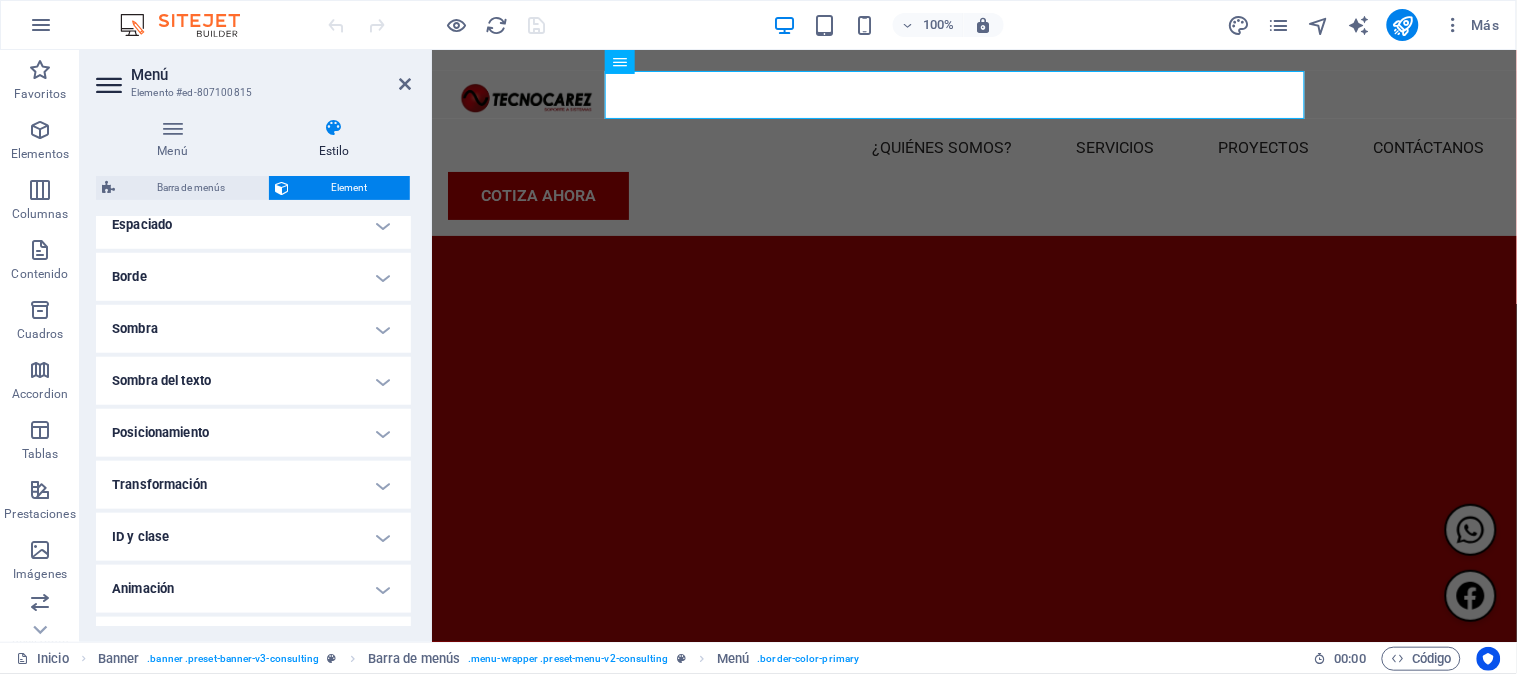 scroll, scrollTop: 452, scrollLeft: 0, axis: vertical 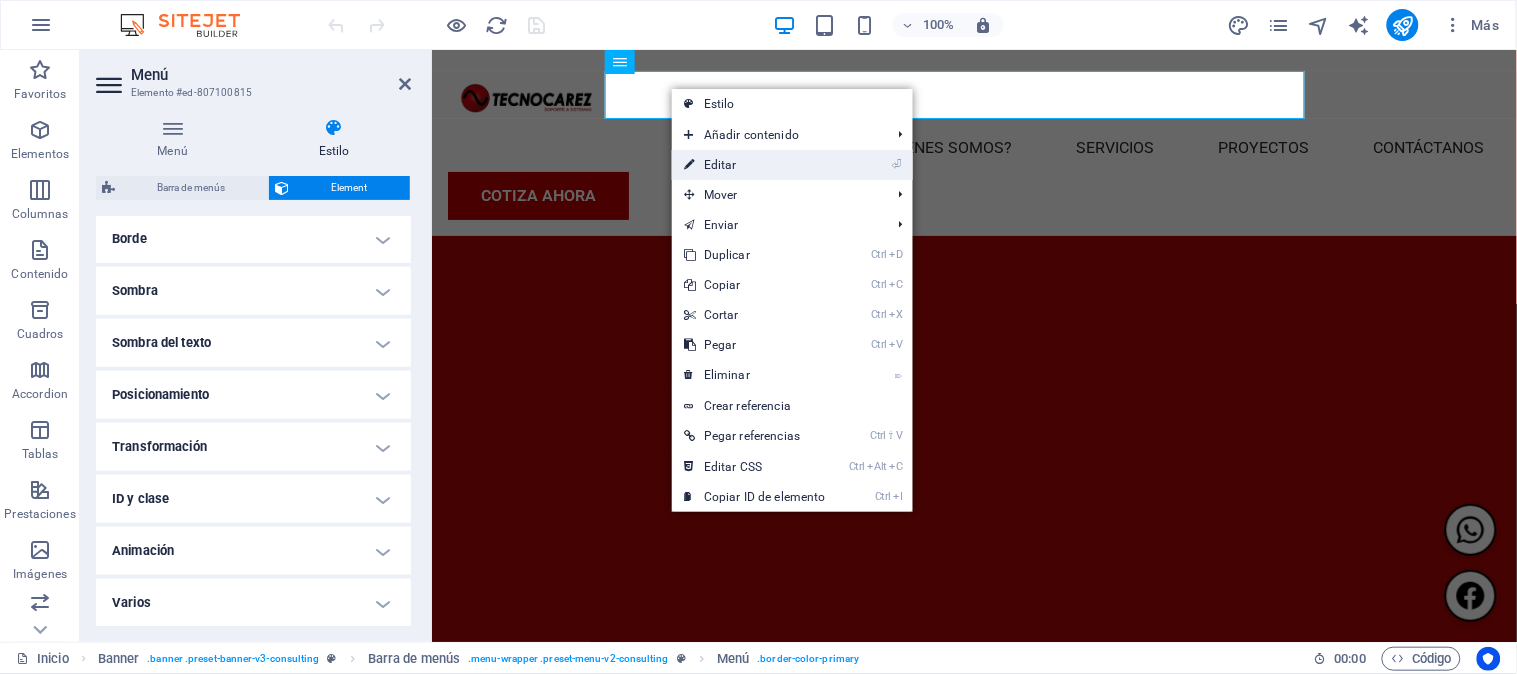 click on "⏎  Editar" at bounding box center (755, 165) 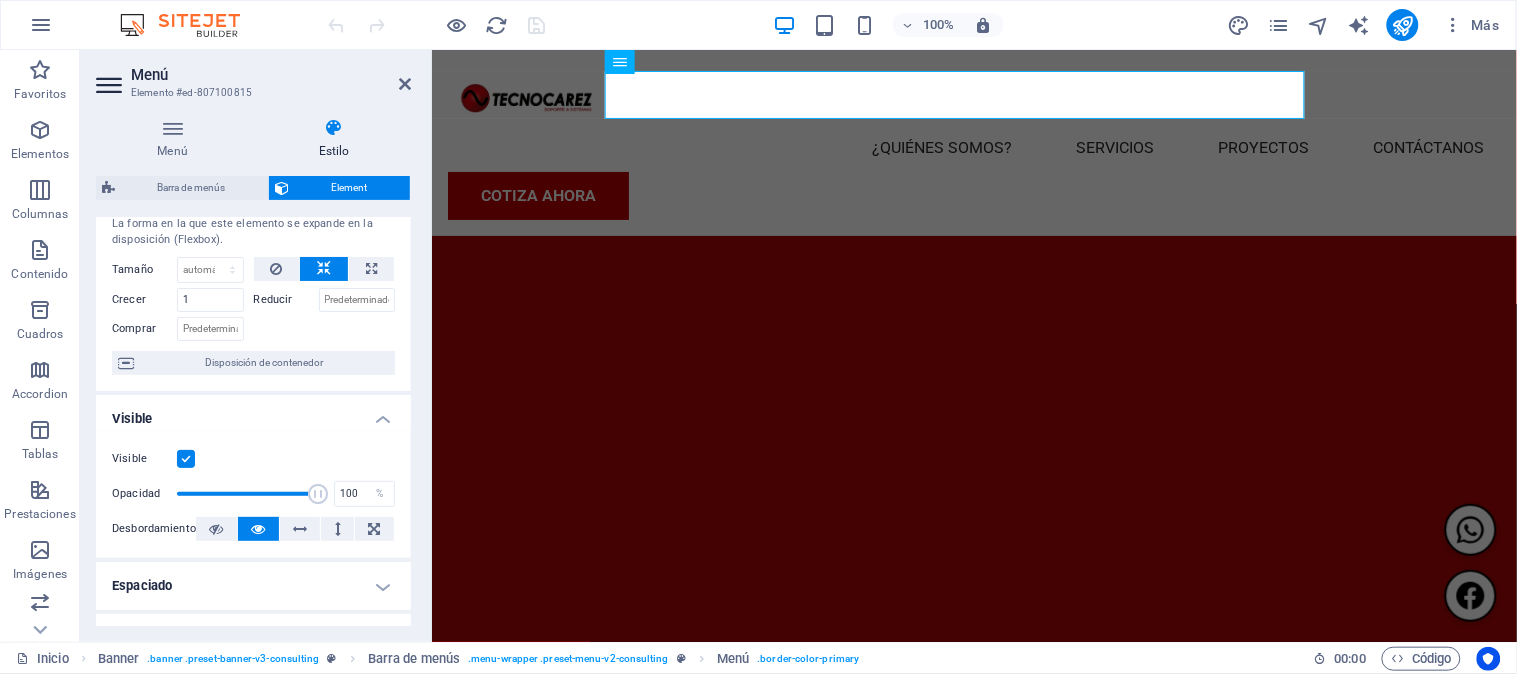 scroll, scrollTop: 0, scrollLeft: 0, axis: both 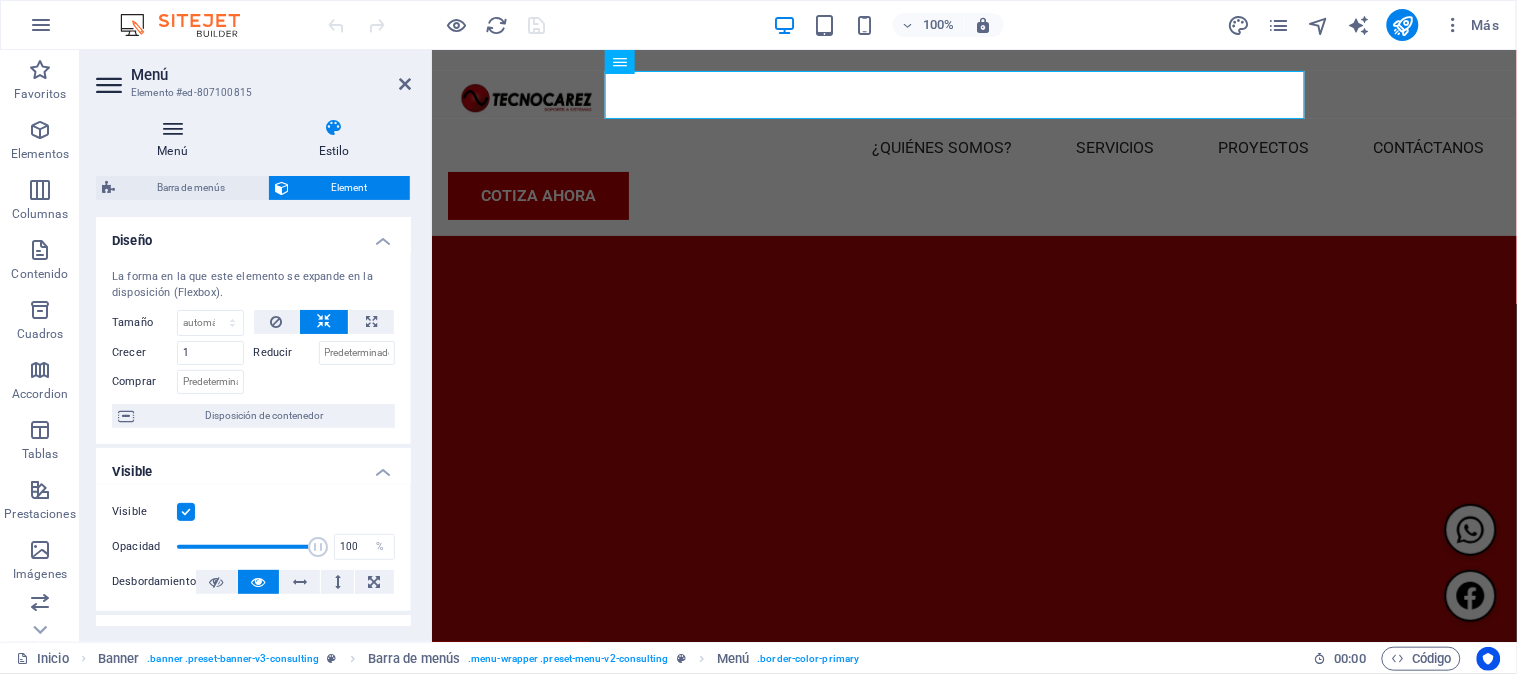 click at bounding box center (172, 128) 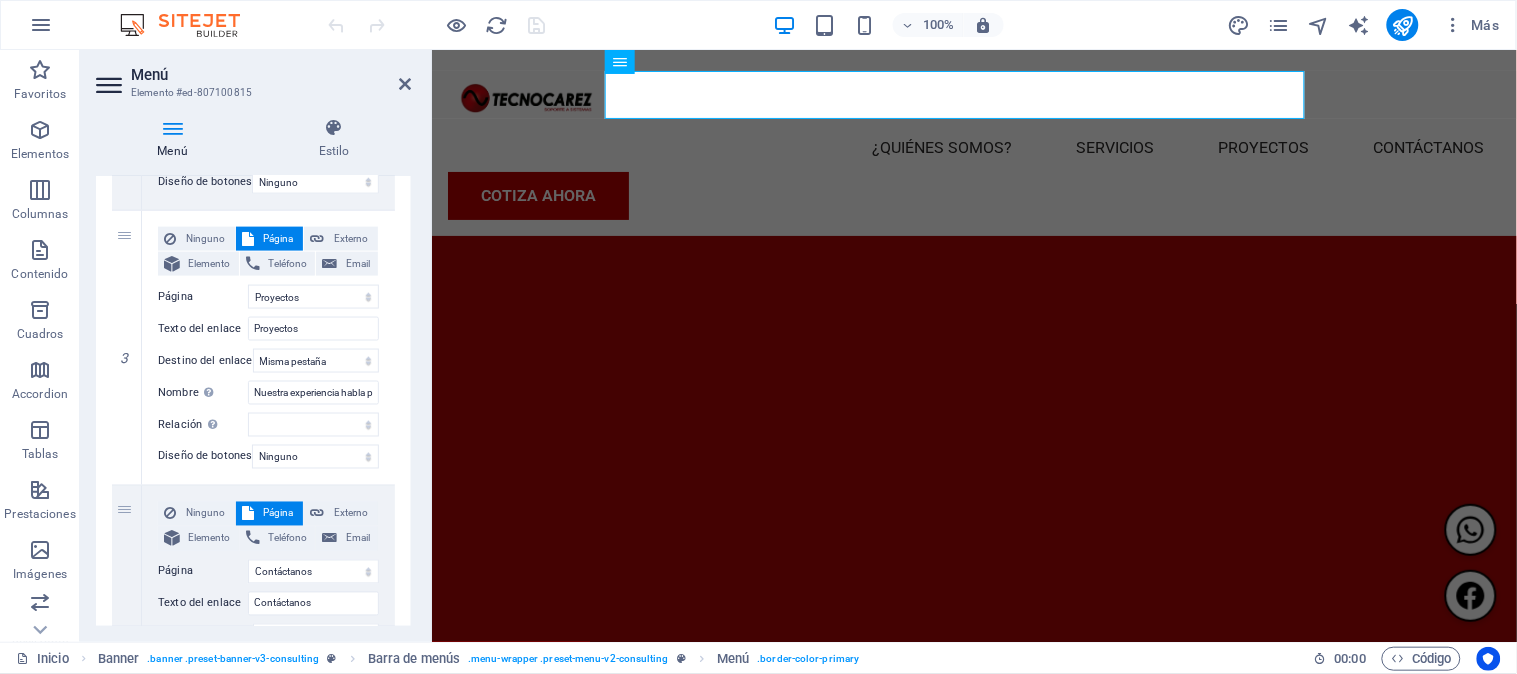 scroll, scrollTop: 923, scrollLeft: 0, axis: vertical 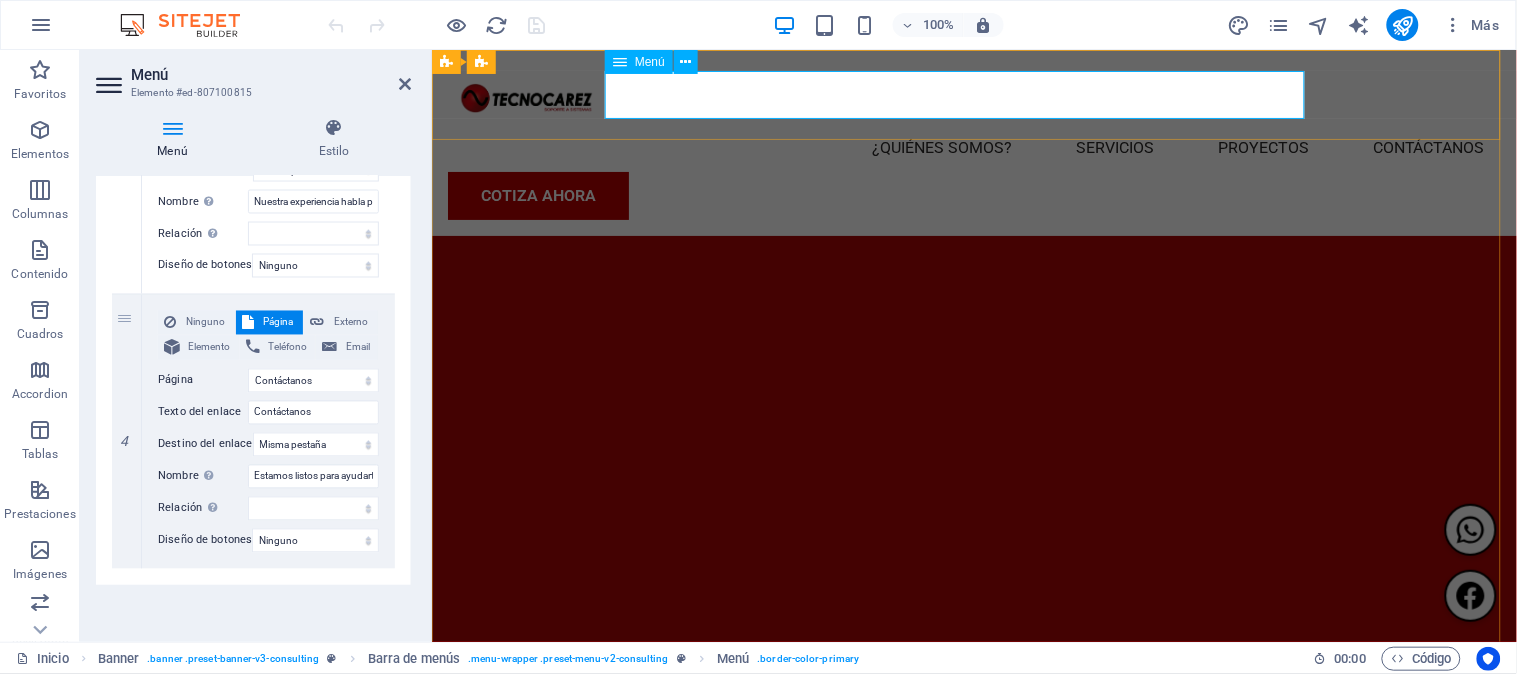 click on "¿Quiénes somos? Servicios Proyectos Contáctanos" at bounding box center (973, 147) 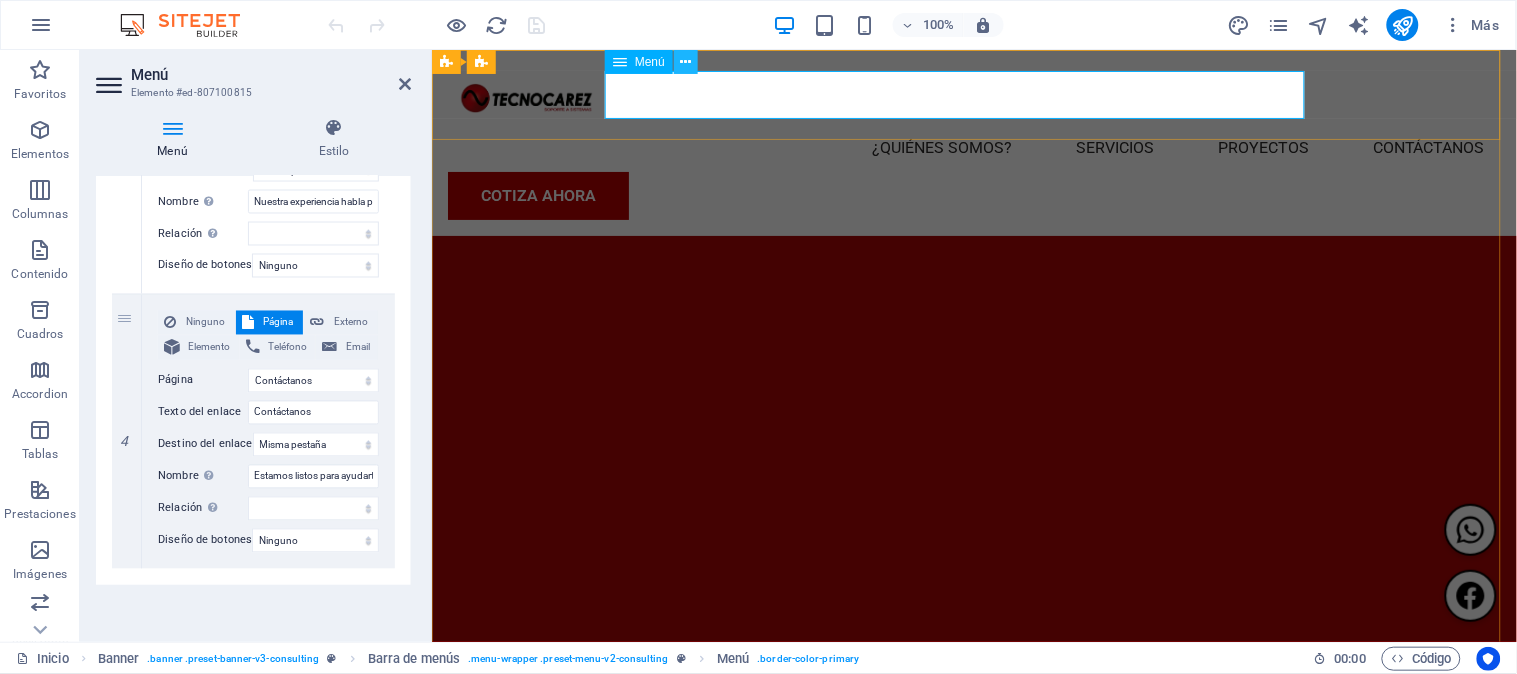 click at bounding box center (686, 62) 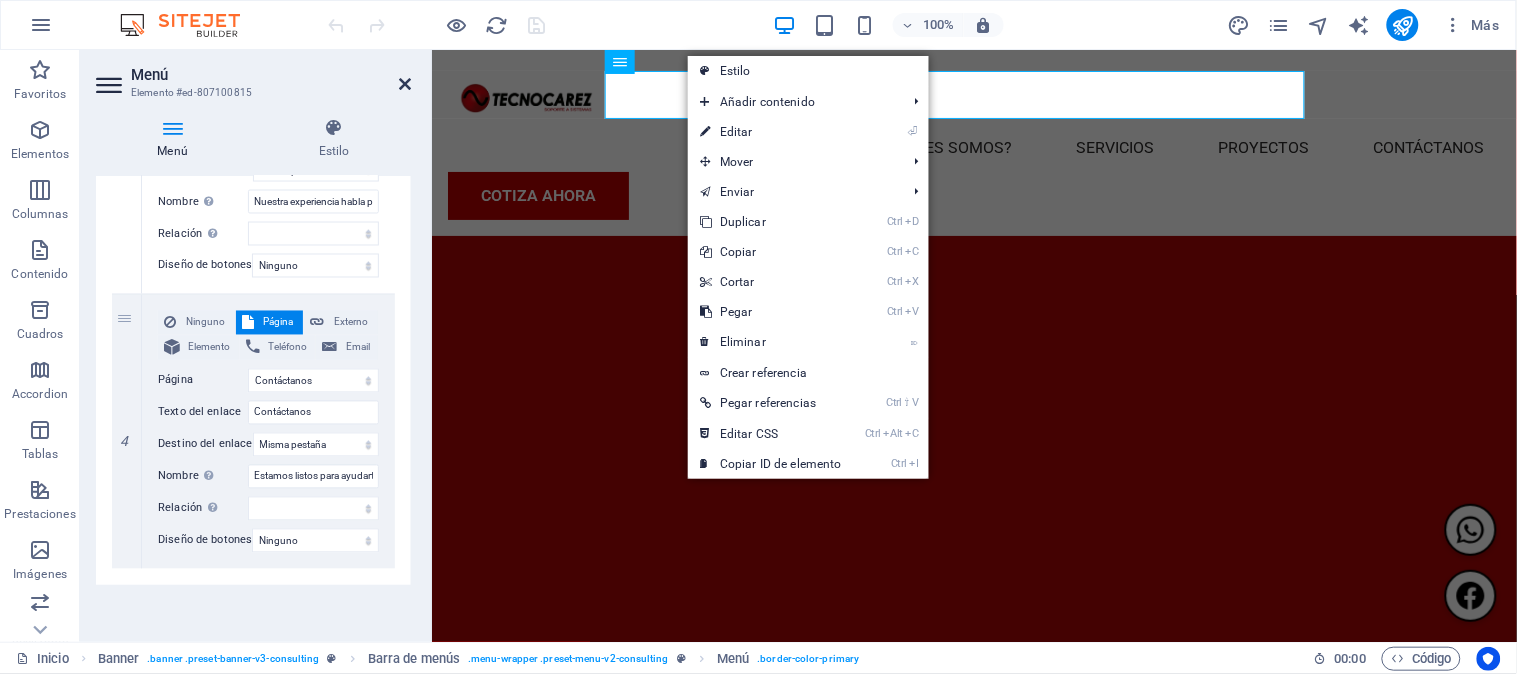 click at bounding box center (405, 84) 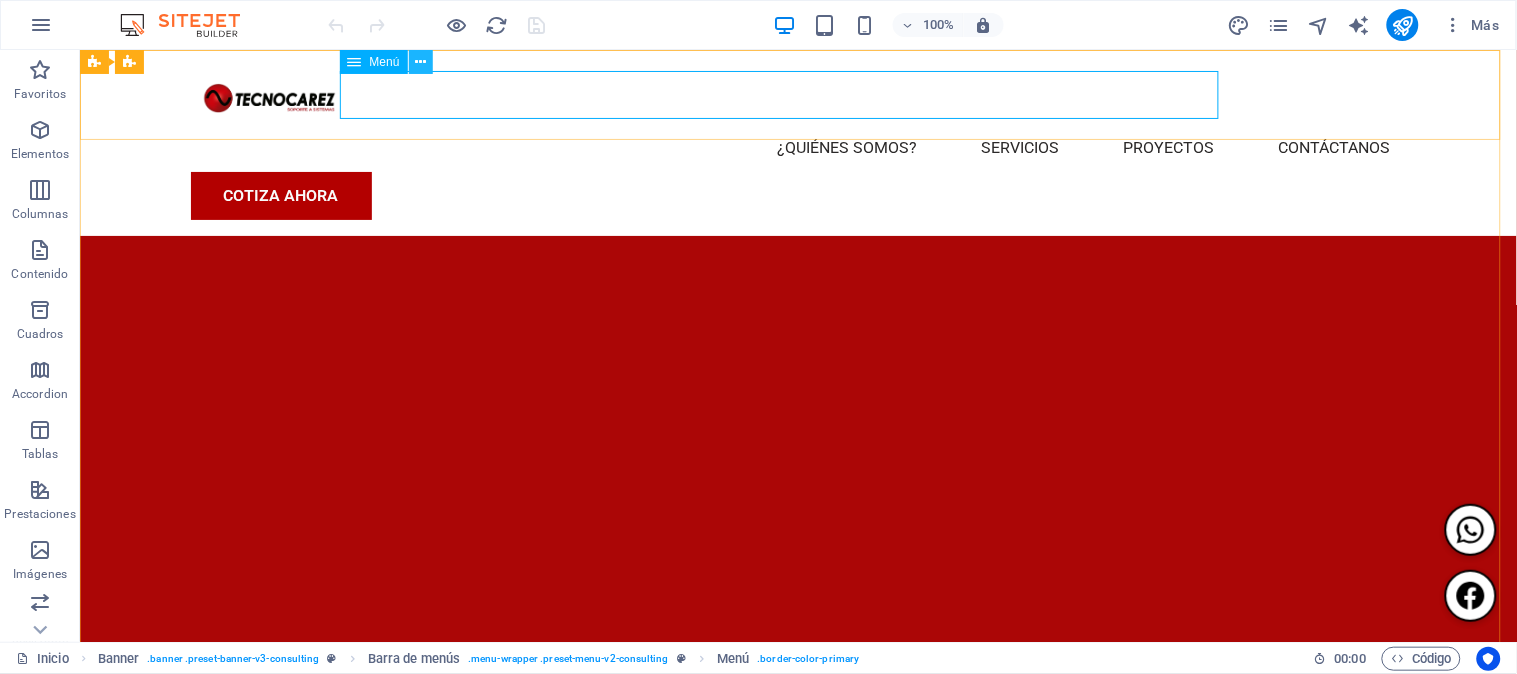 click at bounding box center (420, 62) 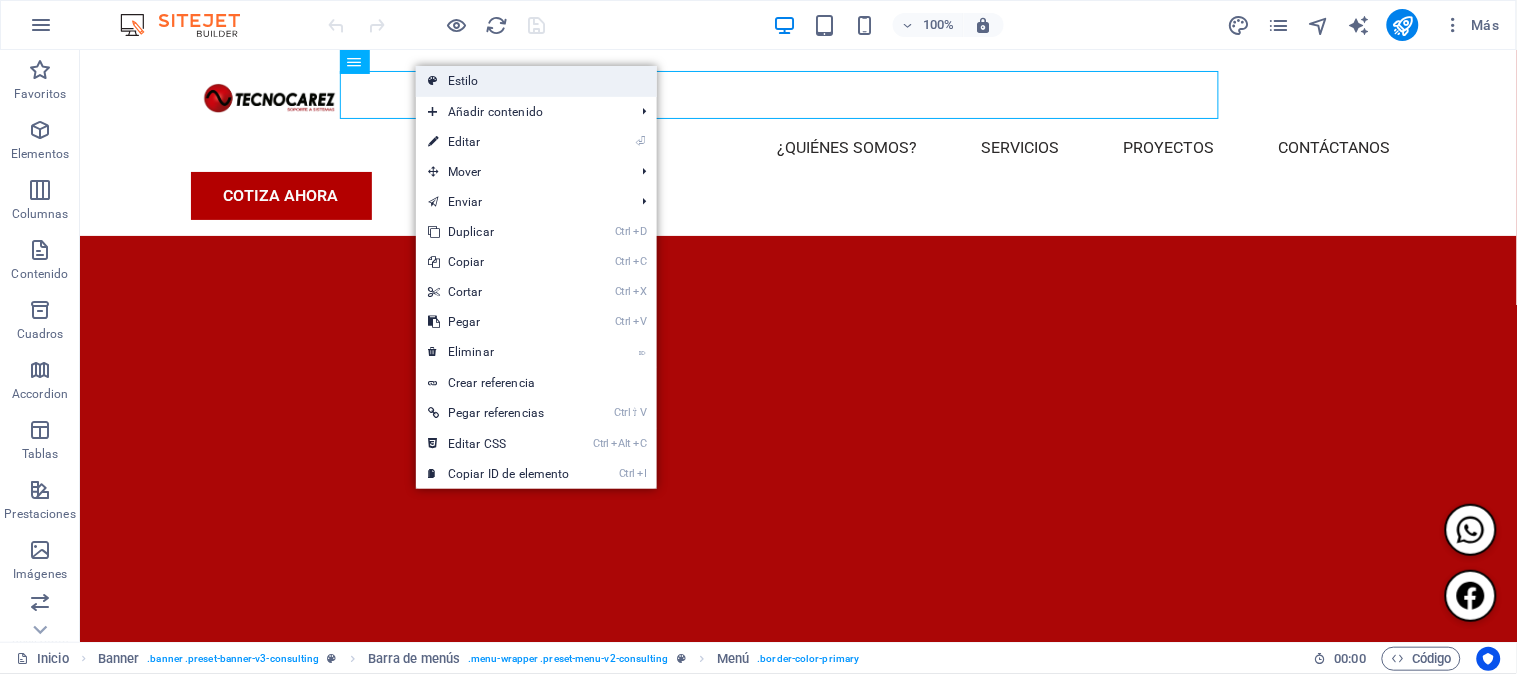 click on "Estilo" at bounding box center (536, 81) 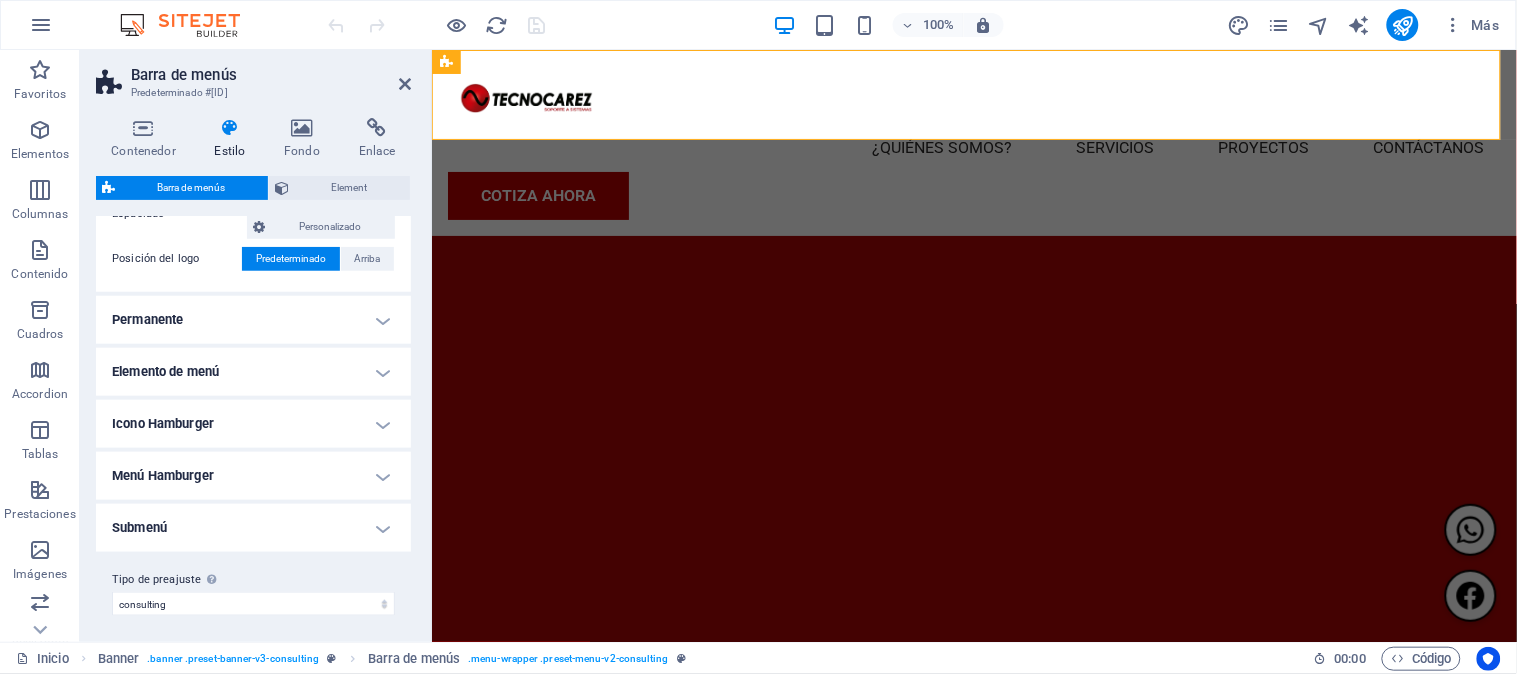 scroll, scrollTop: 494, scrollLeft: 0, axis: vertical 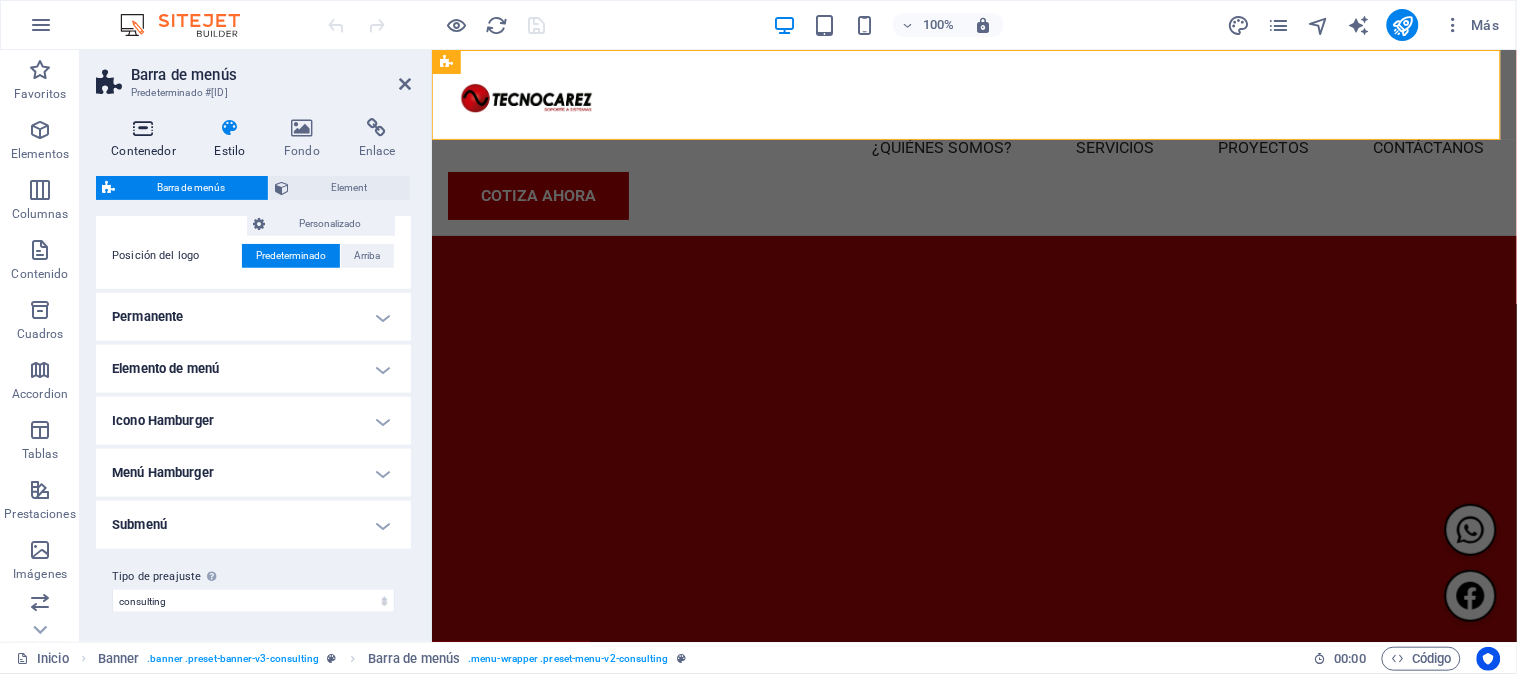 click on "Contenedor" at bounding box center (147, 139) 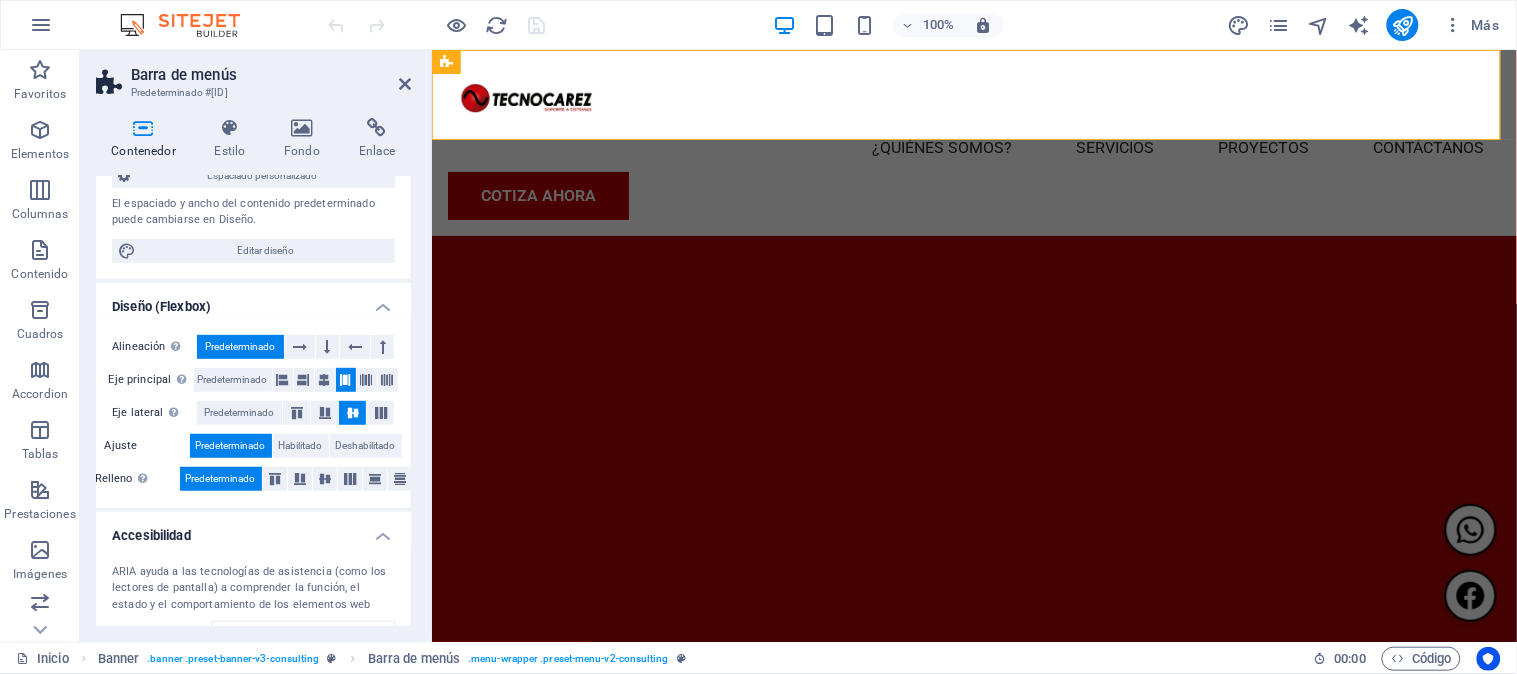 scroll, scrollTop: 348, scrollLeft: 0, axis: vertical 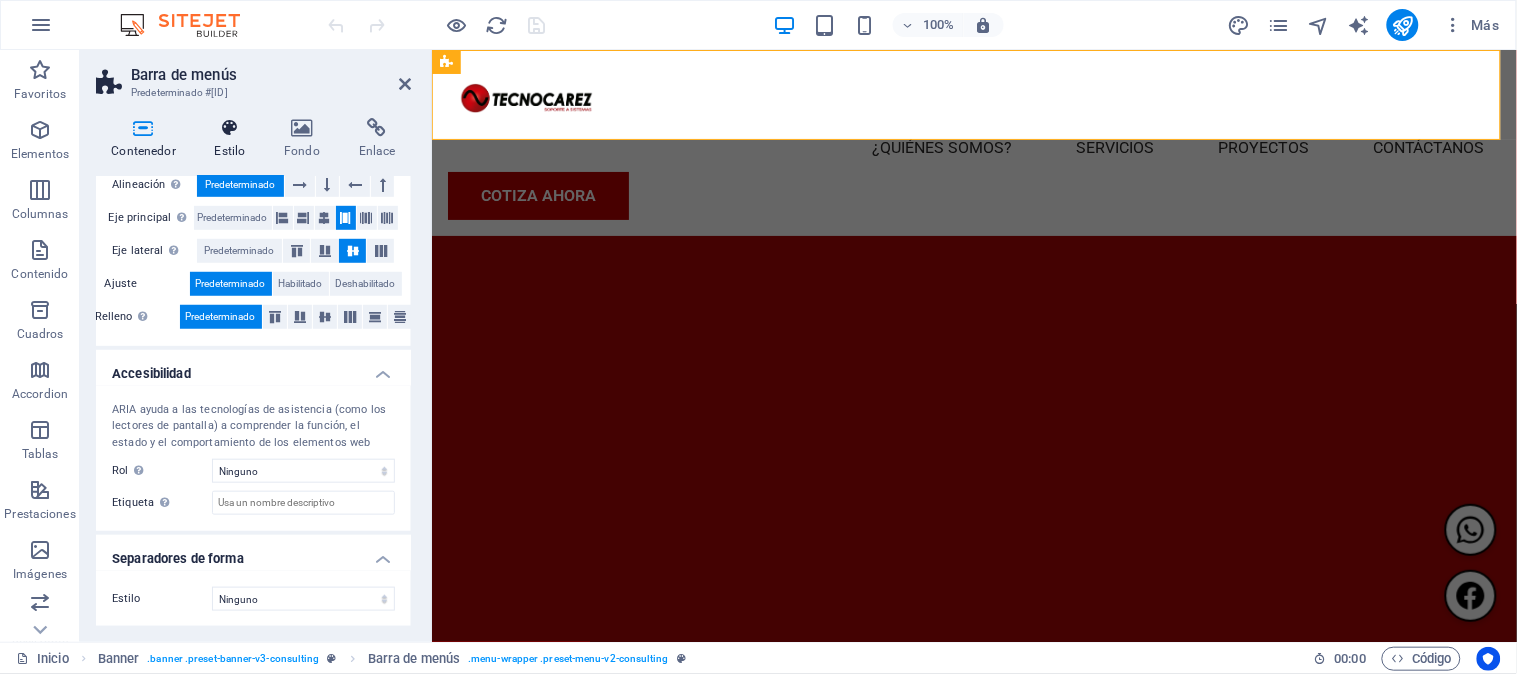 click at bounding box center (230, 128) 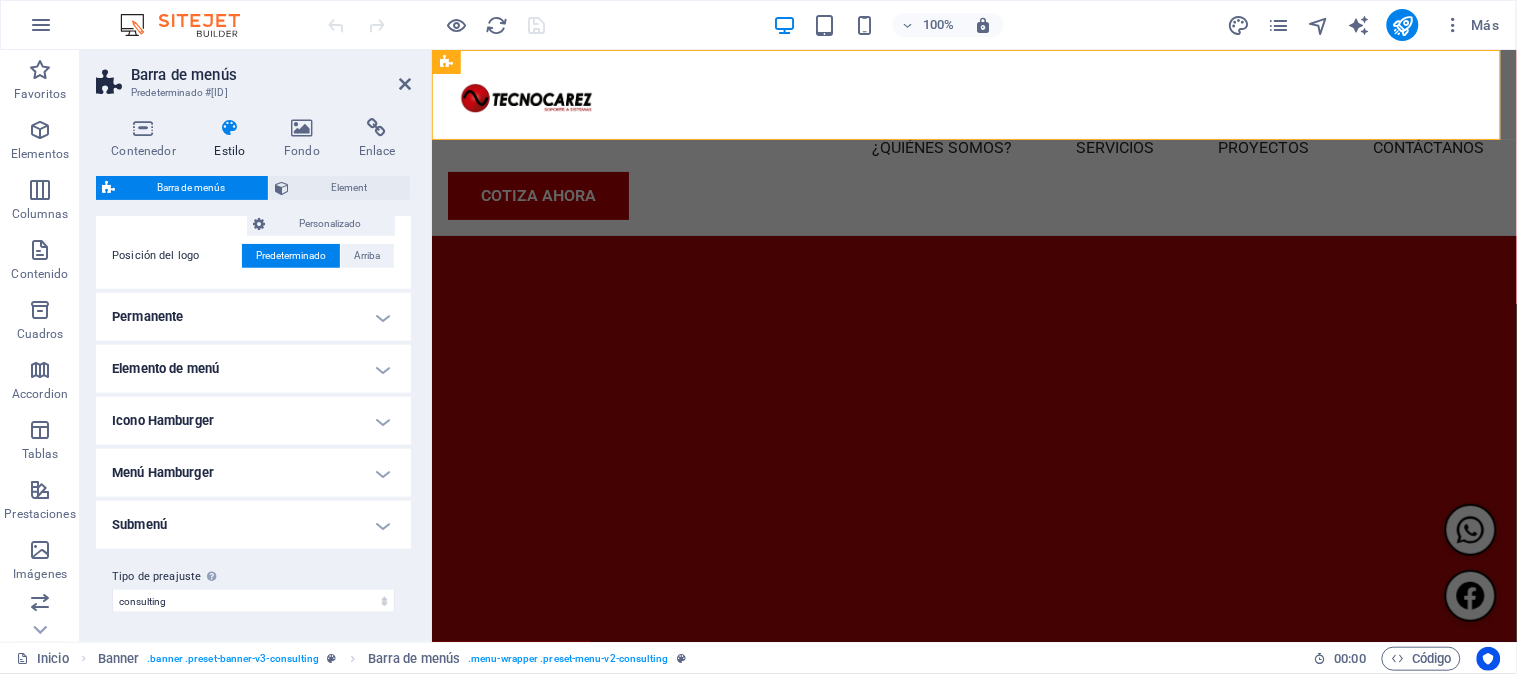 click on "Permanente" at bounding box center (253, 317) 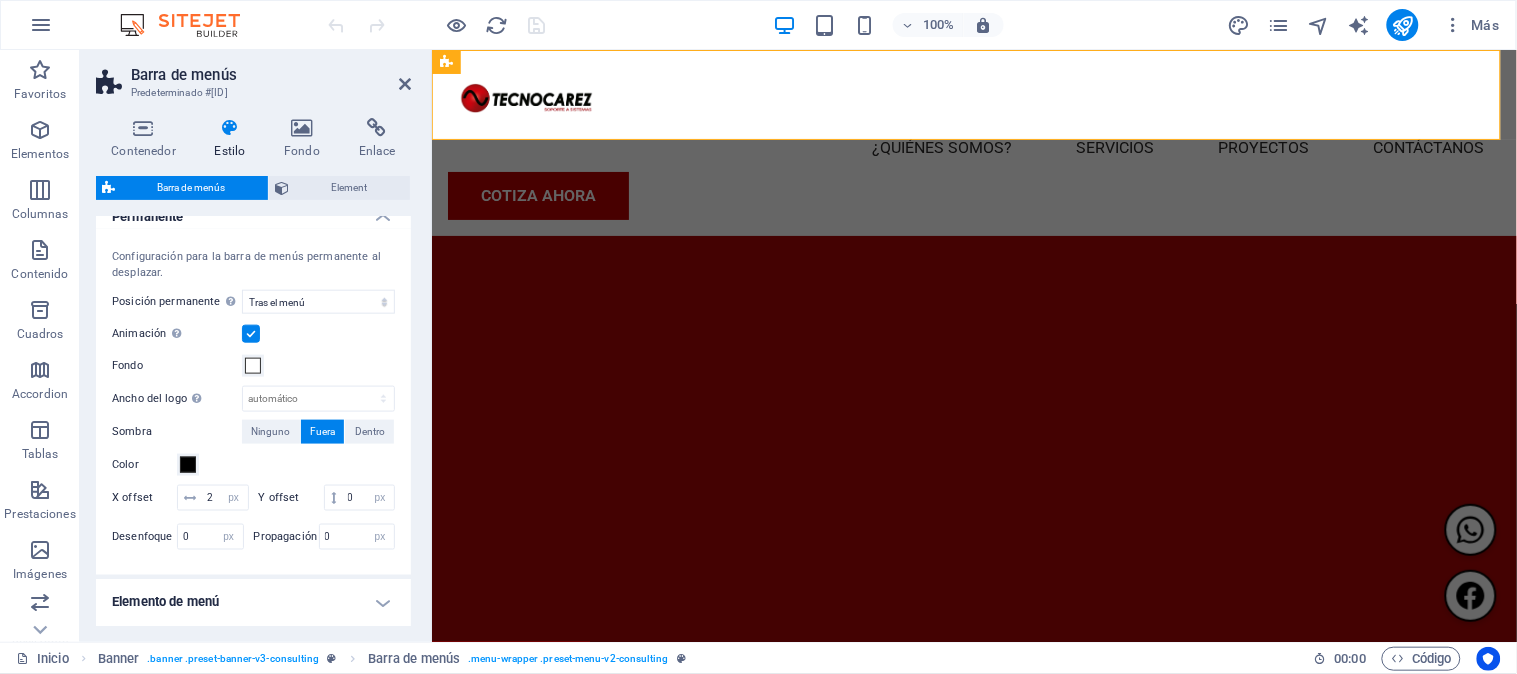 scroll, scrollTop: 716, scrollLeft: 0, axis: vertical 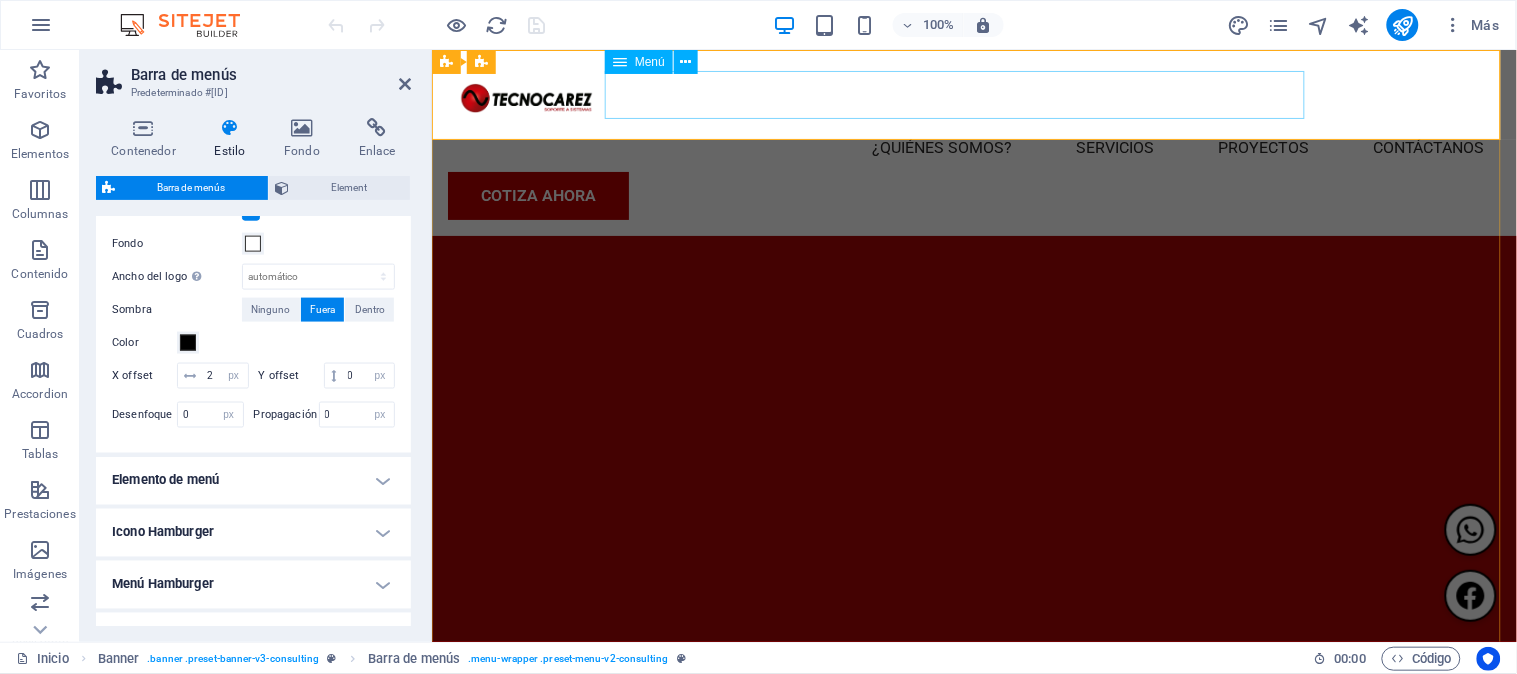 click on "¿Quiénes somos? Servicios Proyectos Contáctanos" at bounding box center [973, 147] 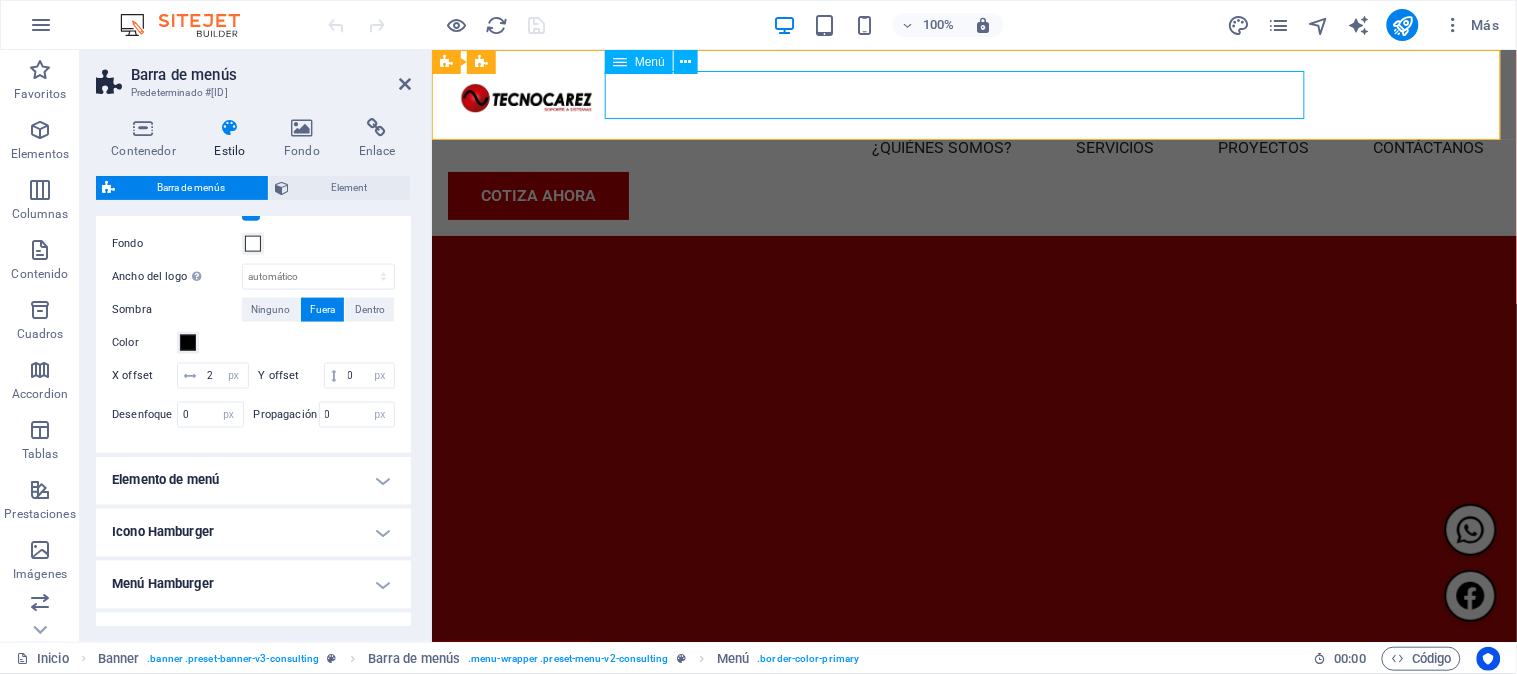 click on "¿Quiénes somos? Servicios Proyectos Contáctanos" at bounding box center [973, 147] 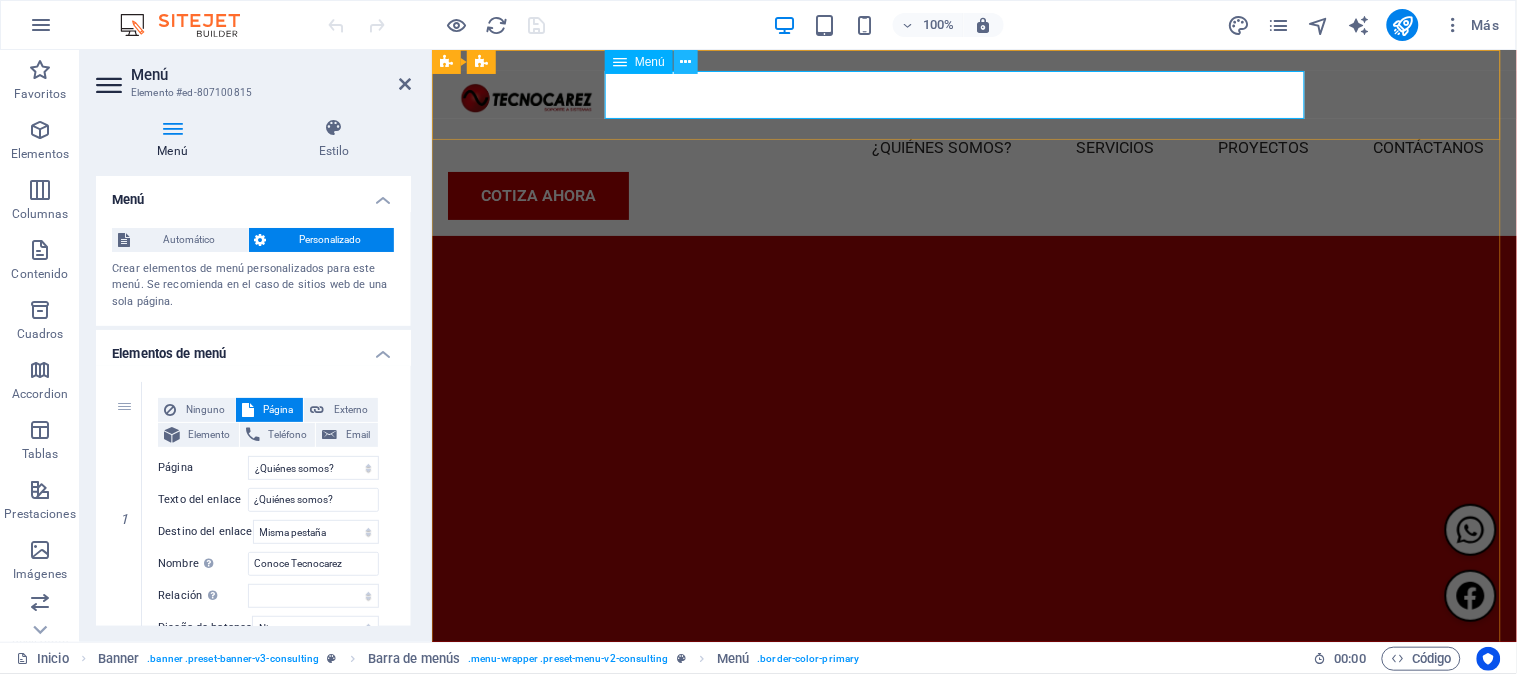 click at bounding box center [686, 62] 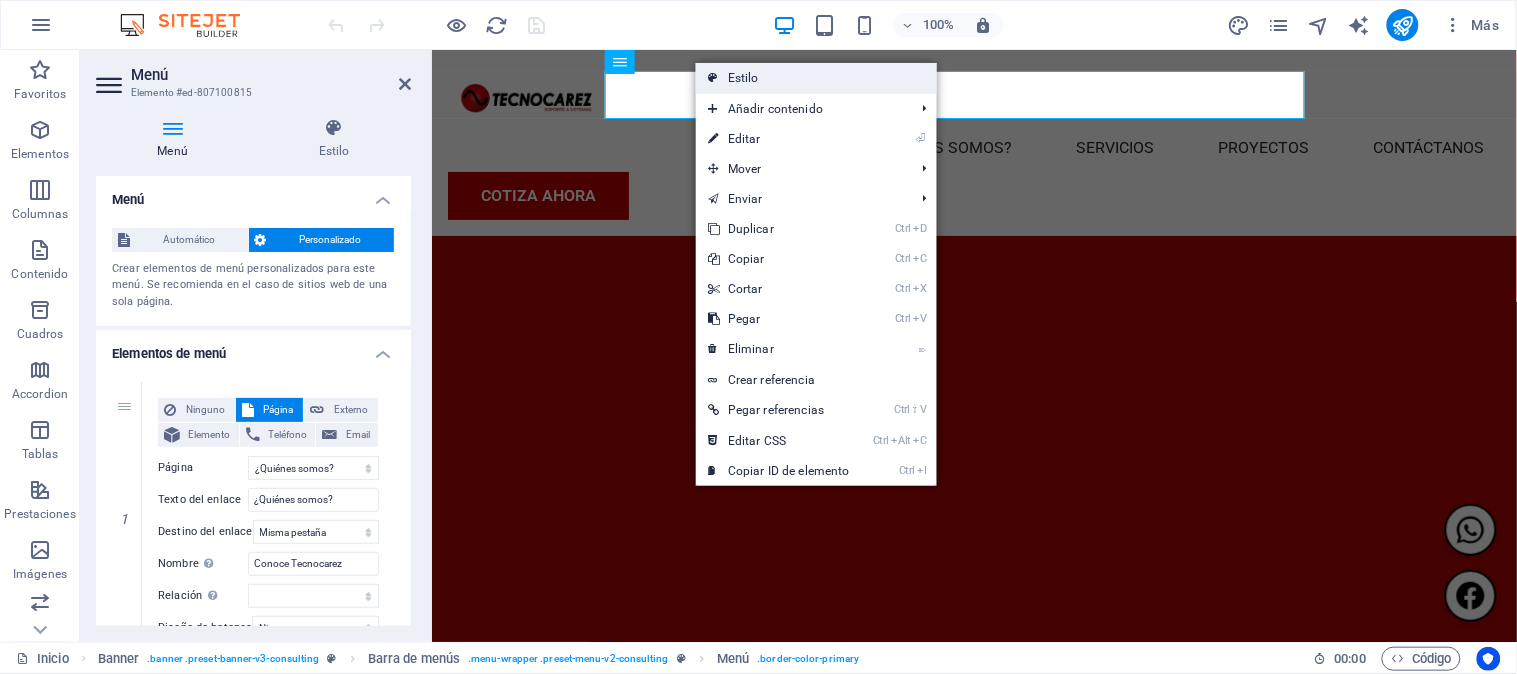 click on "Estilo" at bounding box center [816, 78] 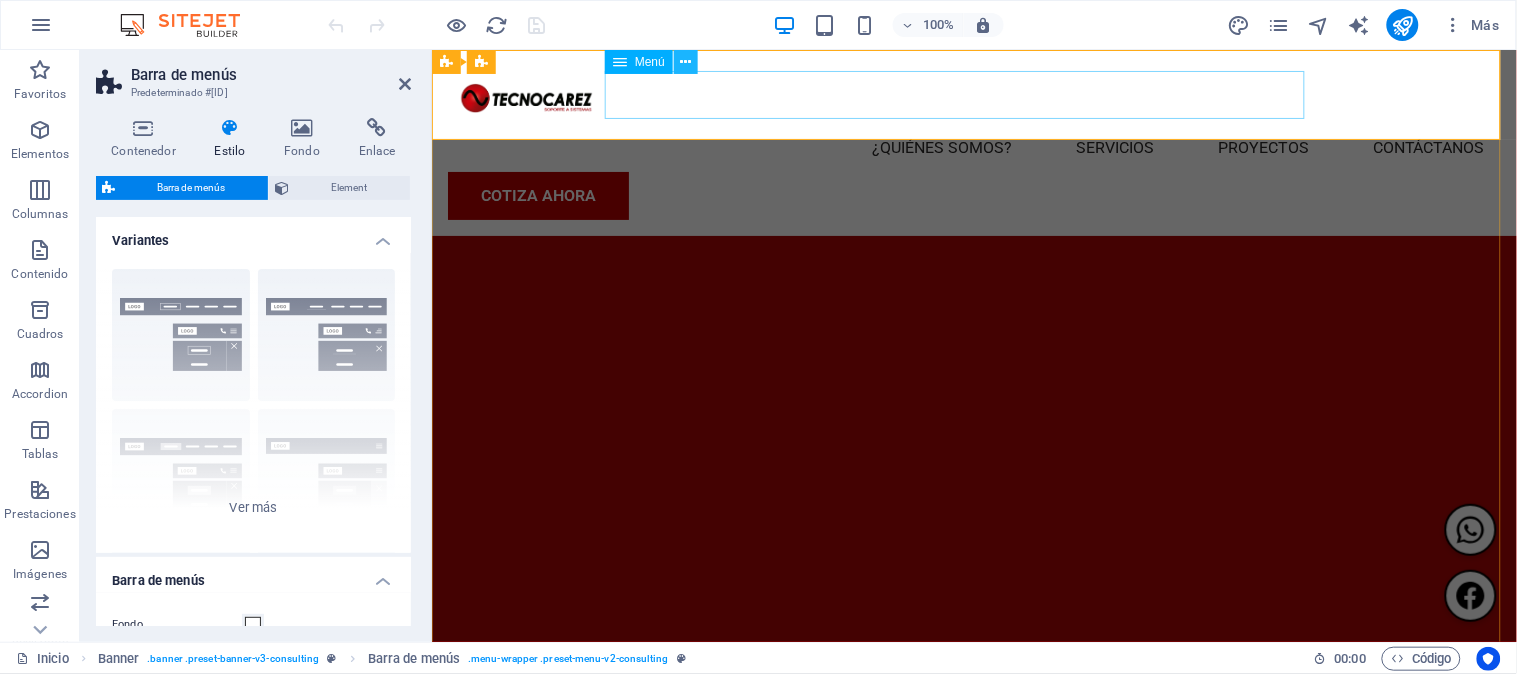 click at bounding box center (686, 62) 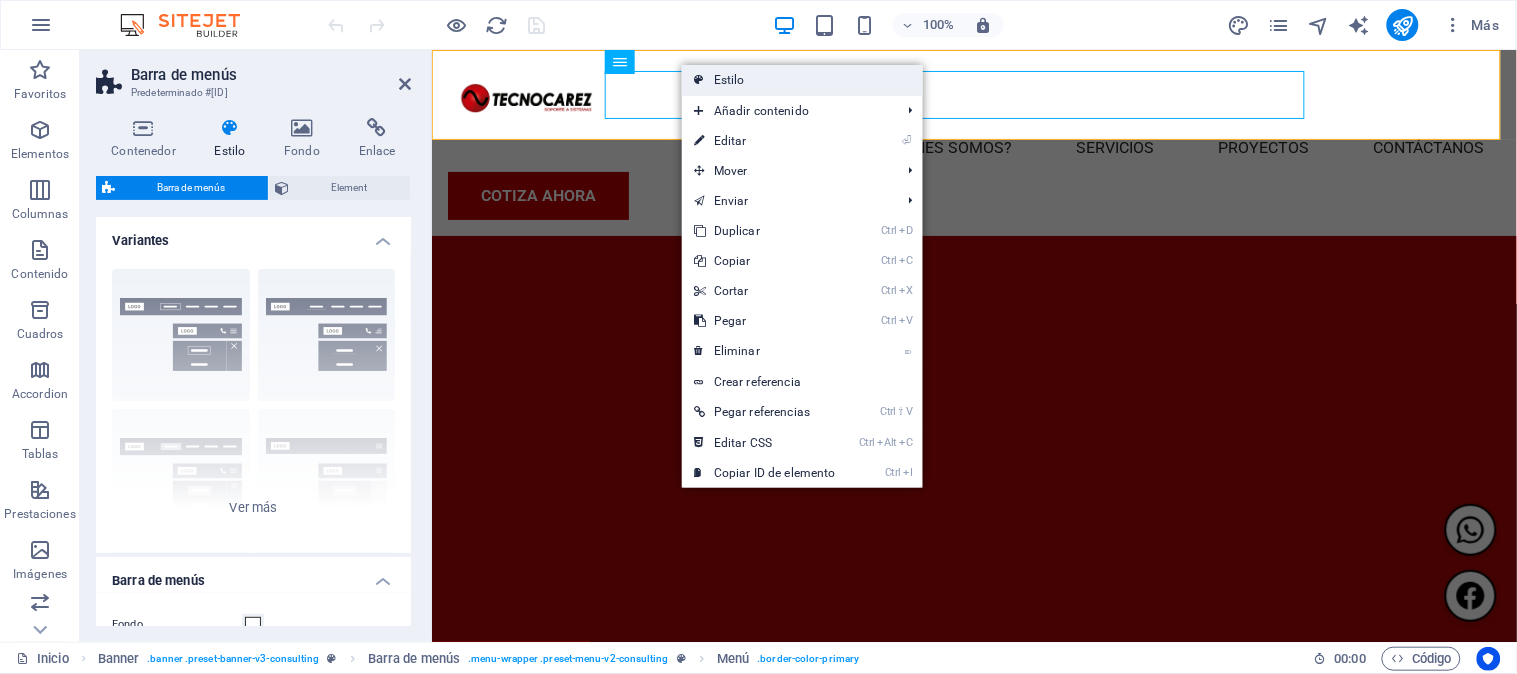 click on "Estilo" at bounding box center [802, 80] 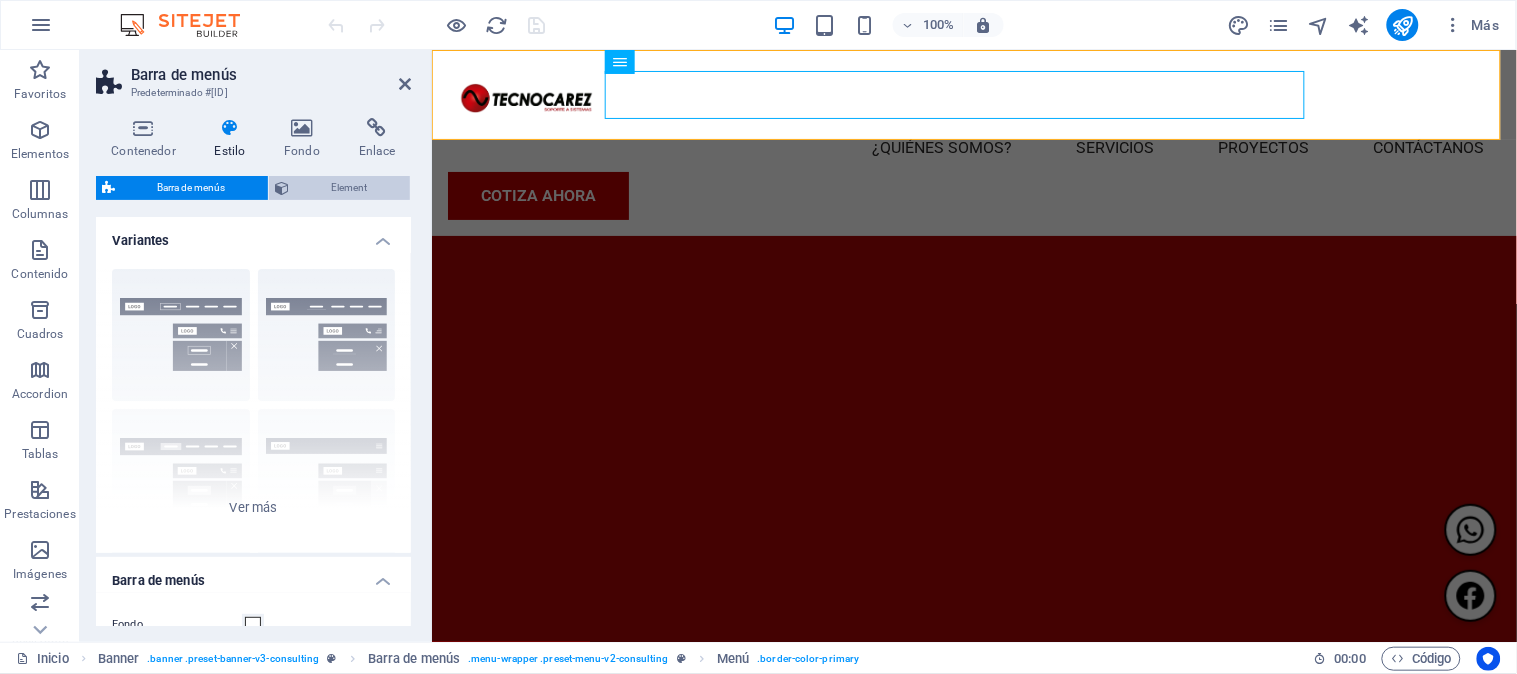 click on "Element" at bounding box center [349, 188] 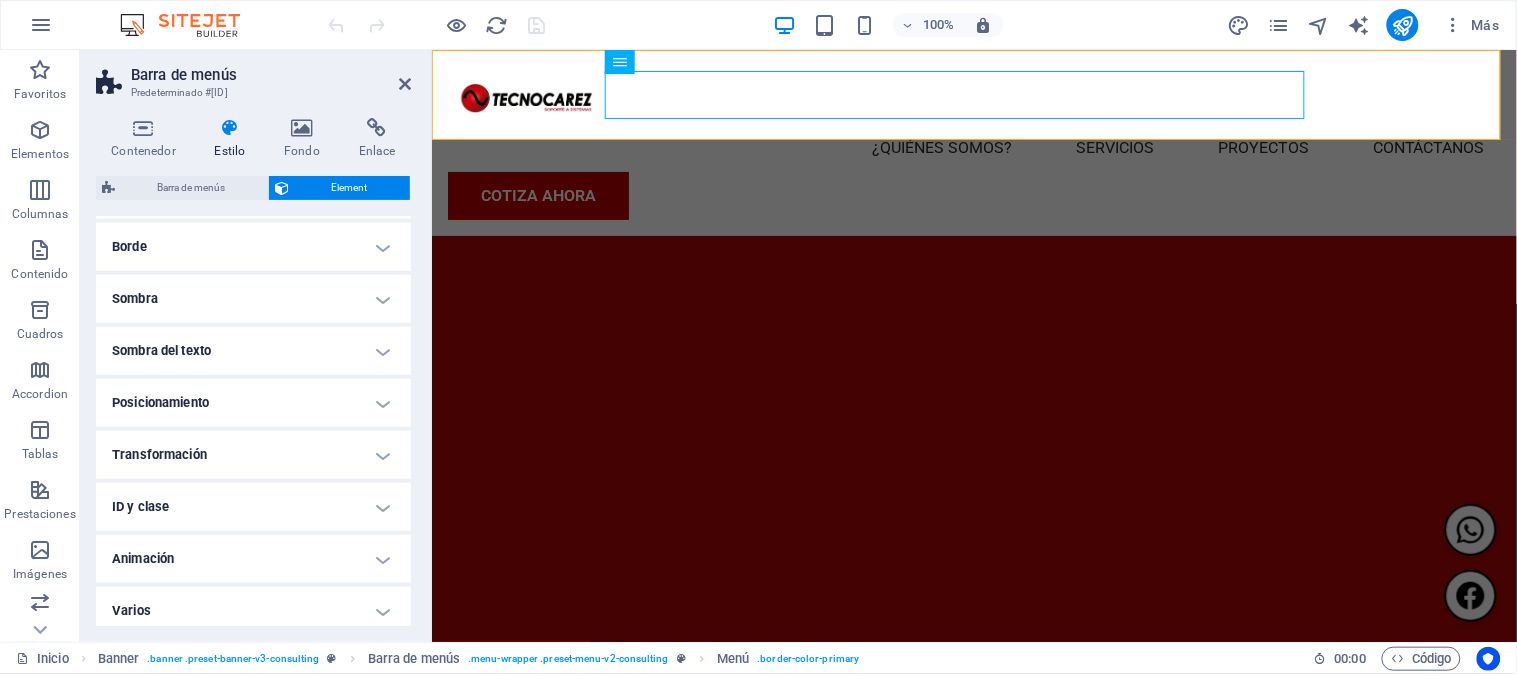 scroll, scrollTop: 452, scrollLeft: 0, axis: vertical 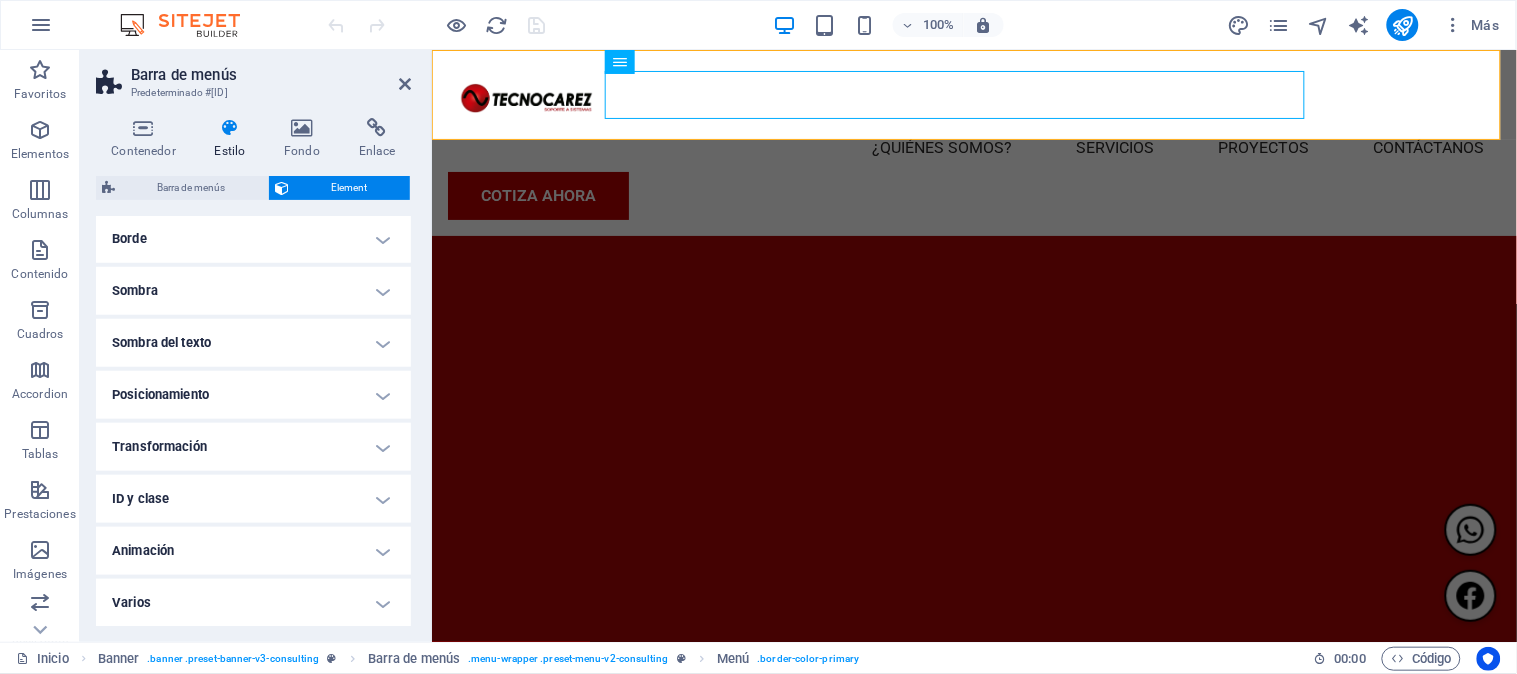 click on "Sombra del texto" at bounding box center (253, 343) 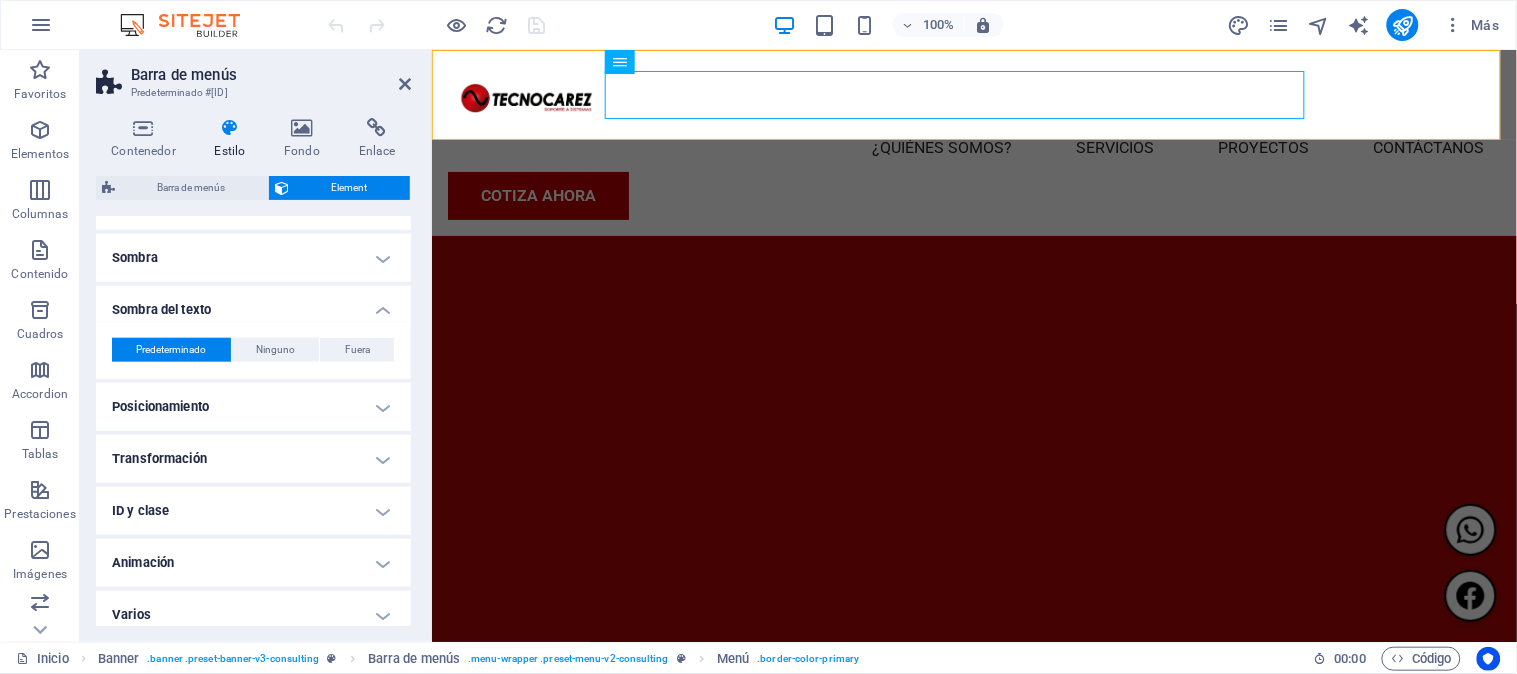 scroll, scrollTop: 496, scrollLeft: 0, axis: vertical 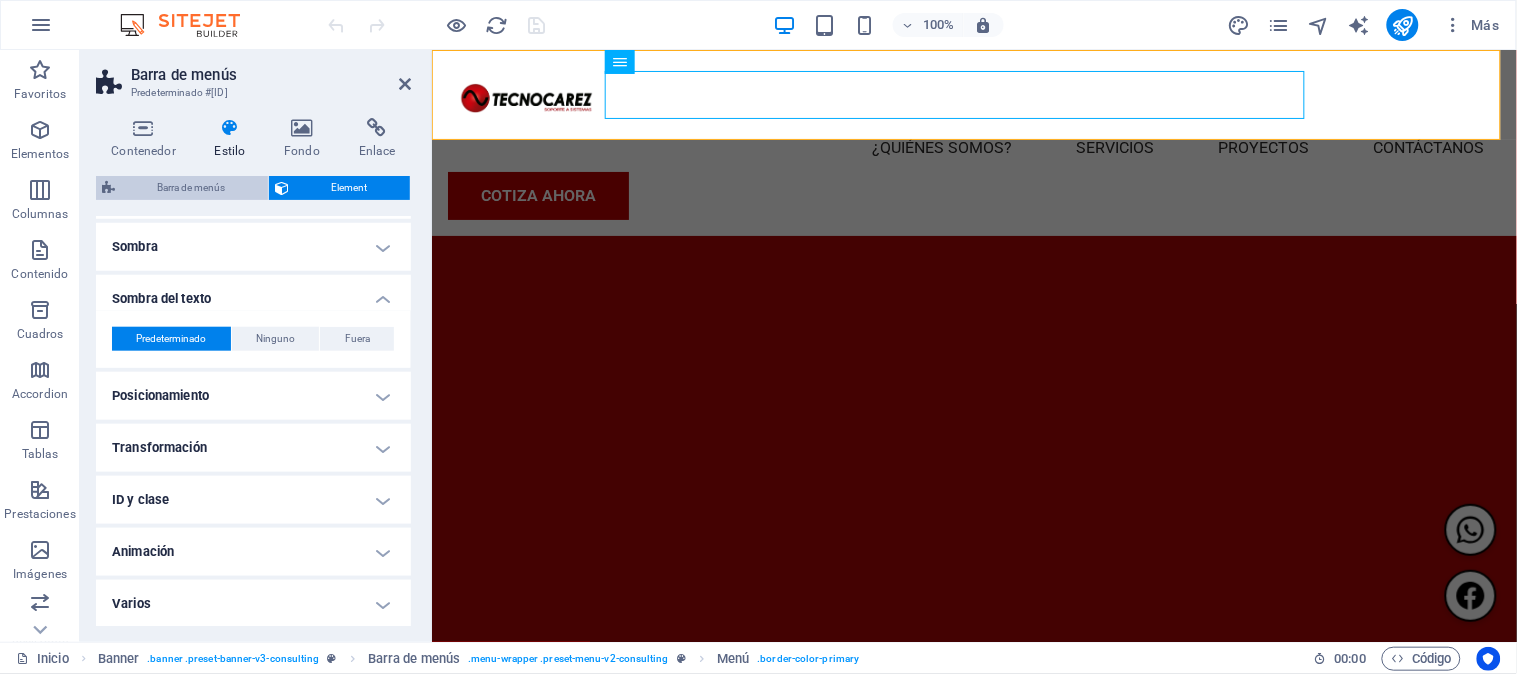 click on "Barra de menús" at bounding box center [191, 188] 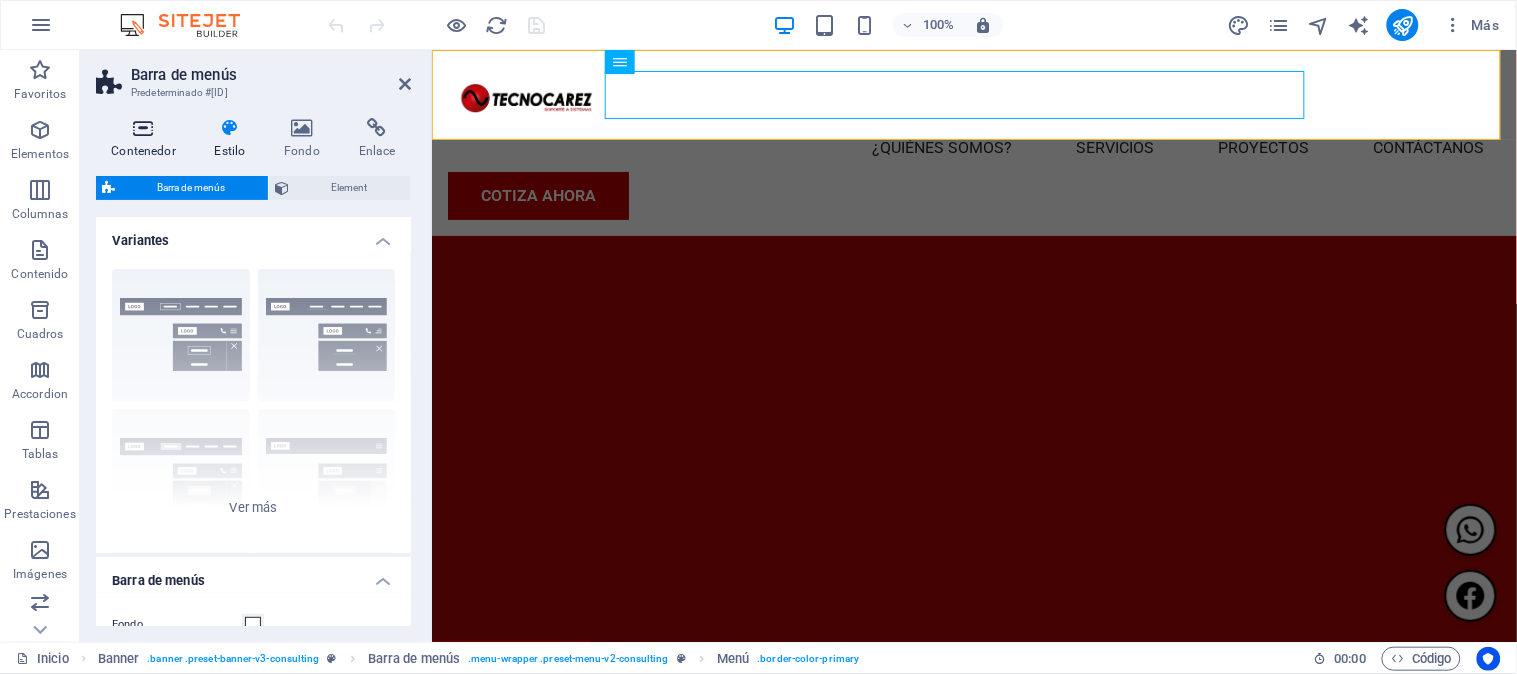 click at bounding box center [143, 128] 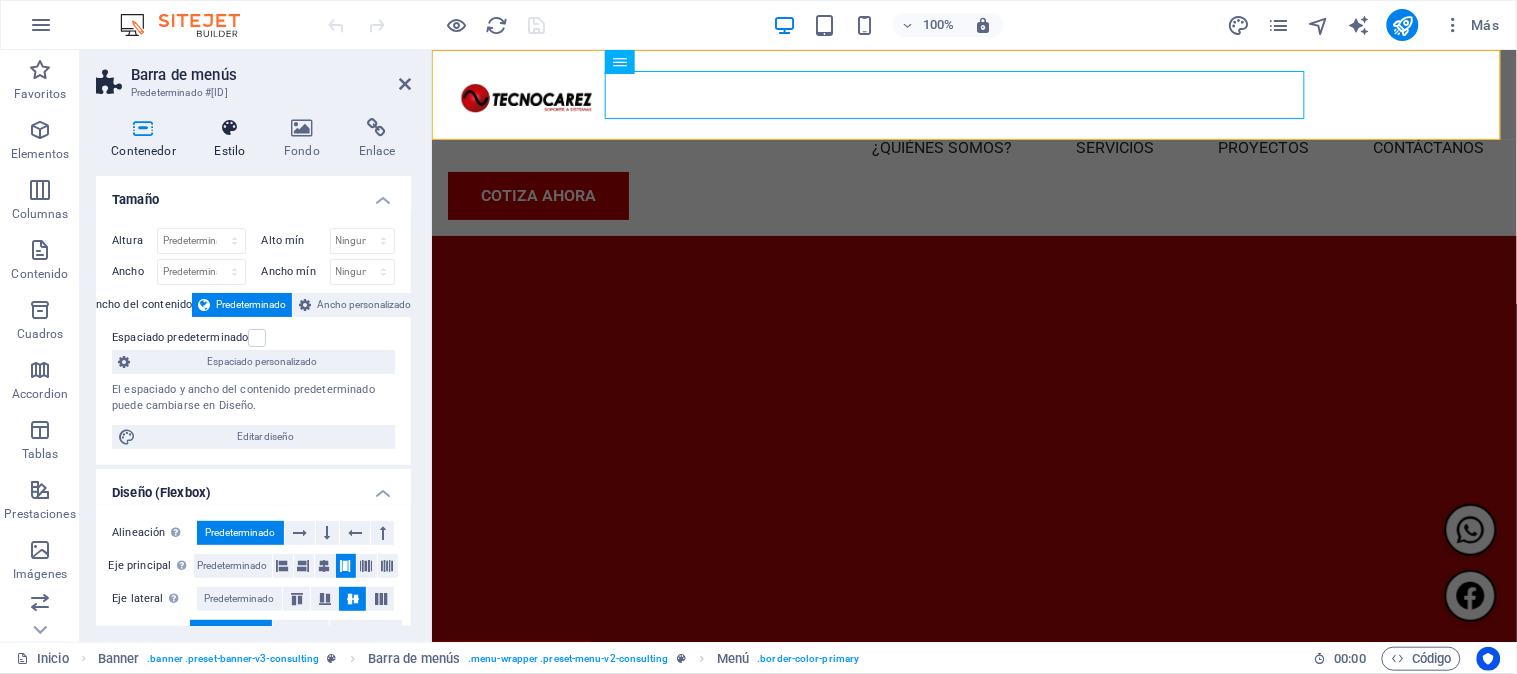 click at bounding box center (230, 128) 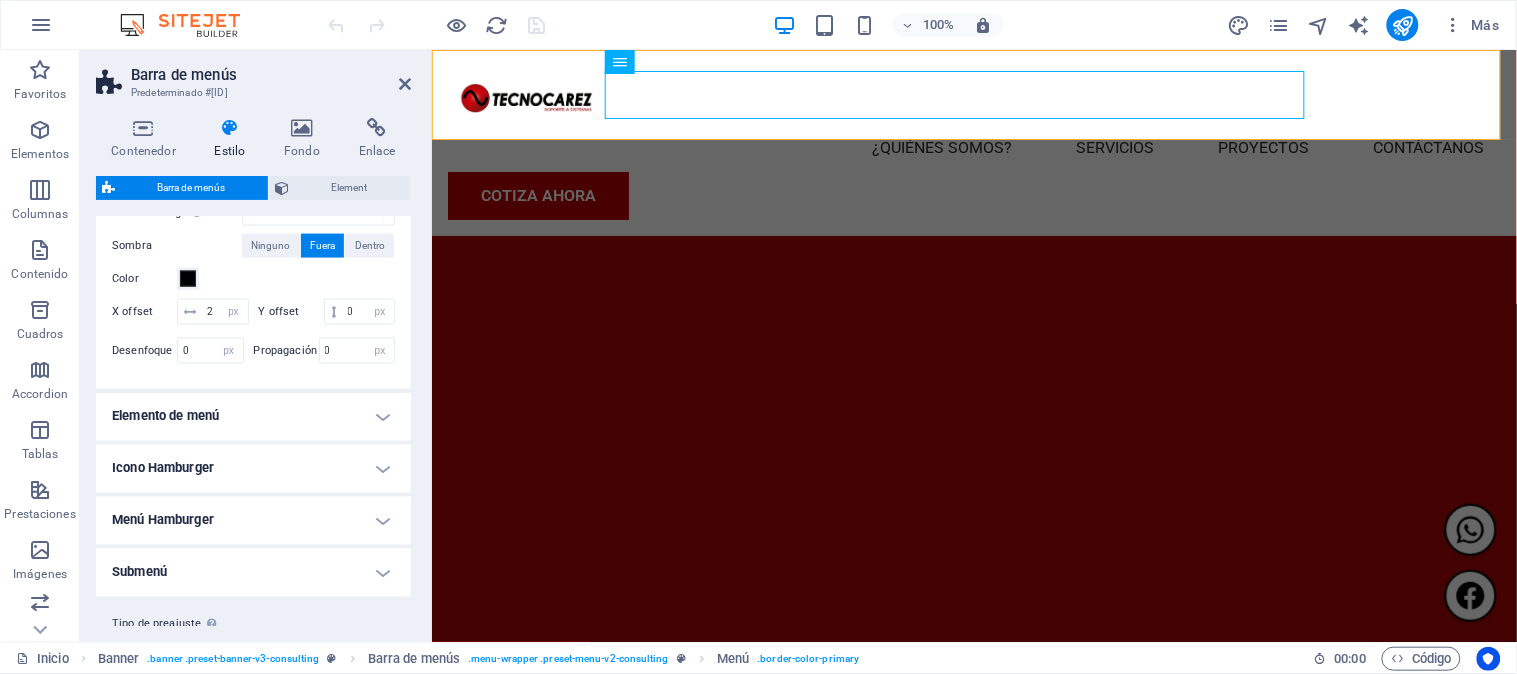 scroll, scrollTop: 855, scrollLeft: 0, axis: vertical 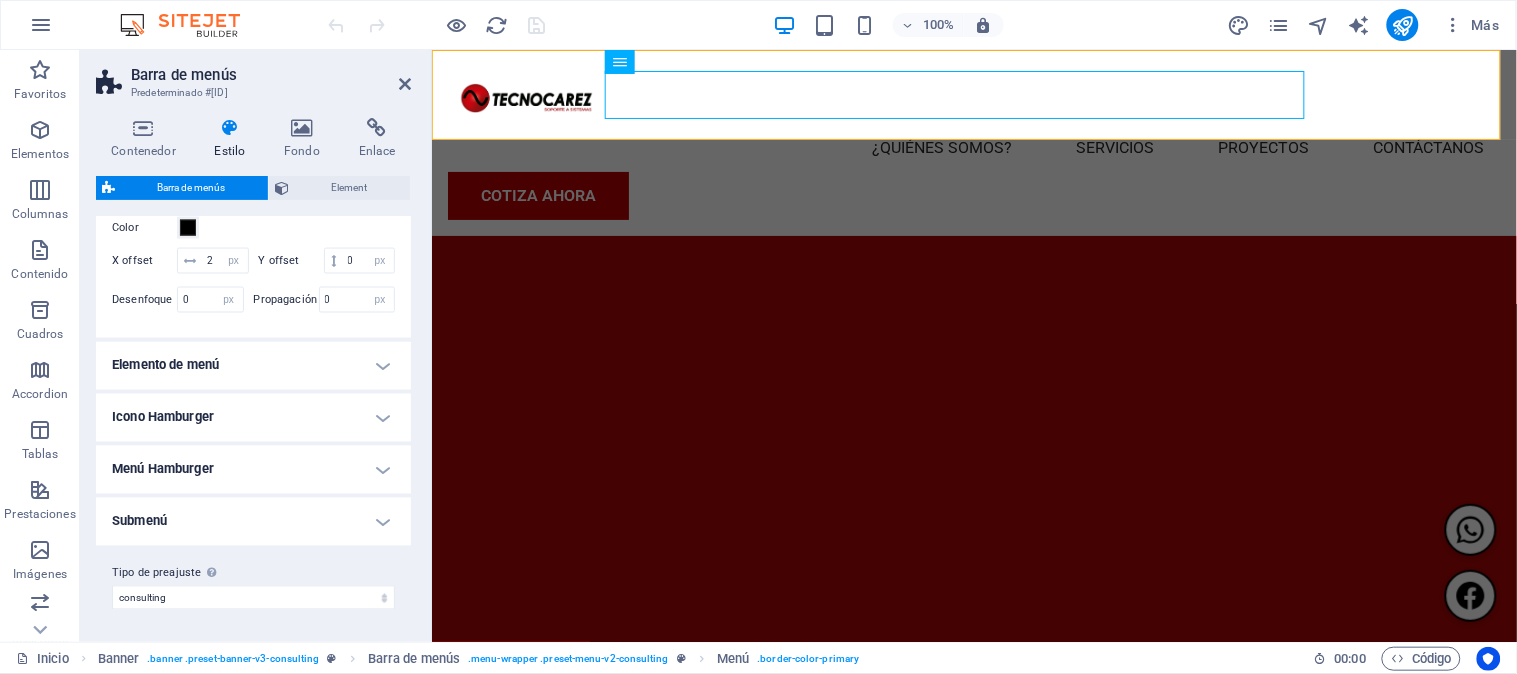 click on "Submenú" at bounding box center [253, 522] 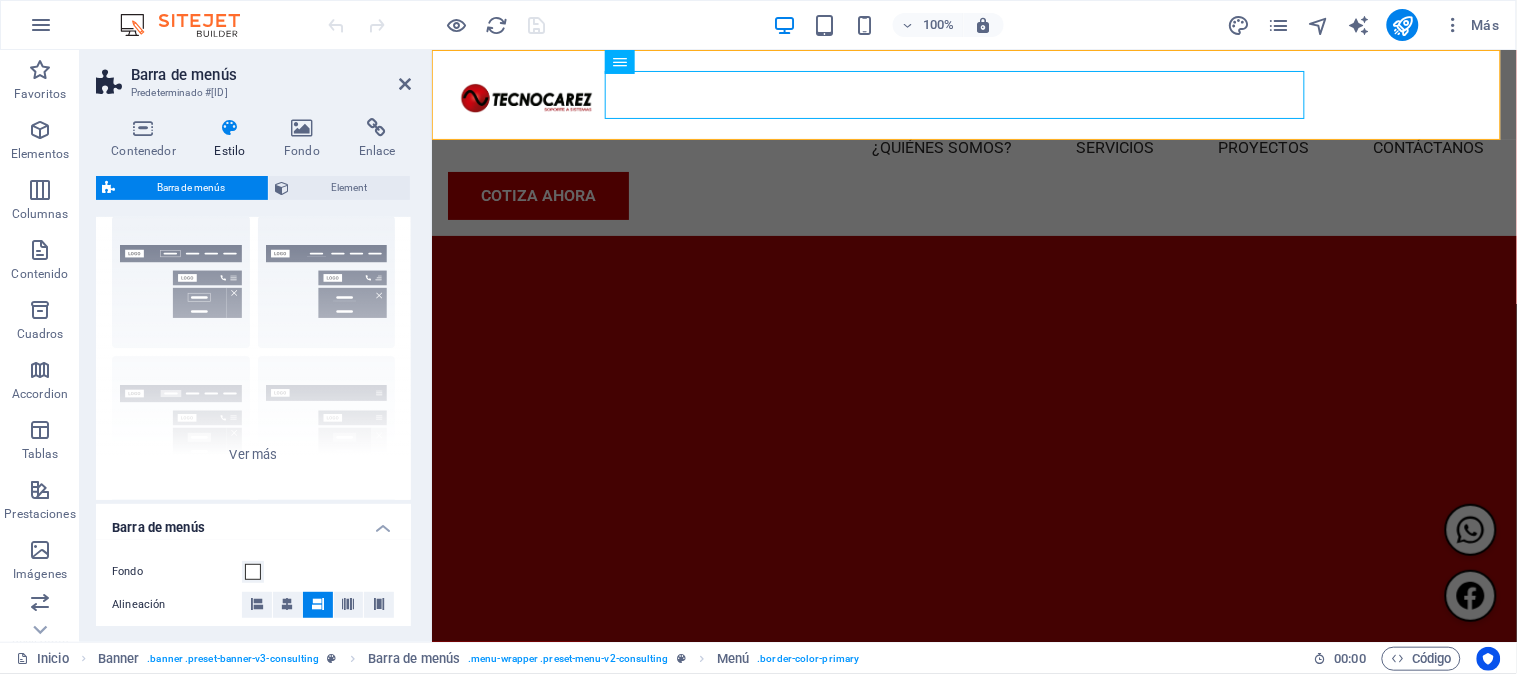 scroll, scrollTop: 0, scrollLeft: 0, axis: both 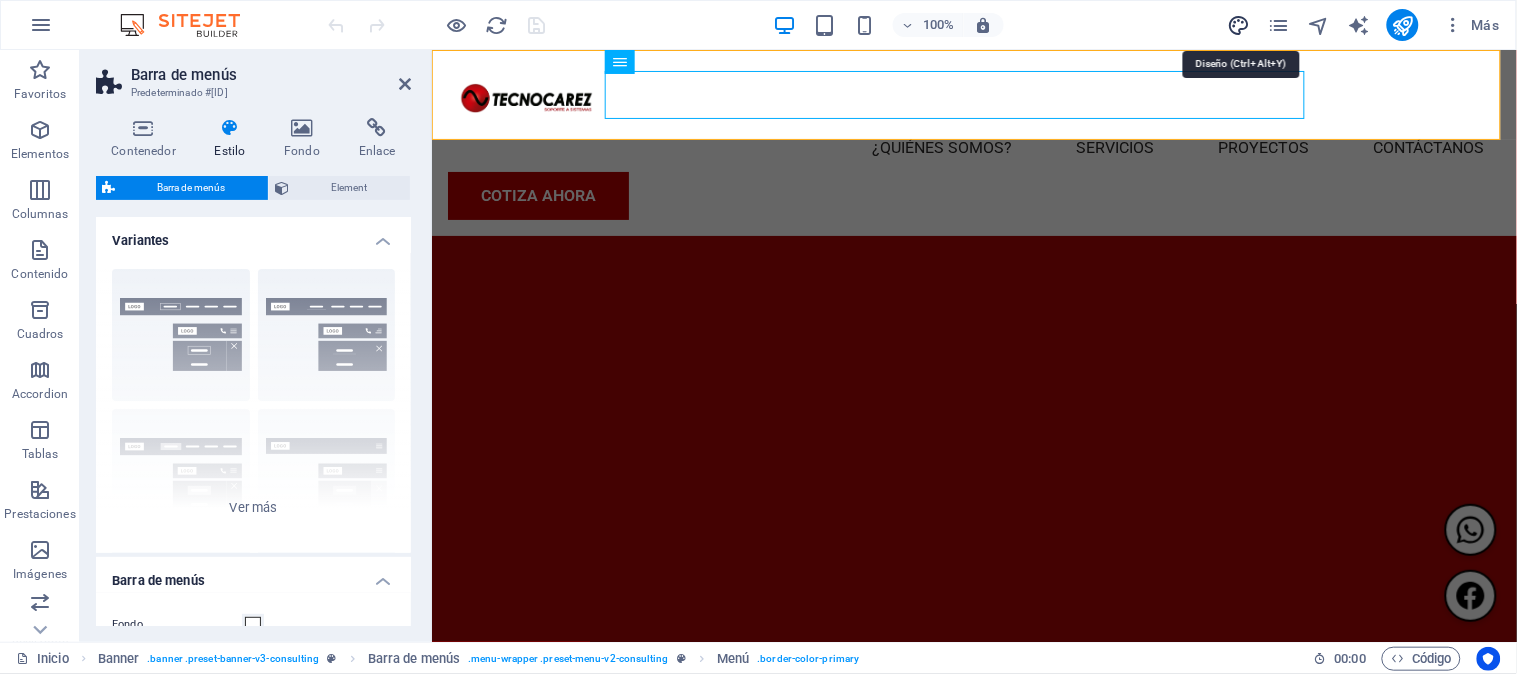 click at bounding box center [1239, 25] 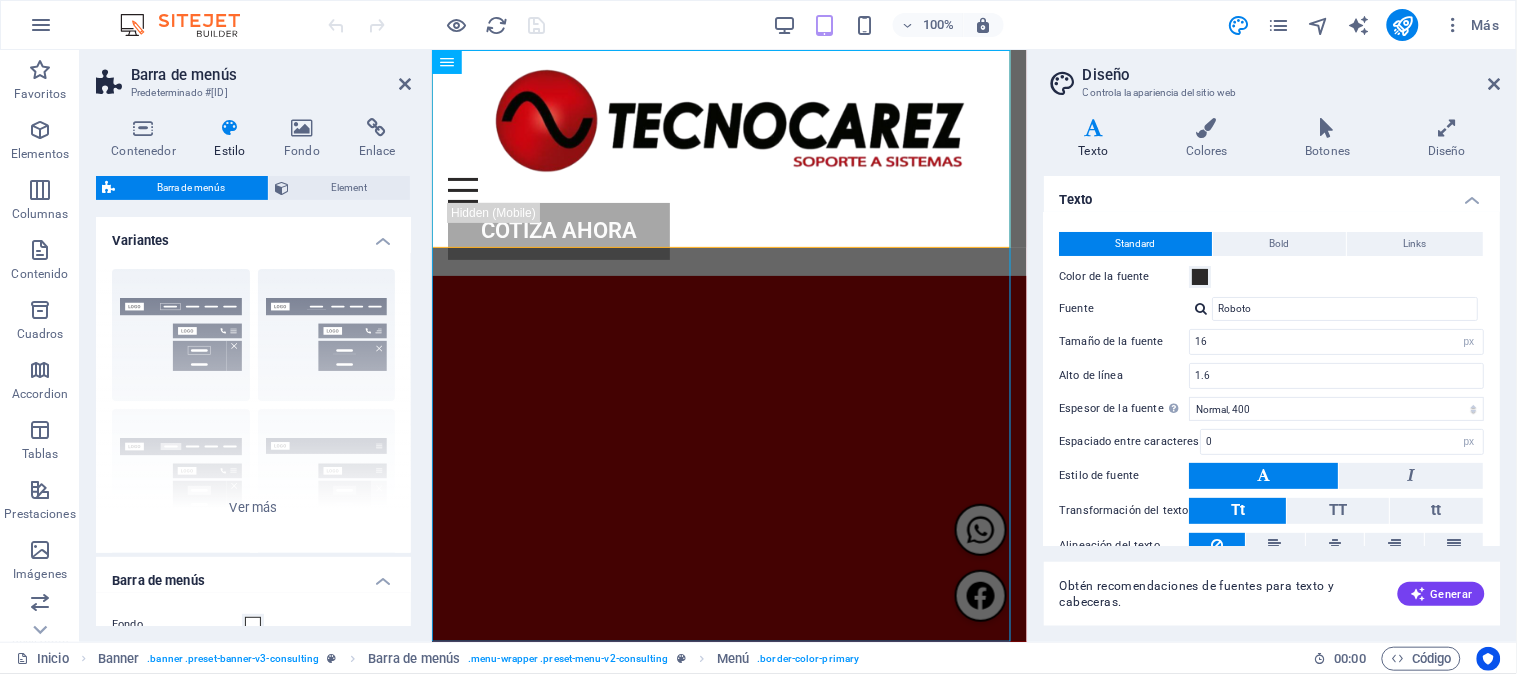 click on "Barra de menús Predeterminado #ed-807100803" at bounding box center (253, 76) 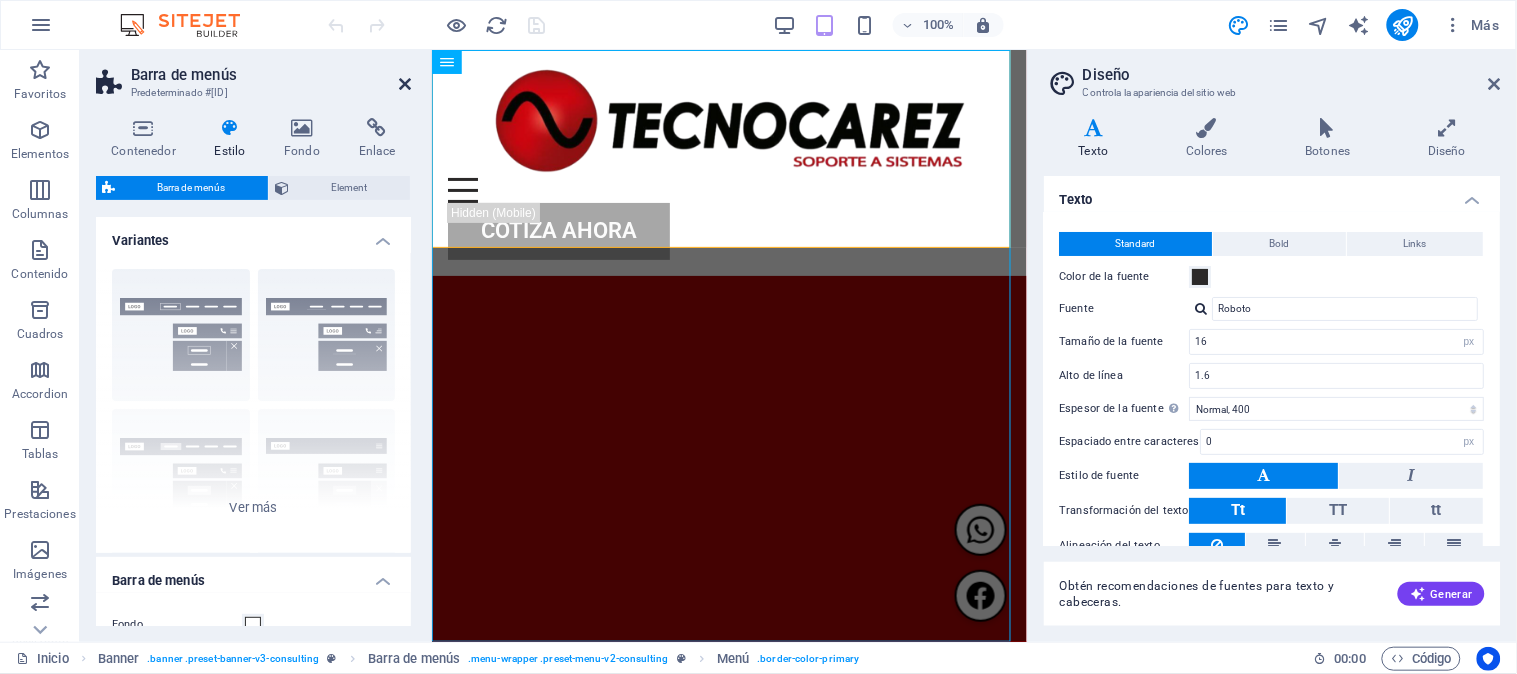click at bounding box center (405, 84) 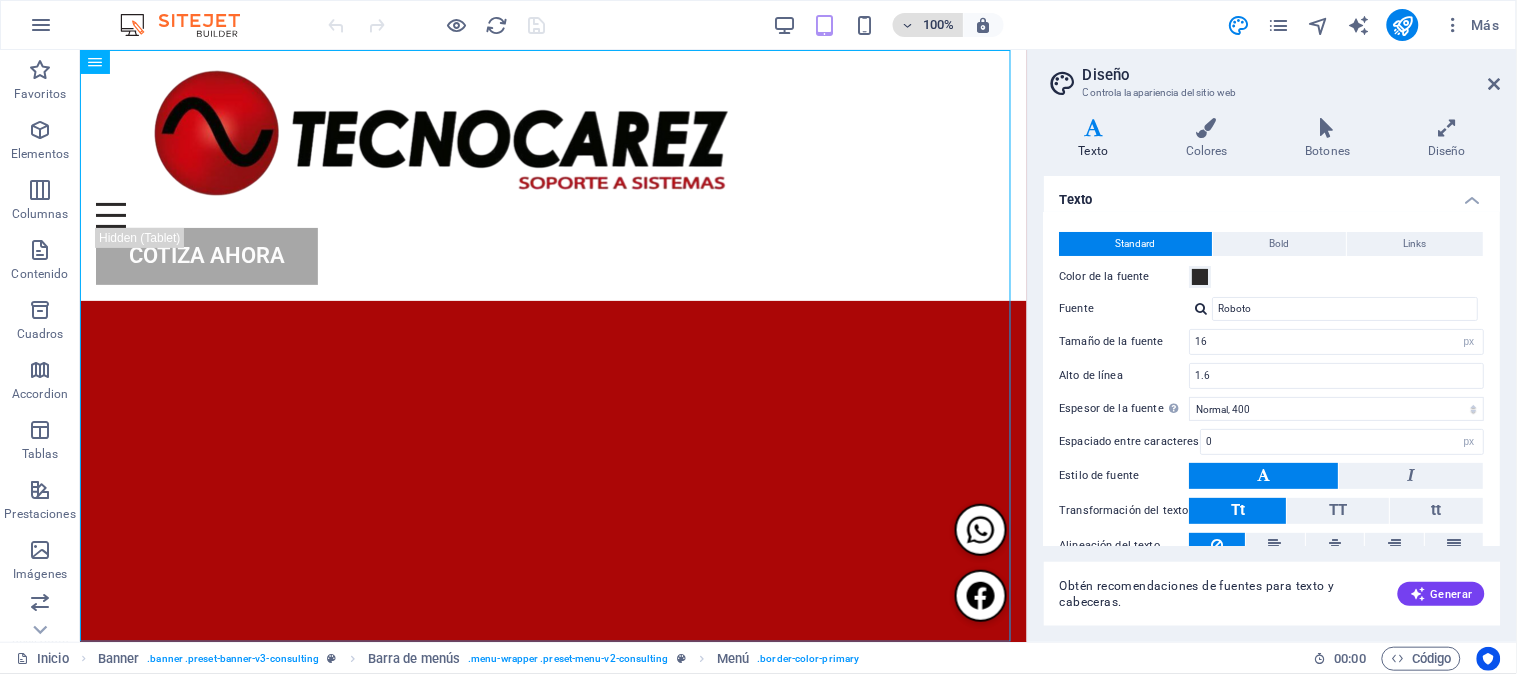 click on "100%" at bounding box center (939, 25) 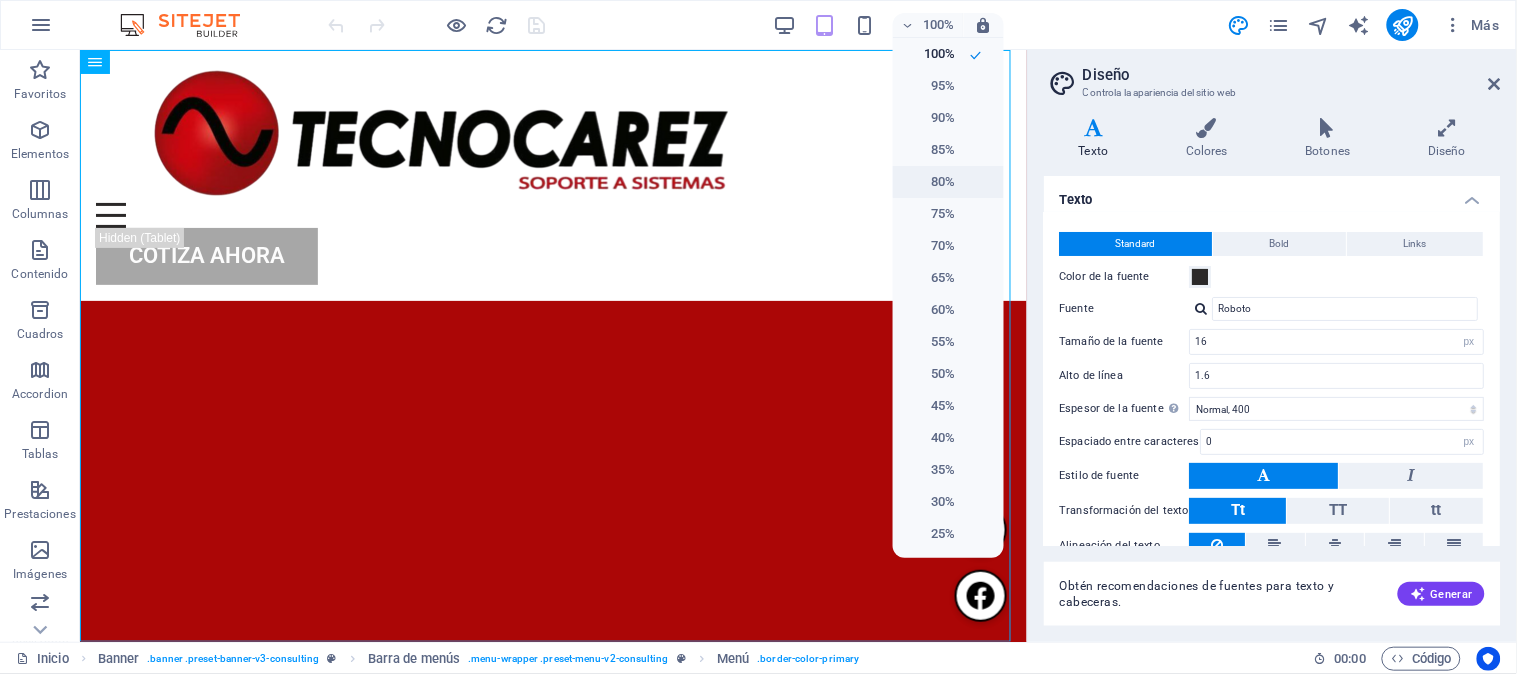 click on "80%" at bounding box center [930, 182] 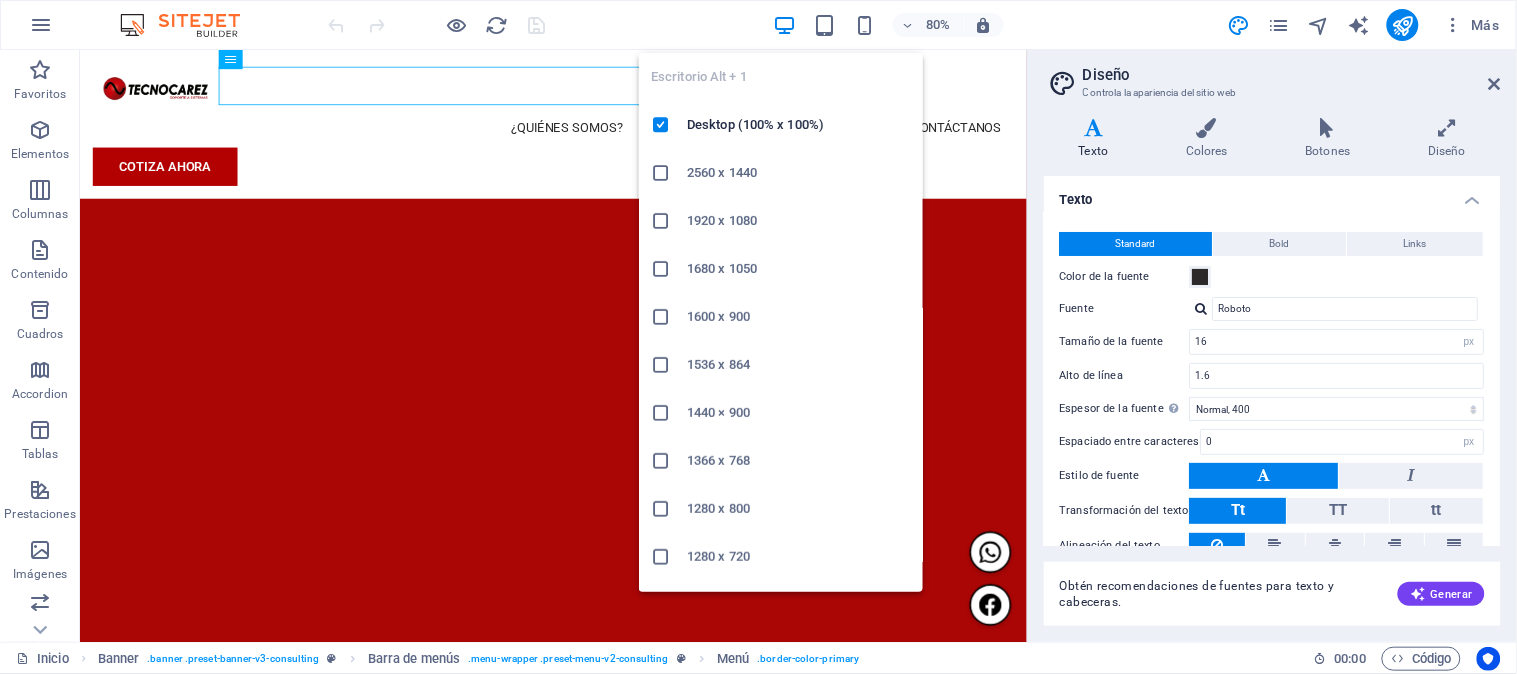 click at bounding box center [784, 25] 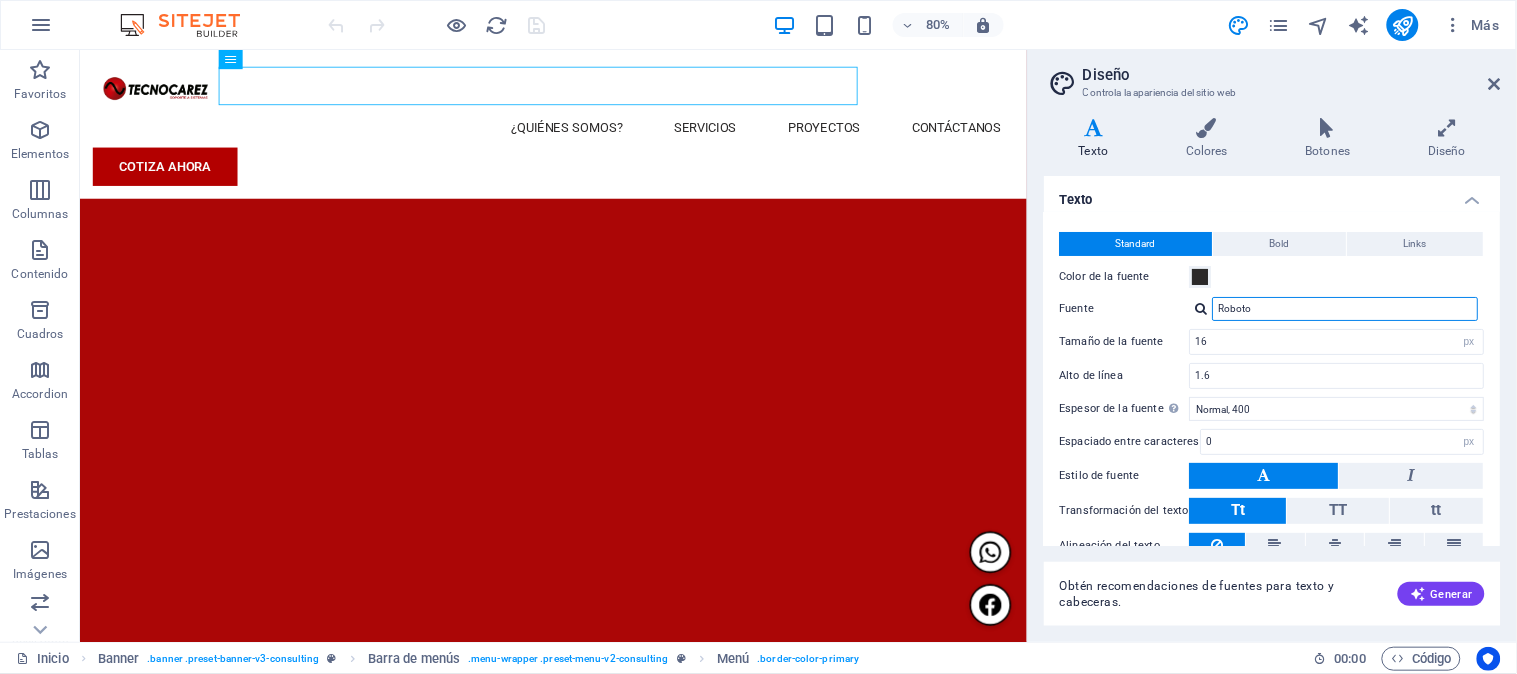 click on "Roboto" at bounding box center [1346, 309] 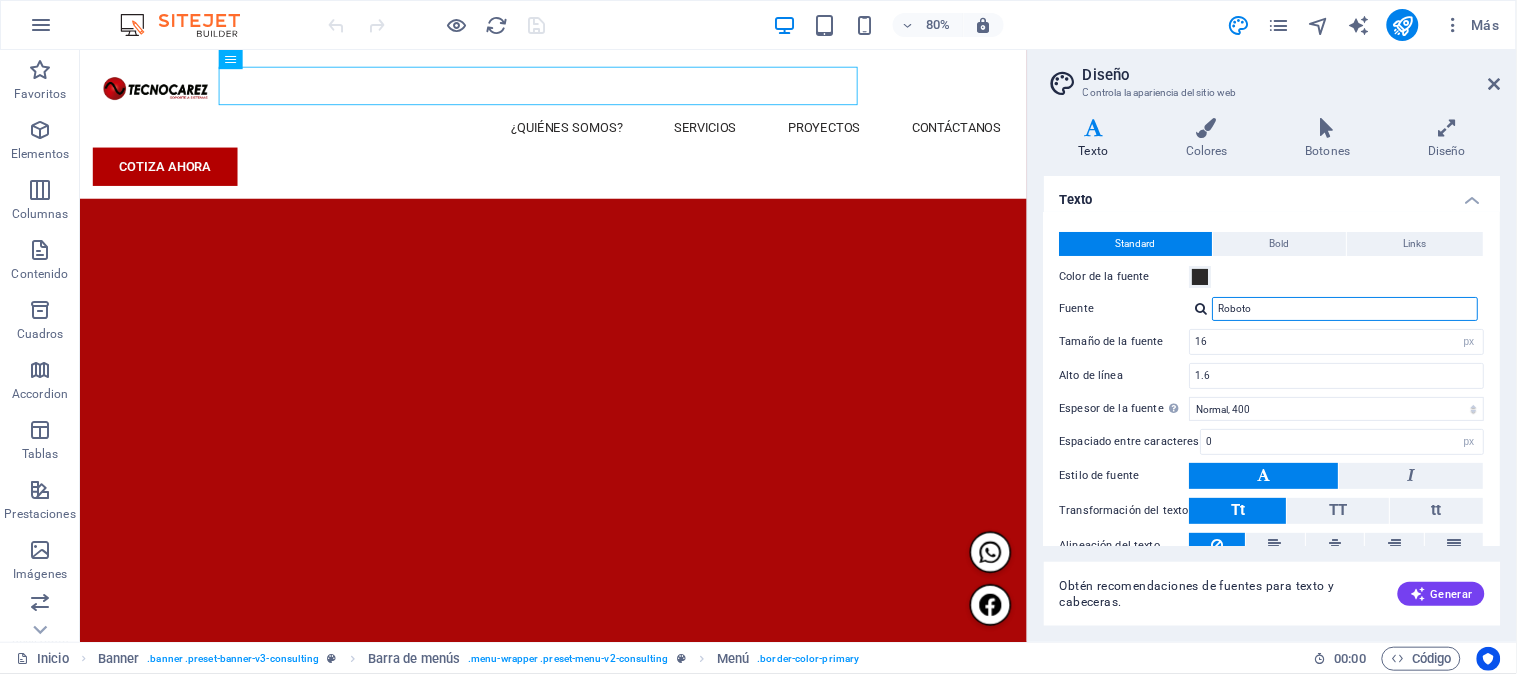 click on "Roboto" at bounding box center [1346, 309] 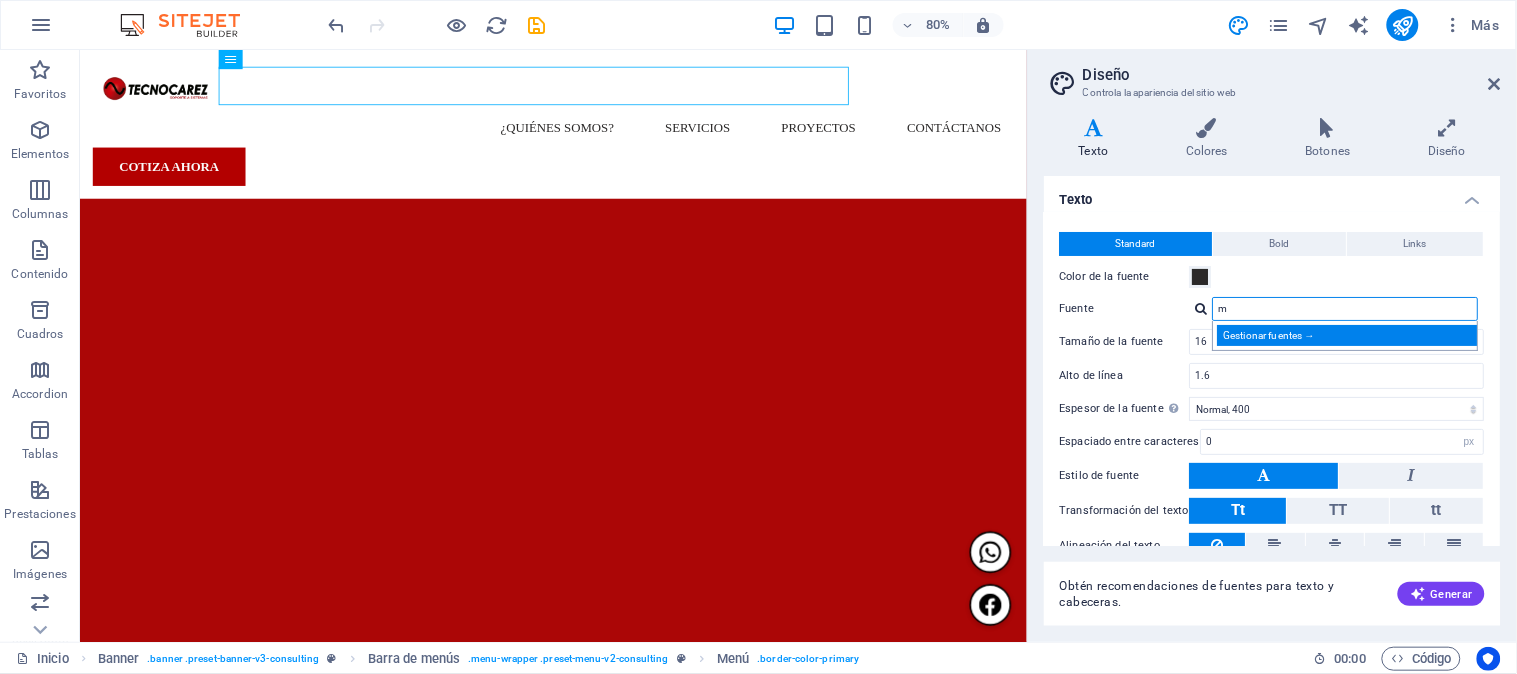 type on "m" 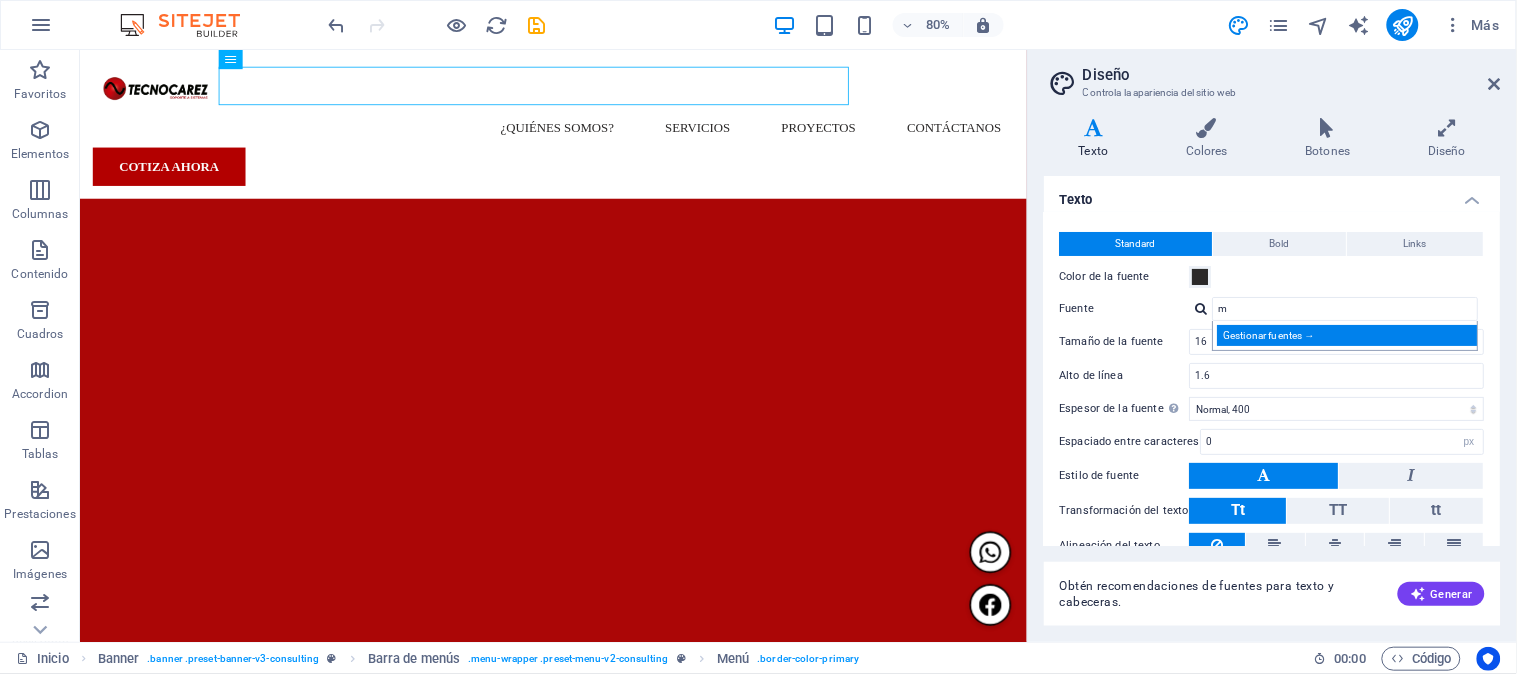click on "Gestionar fuentes →" at bounding box center [1350, 335] 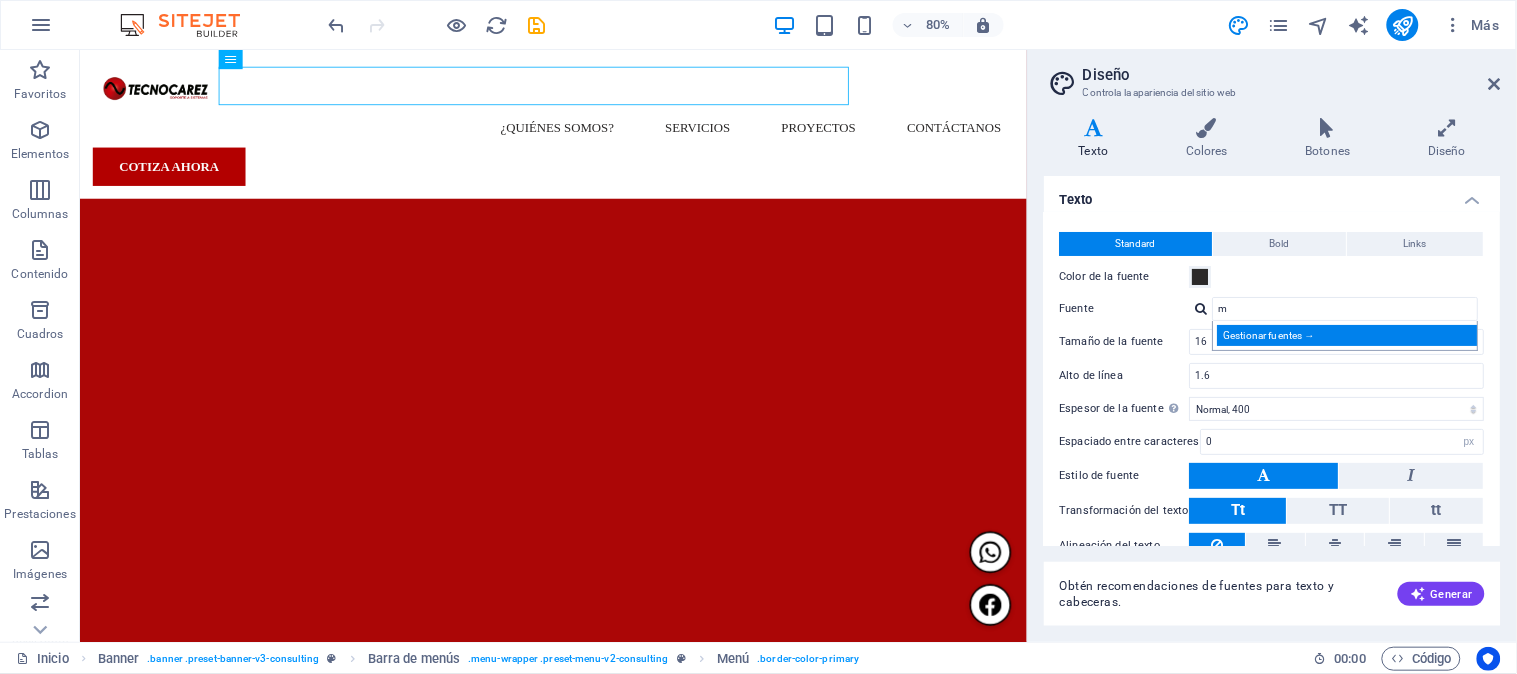 select on "popularity" 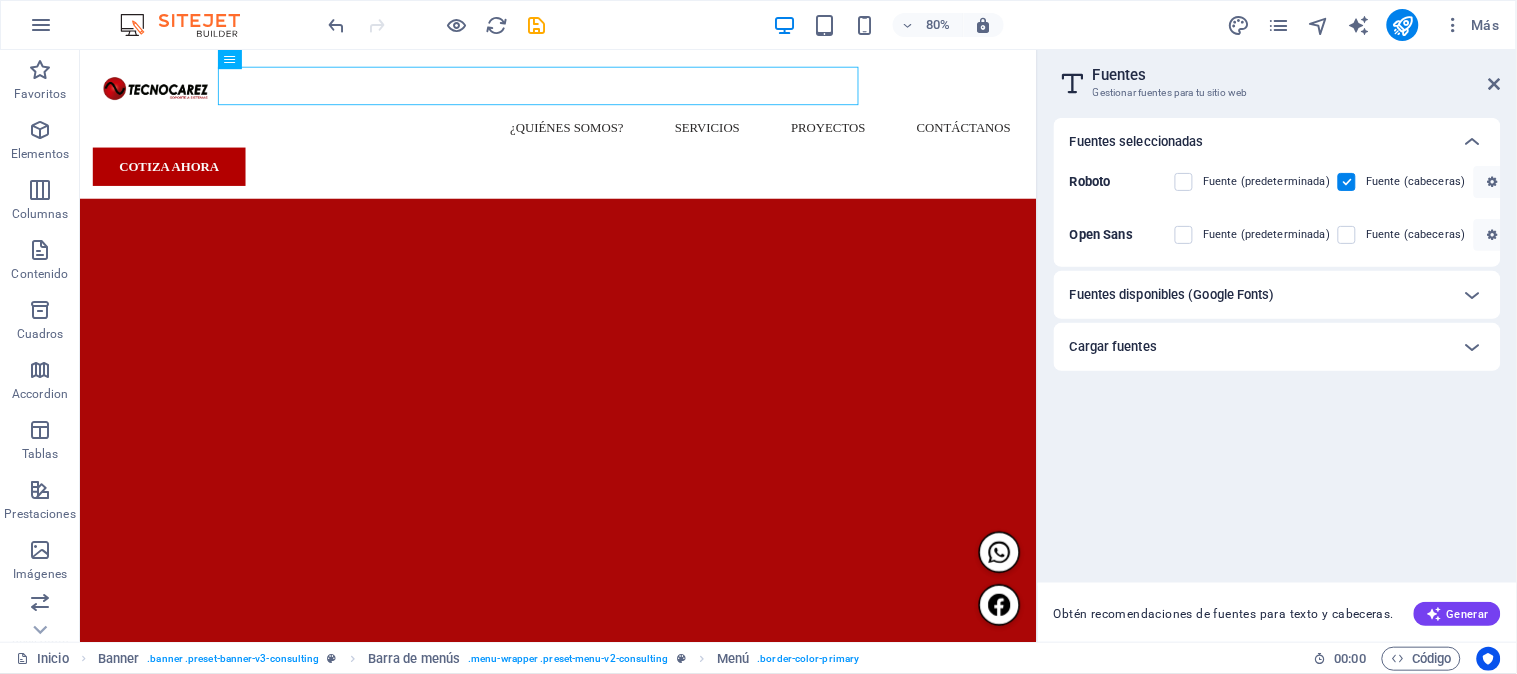 click on "Fuentes disponibles (Google Fonts)" at bounding box center (1172, 295) 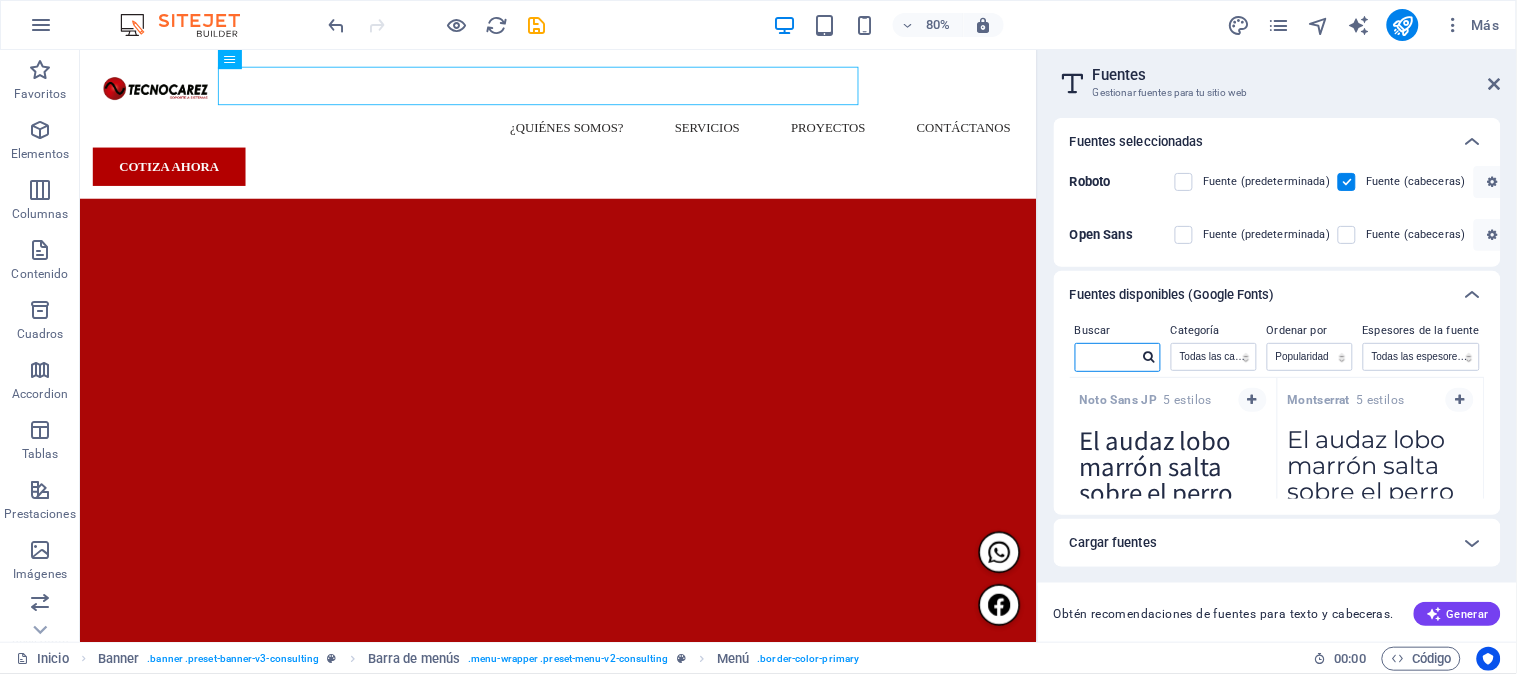 click at bounding box center (1107, 357) 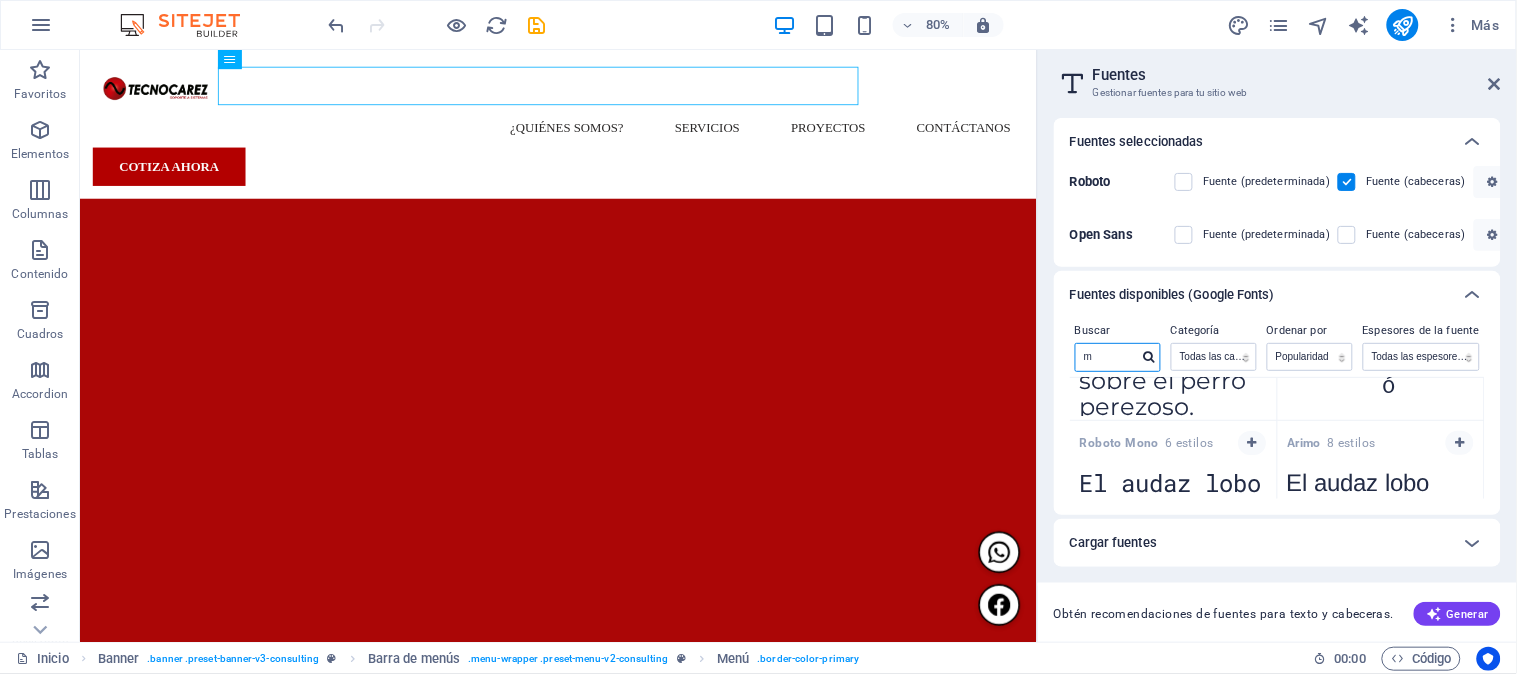 scroll, scrollTop: 0, scrollLeft: 0, axis: both 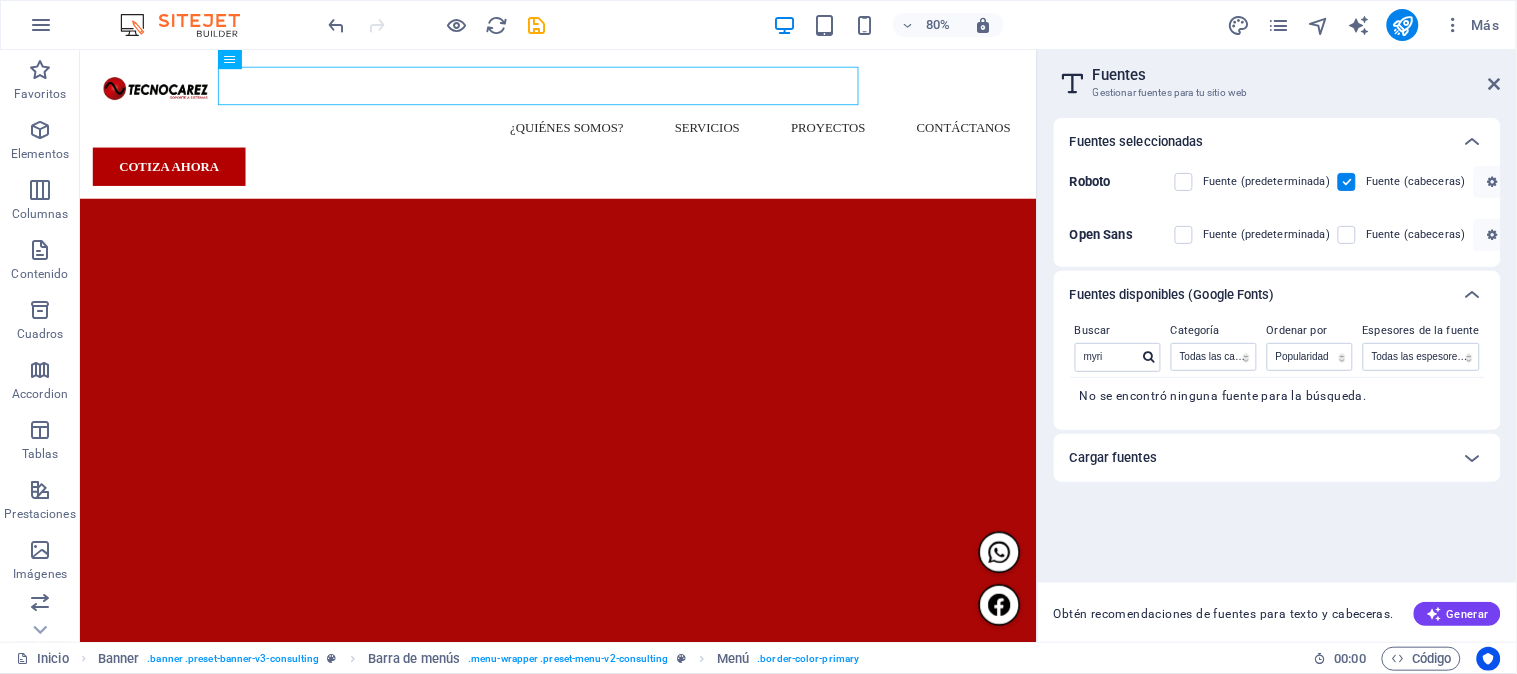 click on "Cargar fuentes" at bounding box center [1259, 458] 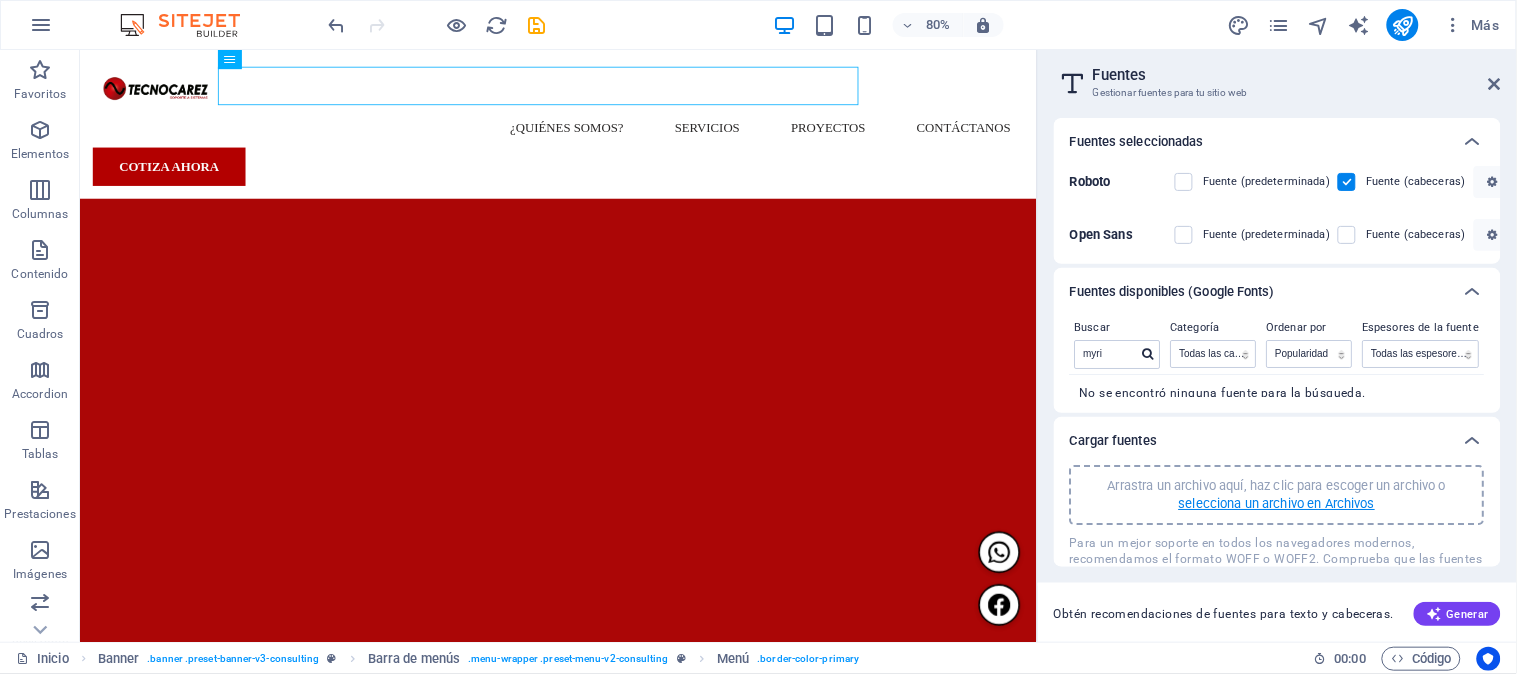 click on "selecciona un archivo en Archivos" at bounding box center [1277, 504] 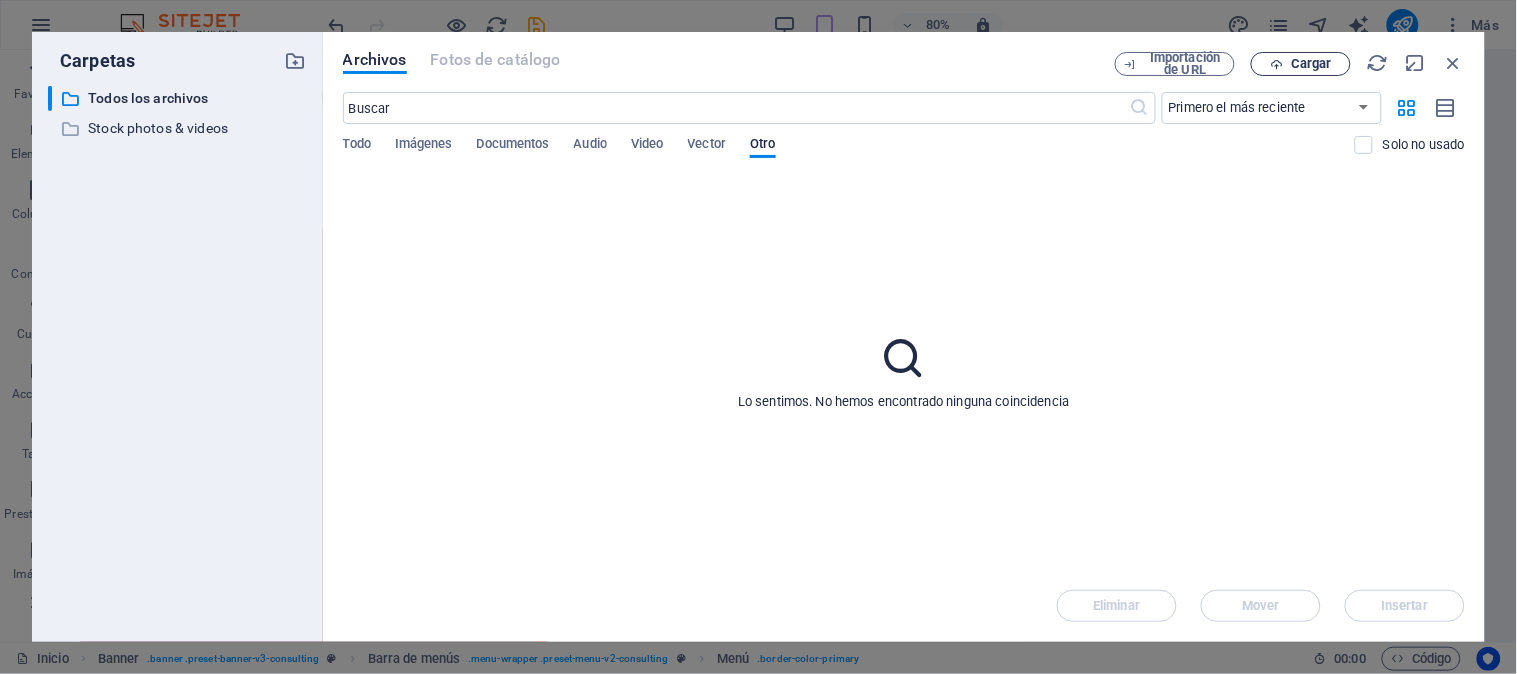 click on "Cargar" at bounding box center (1311, 64) 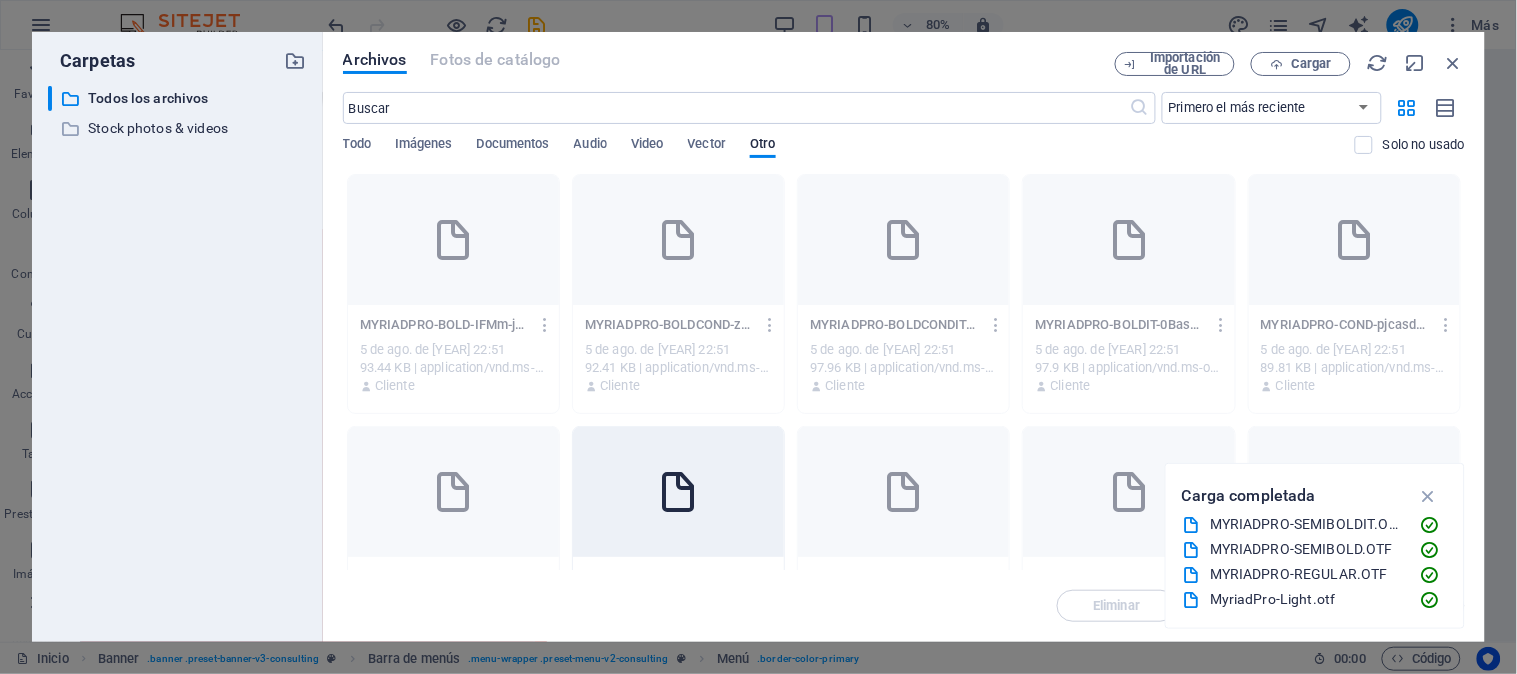 scroll, scrollTop: 95, scrollLeft: 0, axis: vertical 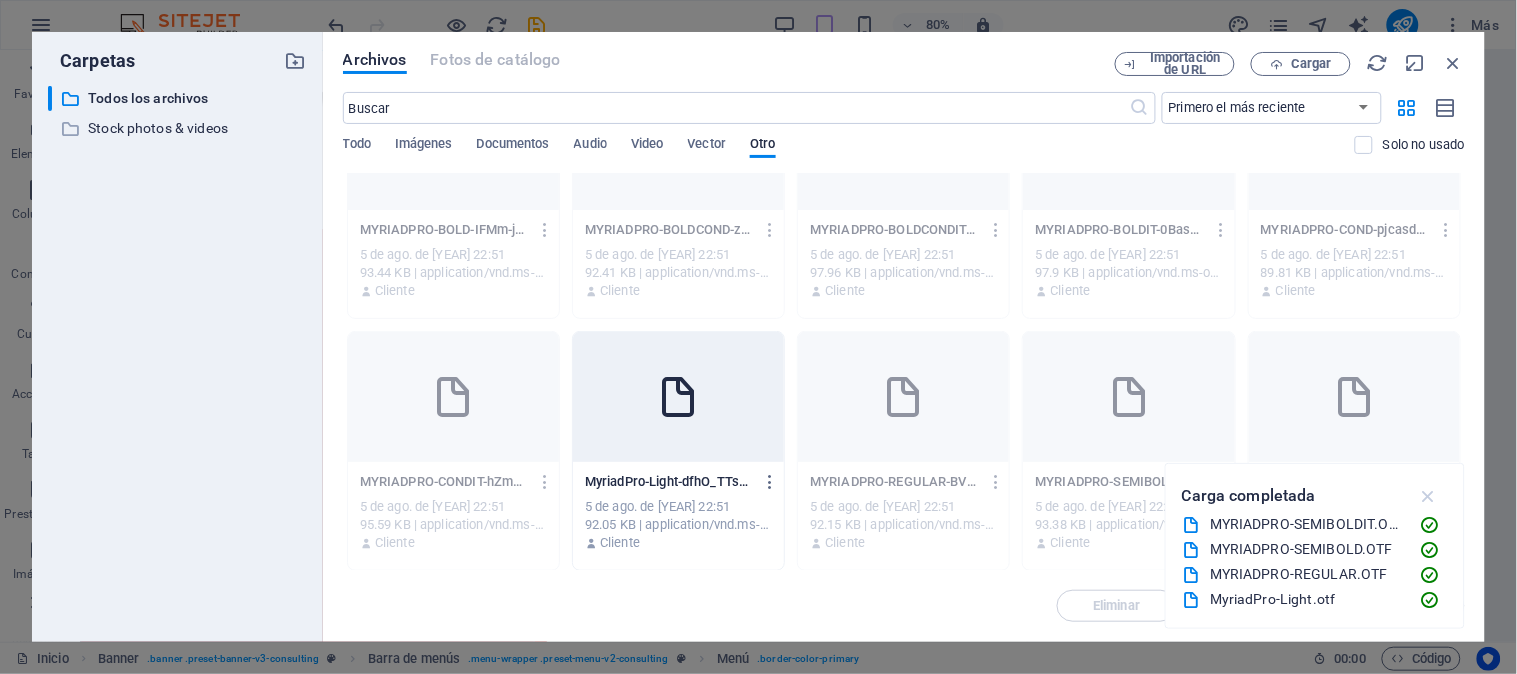 click at bounding box center (1428, 496) 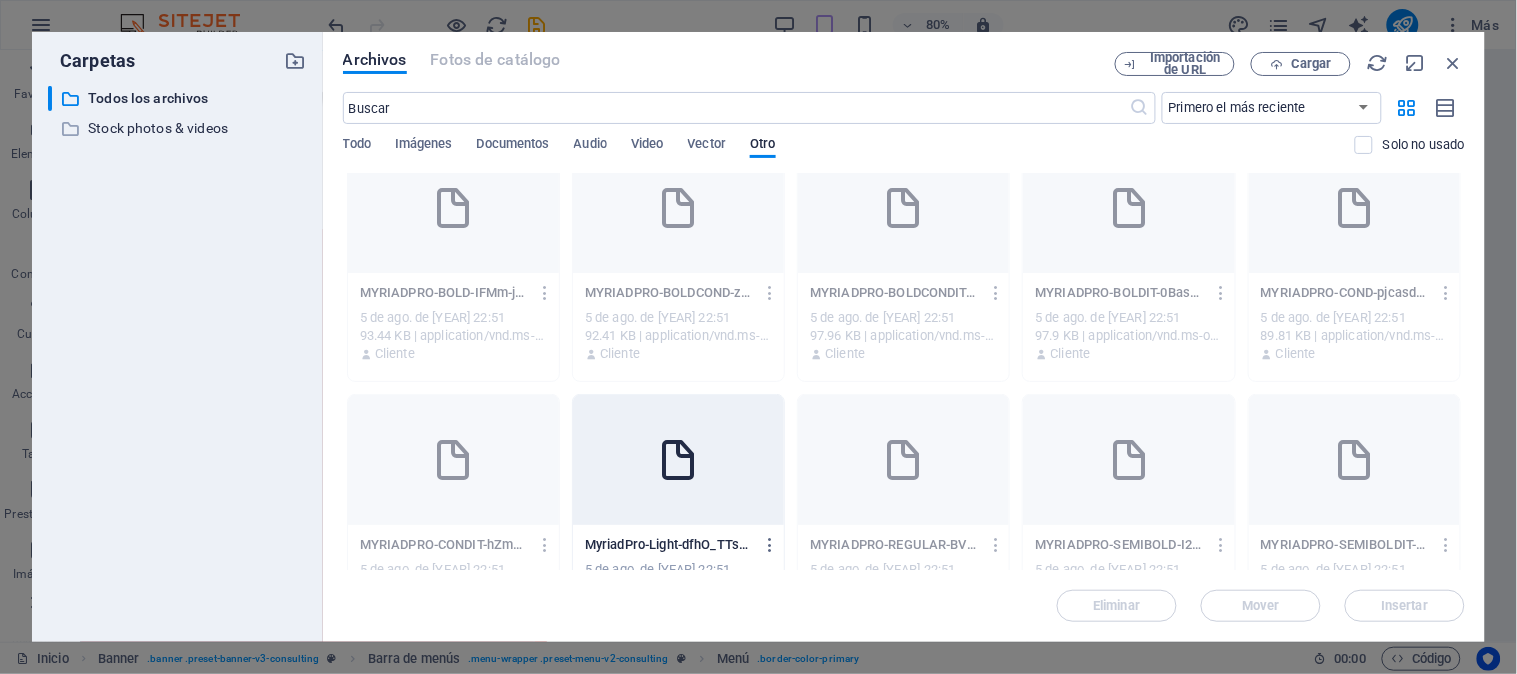 scroll, scrollTop: 0, scrollLeft: 0, axis: both 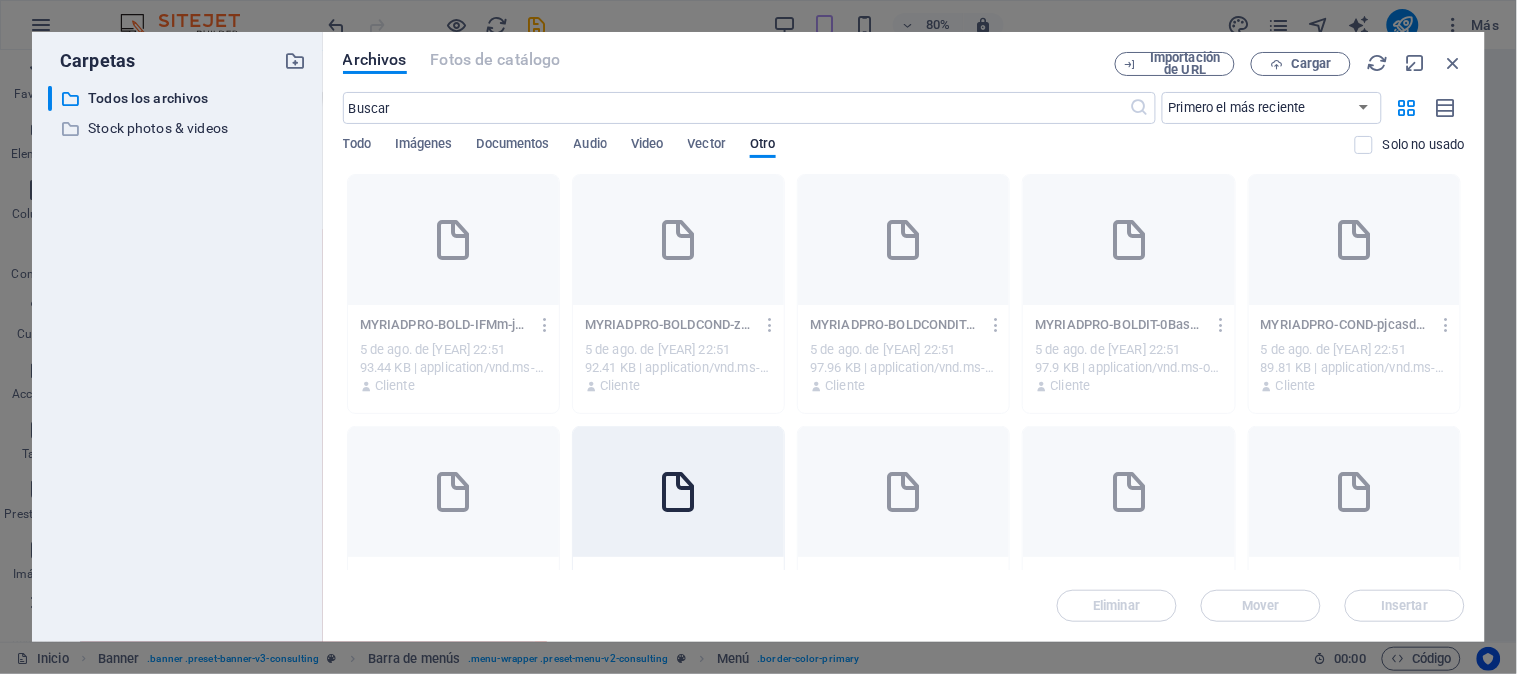 click at bounding box center (678, 492) 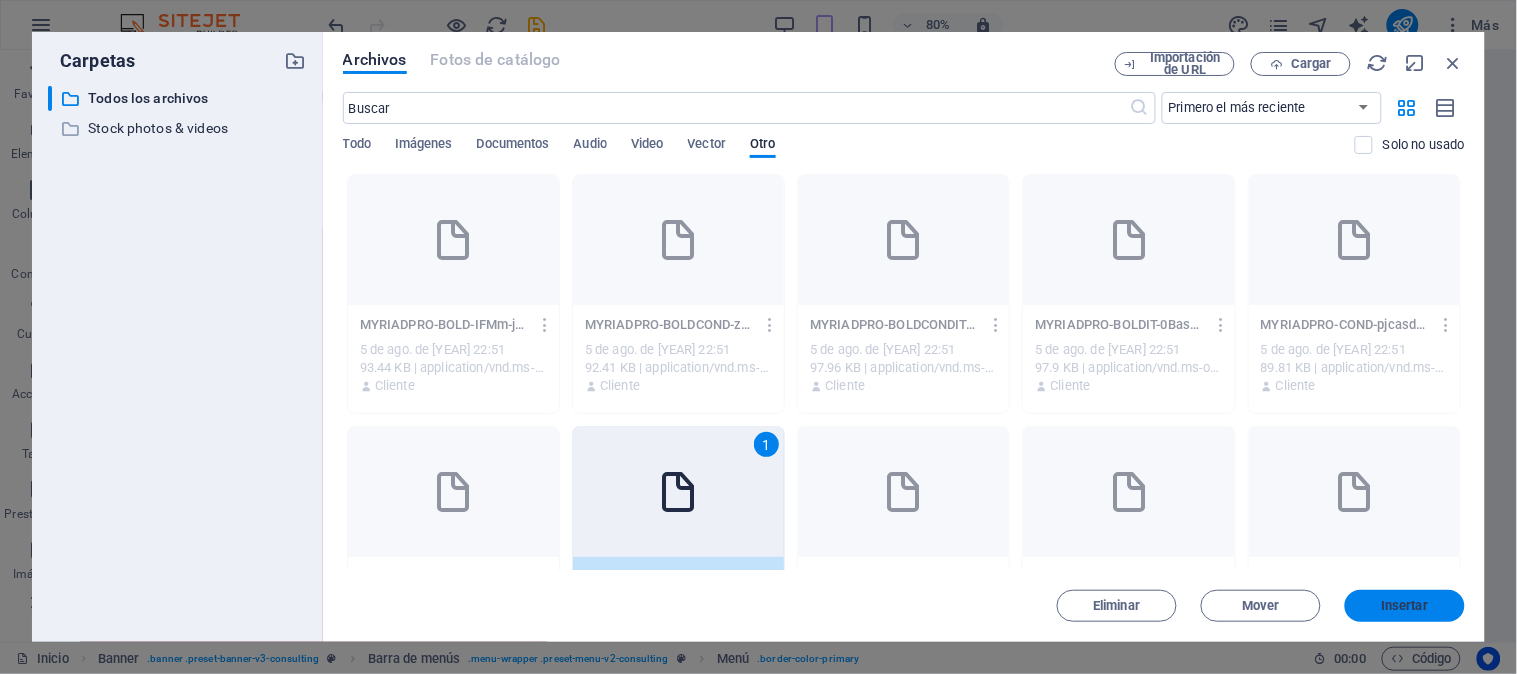 click on "Insertar" at bounding box center (1405, 606) 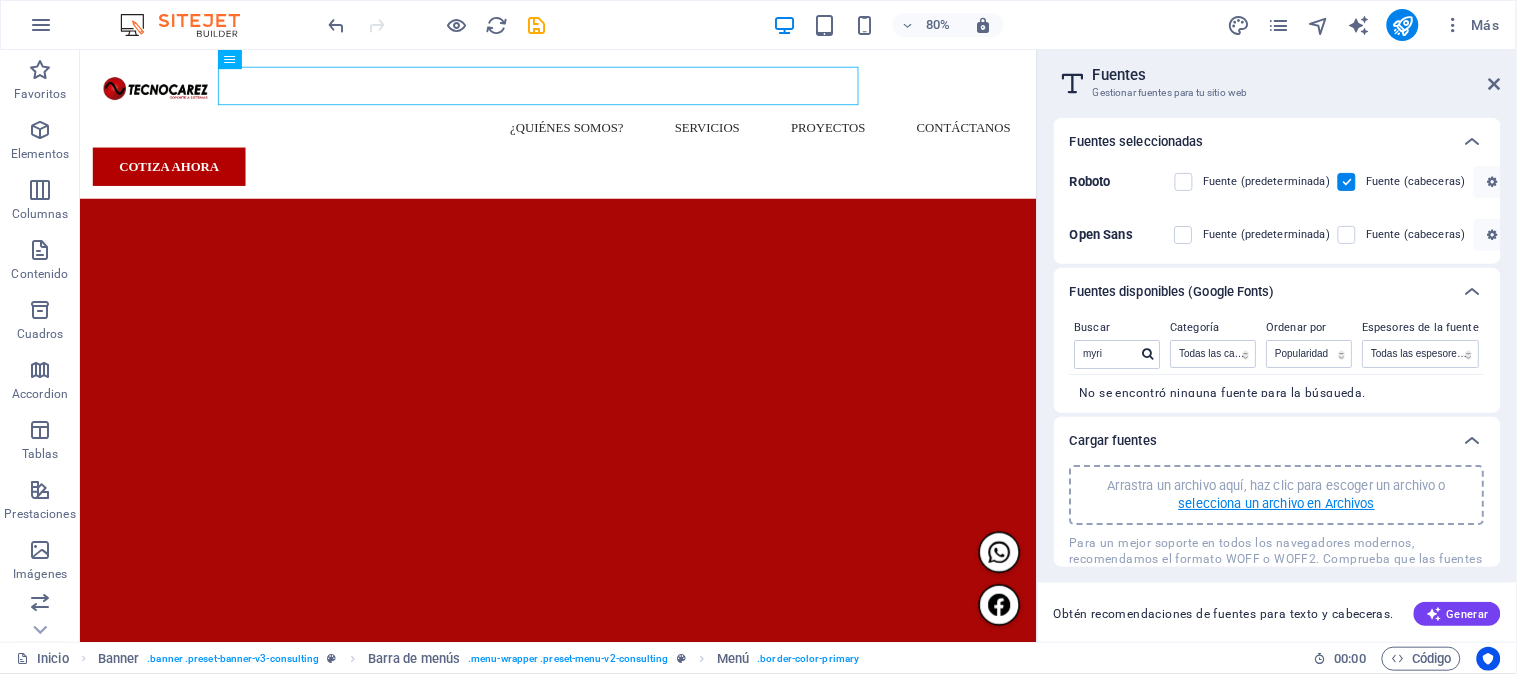 click on "selecciona un archivo en Archivos" at bounding box center [1277, 504] 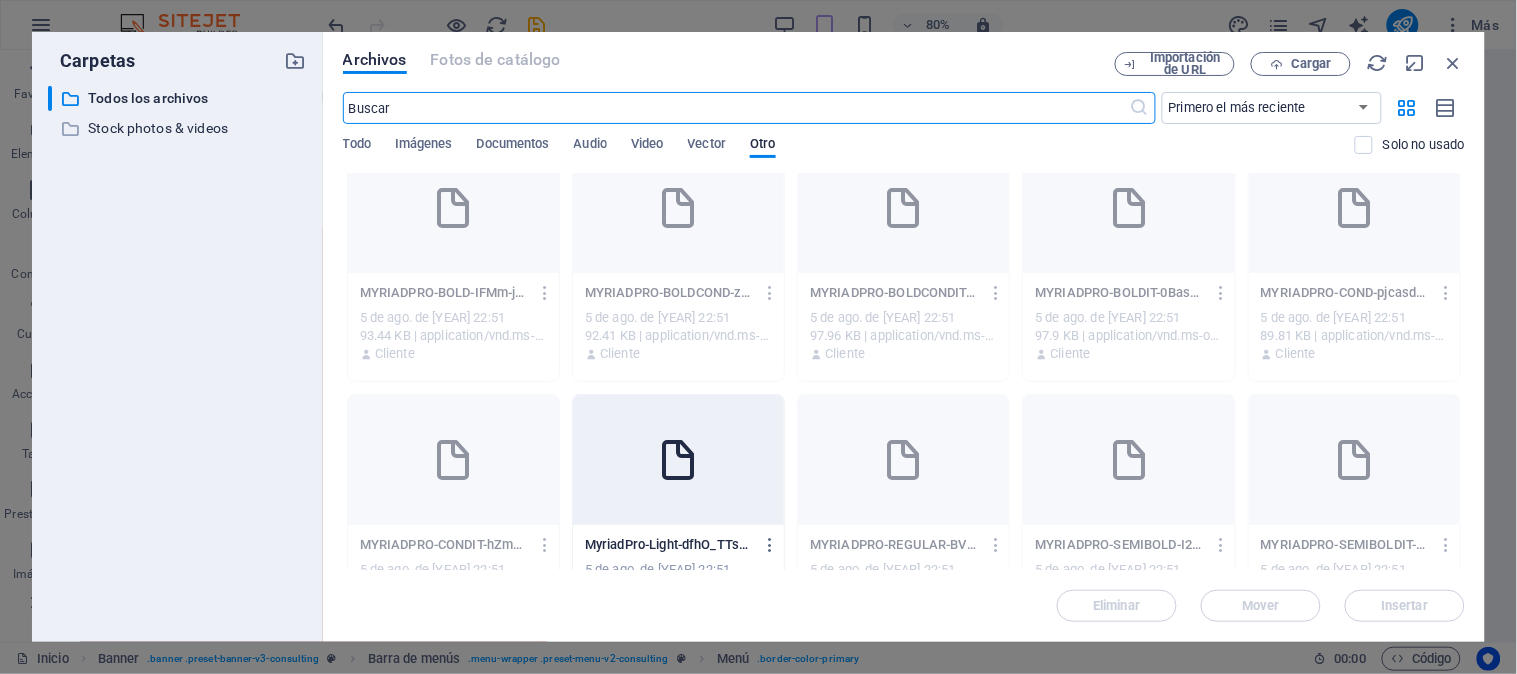 scroll, scrollTop: 0, scrollLeft: 0, axis: both 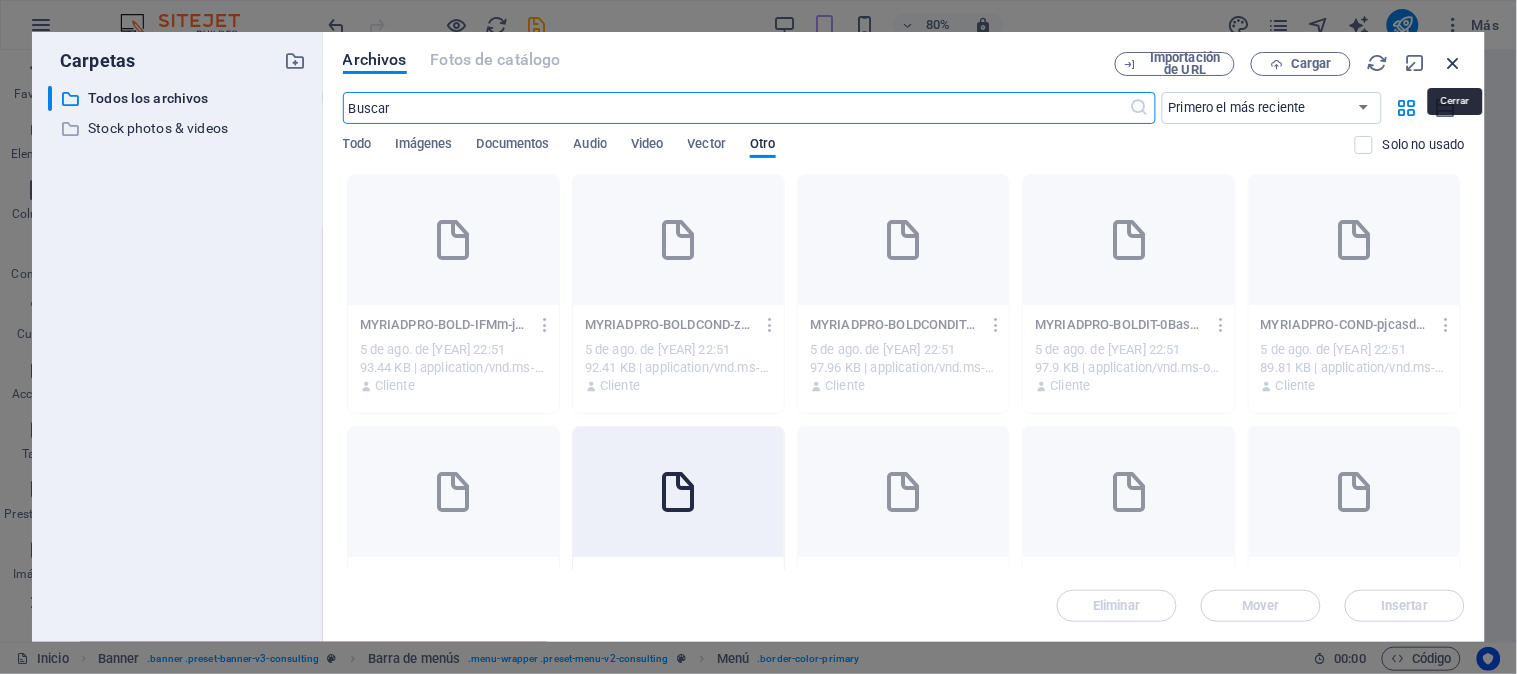 click at bounding box center (1454, 63) 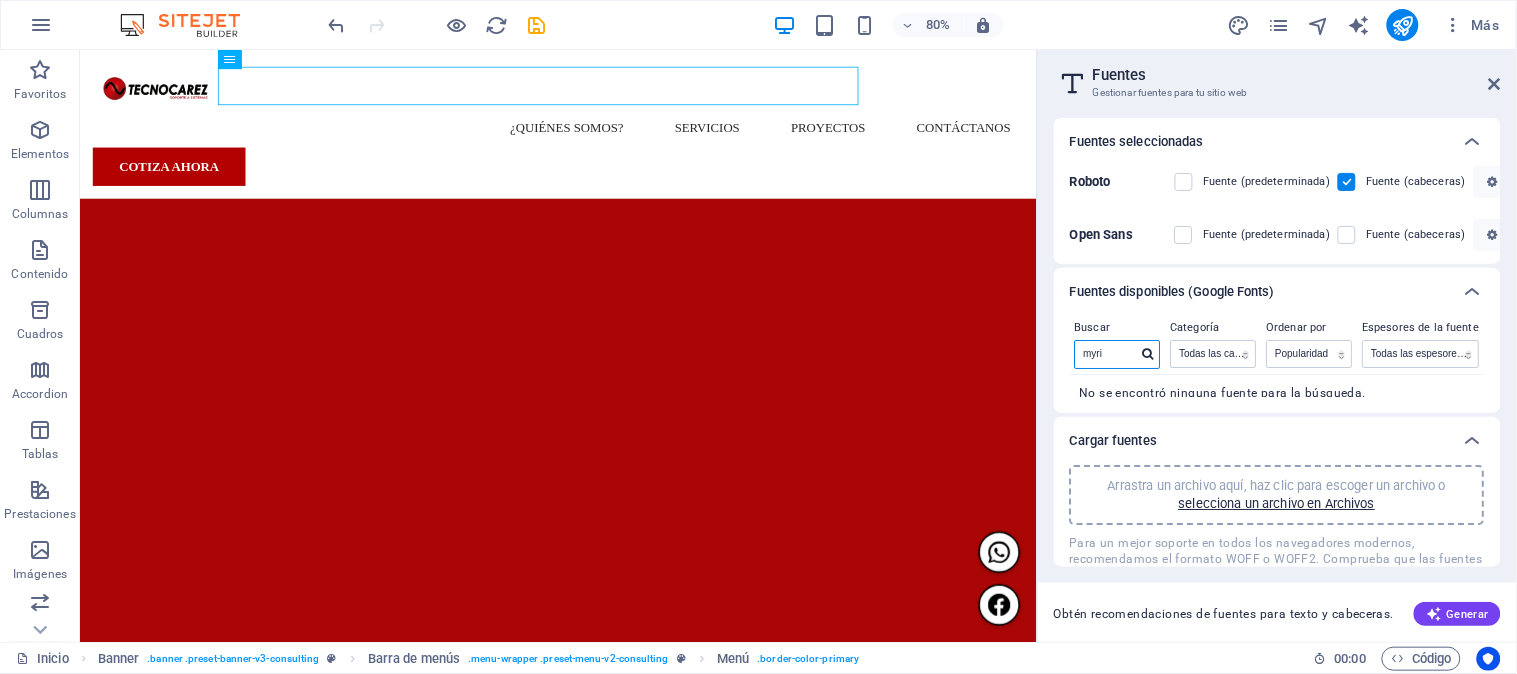 click on "myri" at bounding box center [1107, 354] 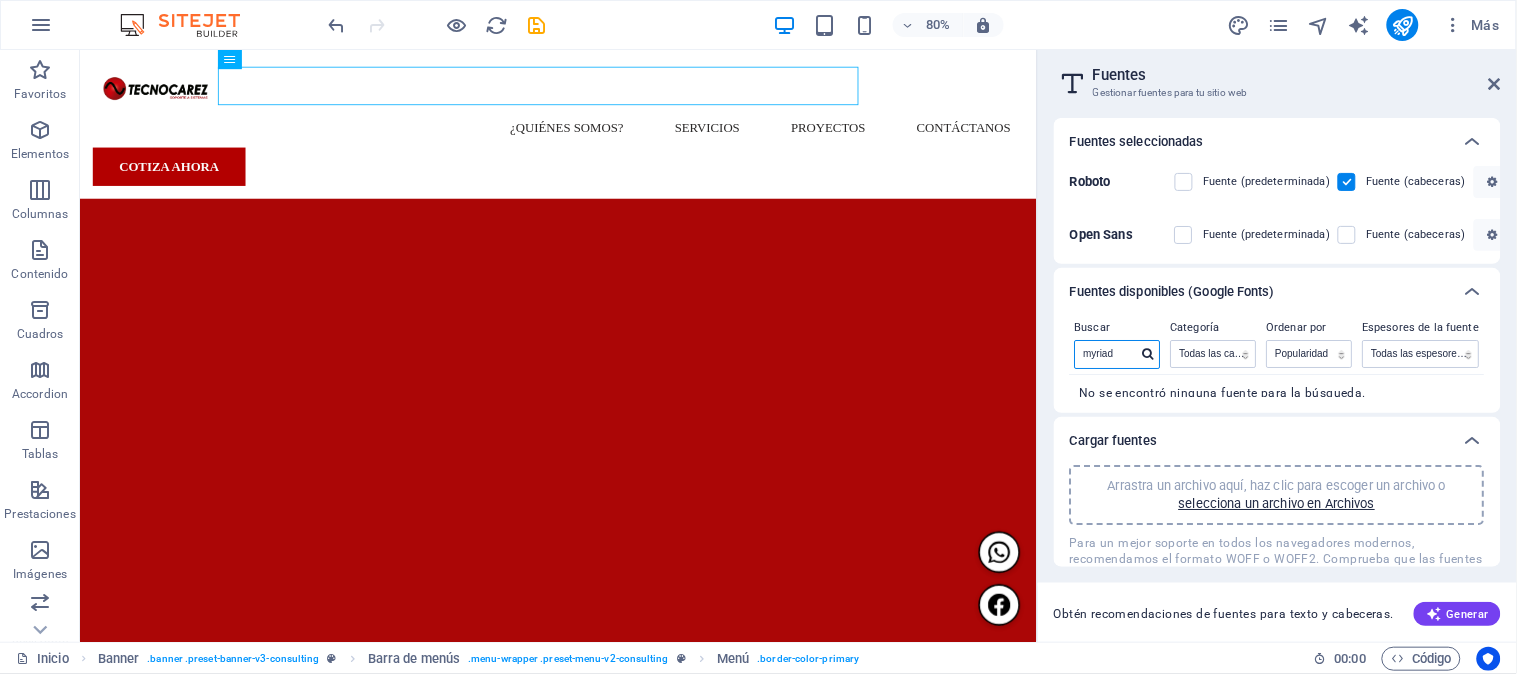 type on "myriad" 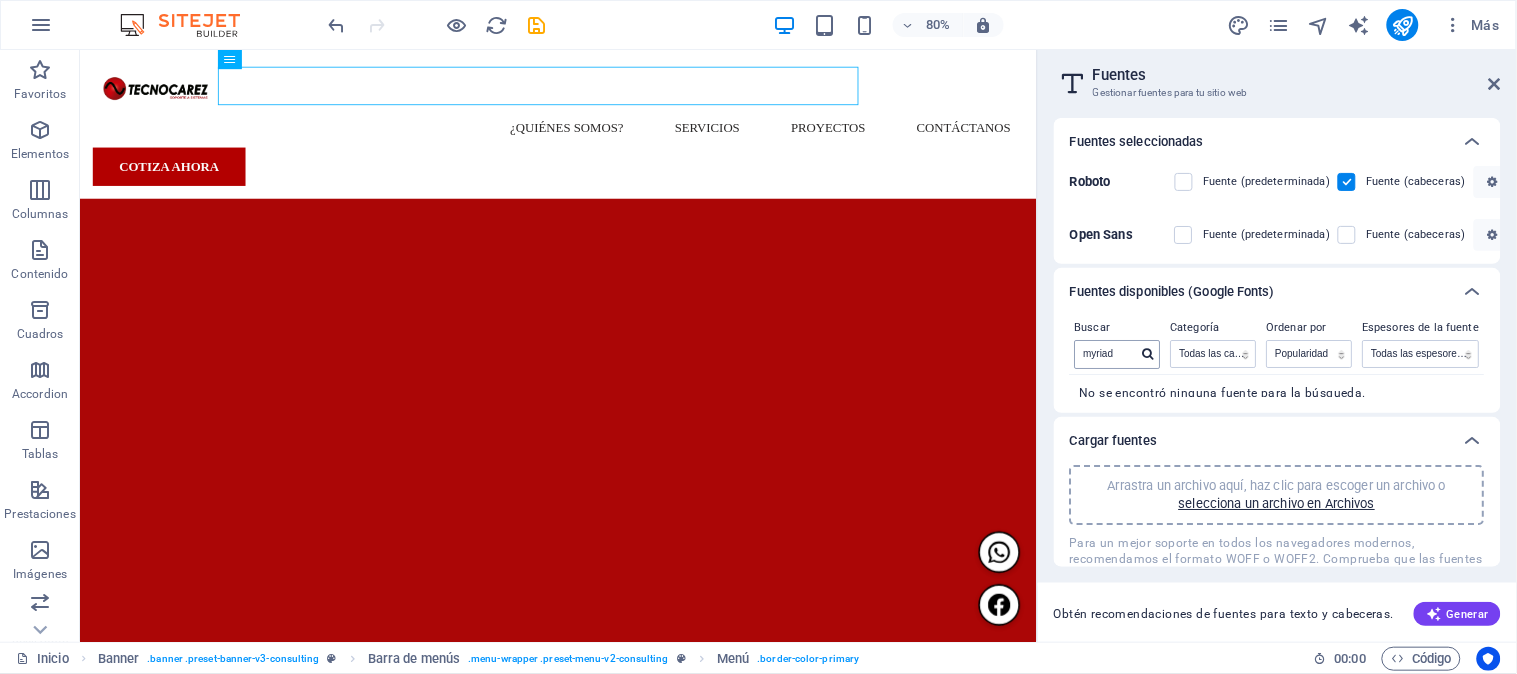 click at bounding box center (1148, 354) 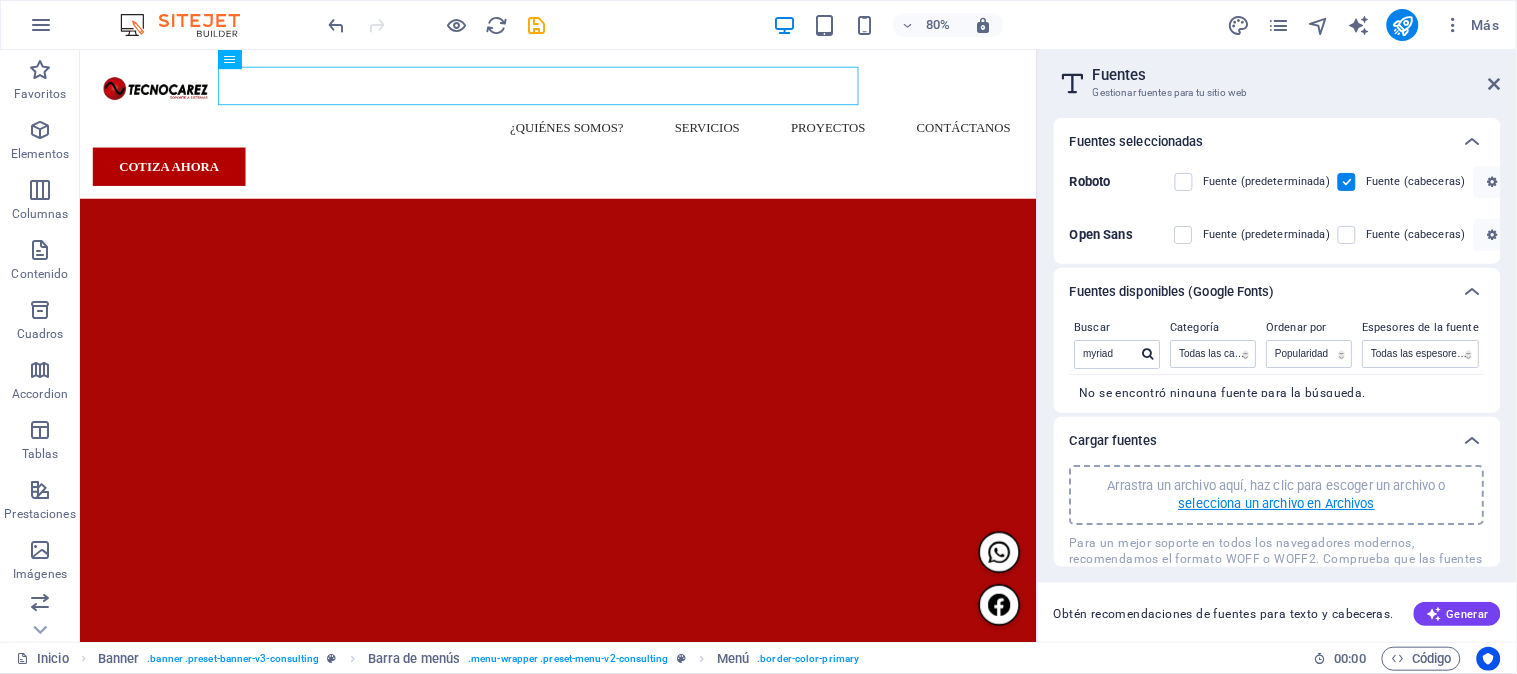 click on "selecciona un archivo en Archivos" at bounding box center (1277, 504) 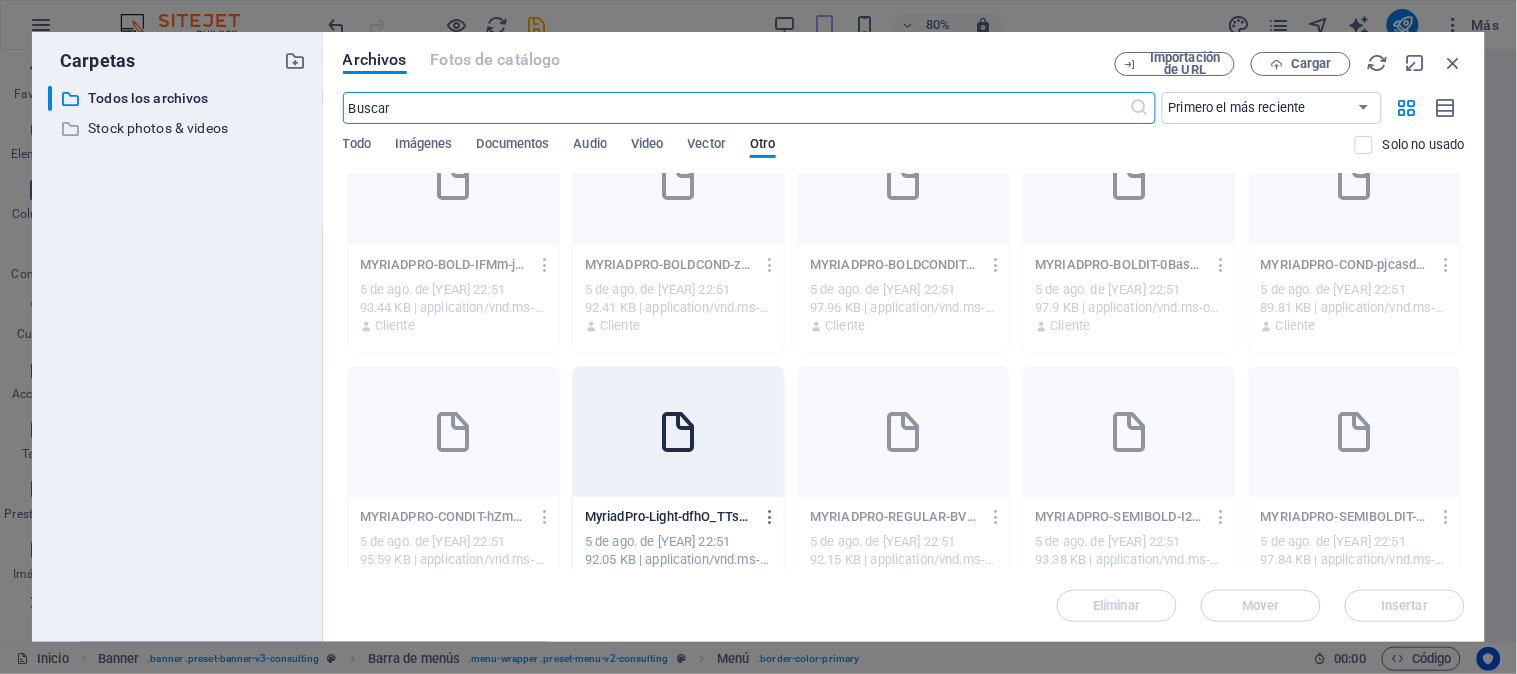 scroll, scrollTop: 95, scrollLeft: 0, axis: vertical 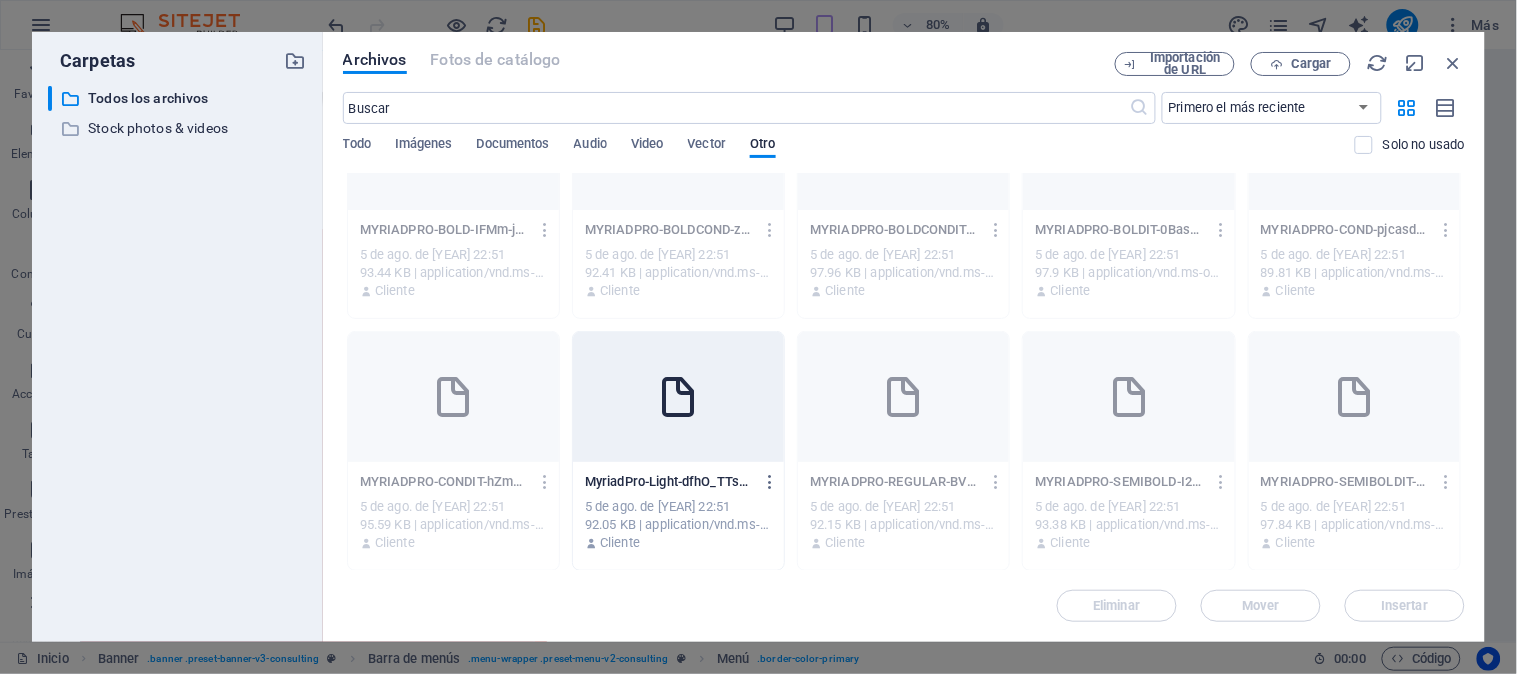 click on "Carpetas ​ Todos los archivos Todos los archivos ​ Stock photos & videos Stock photos & videos Archivos Fotos de catálogo Importación de URL Cargar ​ Primero el más reciente Primero el más antiguo Nombre (A-Z) Nombre (Z-A) Tamaño (0-9) Tamaño (9-0) Resolución (0-9) Resolución (9-0) Todo Imágenes Documentos Audio Video Vector Otro Solo no usado Arrastra archivos aquí para cargarlos de inmediato MYRIADPRO-BOLD-IFMm-jZzsJbutz2mzxlrzw.OTF MYRIADPRO-BOLD-IFMm-jZzsJbutz2mzxlrzw.OTF 5 de ago. de 2025 22:51 93.44 KB | application/vnd.ms-opentype Cliente MYRIADPRO-BOLDCOND-zLc2-mHDMQnyMvKhdTyRlw.OTF MYRIADPRO-BOLDCOND-zLc2-mHDMQnyMvKhdTyRlw.OTF 5 de ago. de 2025 22:51 92.41 KB | application/vnd.ms-opentype Cliente MYRIADPRO-BOLDCONDIT-kMkn1ZO1FlM4v1z9BtMauQ.OTF MYRIADPRO-BOLDCONDIT-kMkn1ZO1FlM4v1z9BtMauQ.OTF 5 de ago. de 2025 22:51 97.96 KB | application/vnd.ms-opentype Cliente MYRIADPRO-BOLDIT-0BaswkdG06oJgswEaqgSSw.OTF MYRIADPRO-BOLDIT-0BaswkdG06oJgswEaqgSSw.OTF 5 de ago. de 2025 22:51 Cliente Mover" at bounding box center (758, 337) 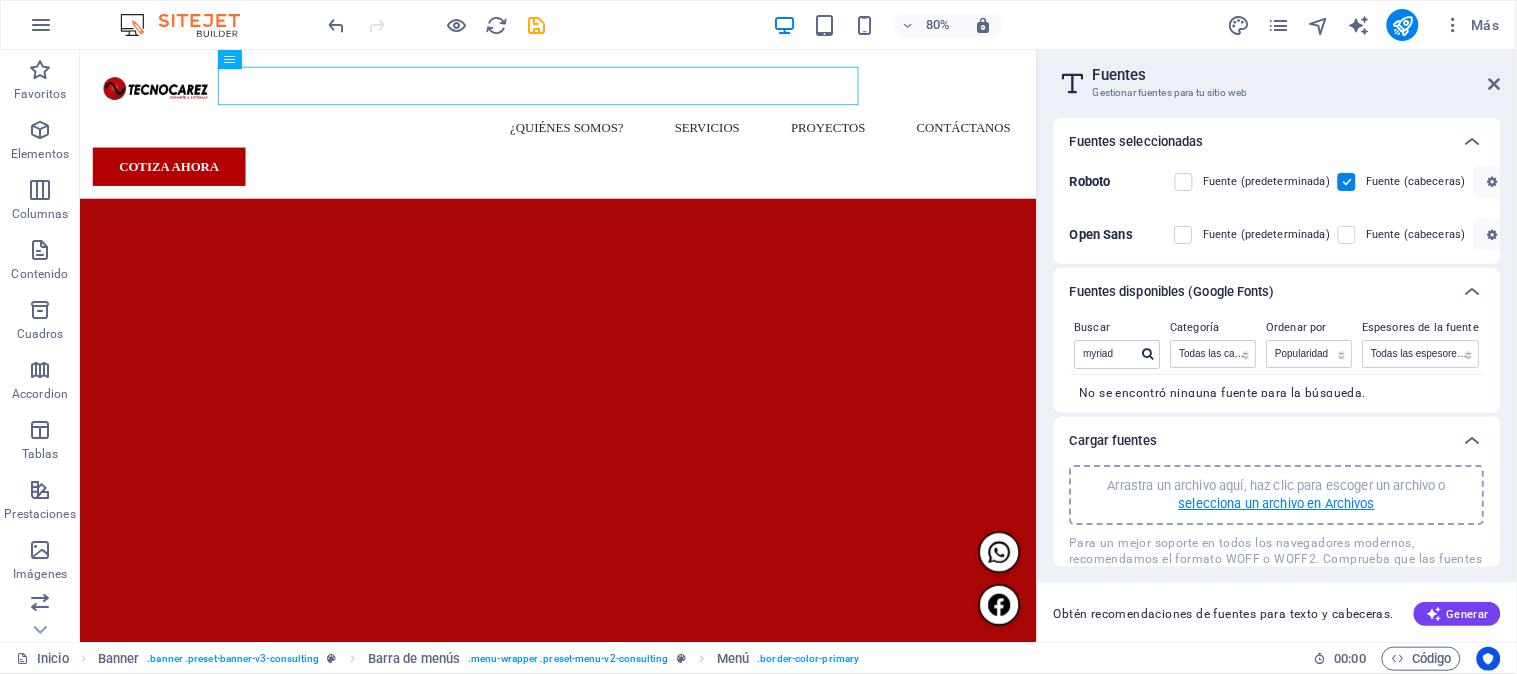 click on "selecciona un archivo en Archivos" at bounding box center (1277, 504) 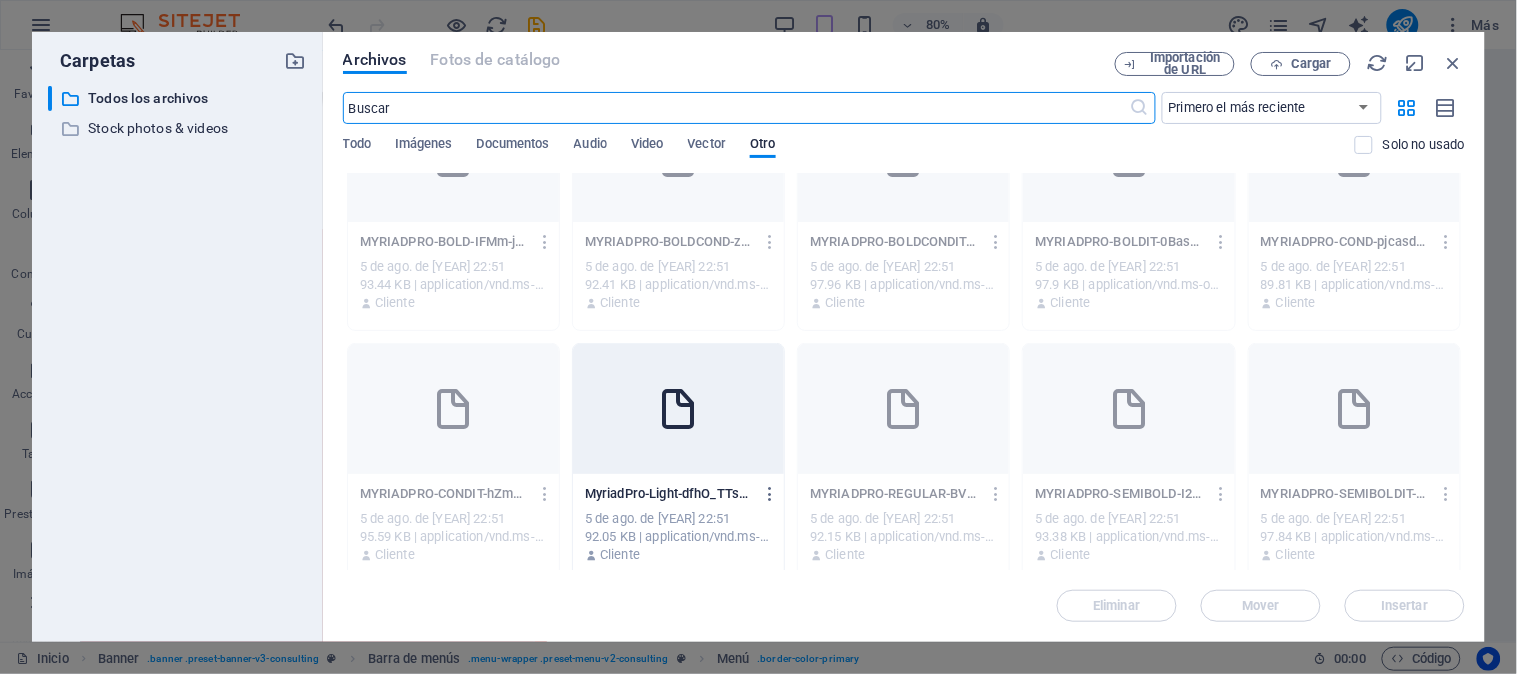 scroll, scrollTop: 95, scrollLeft: 0, axis: vertical 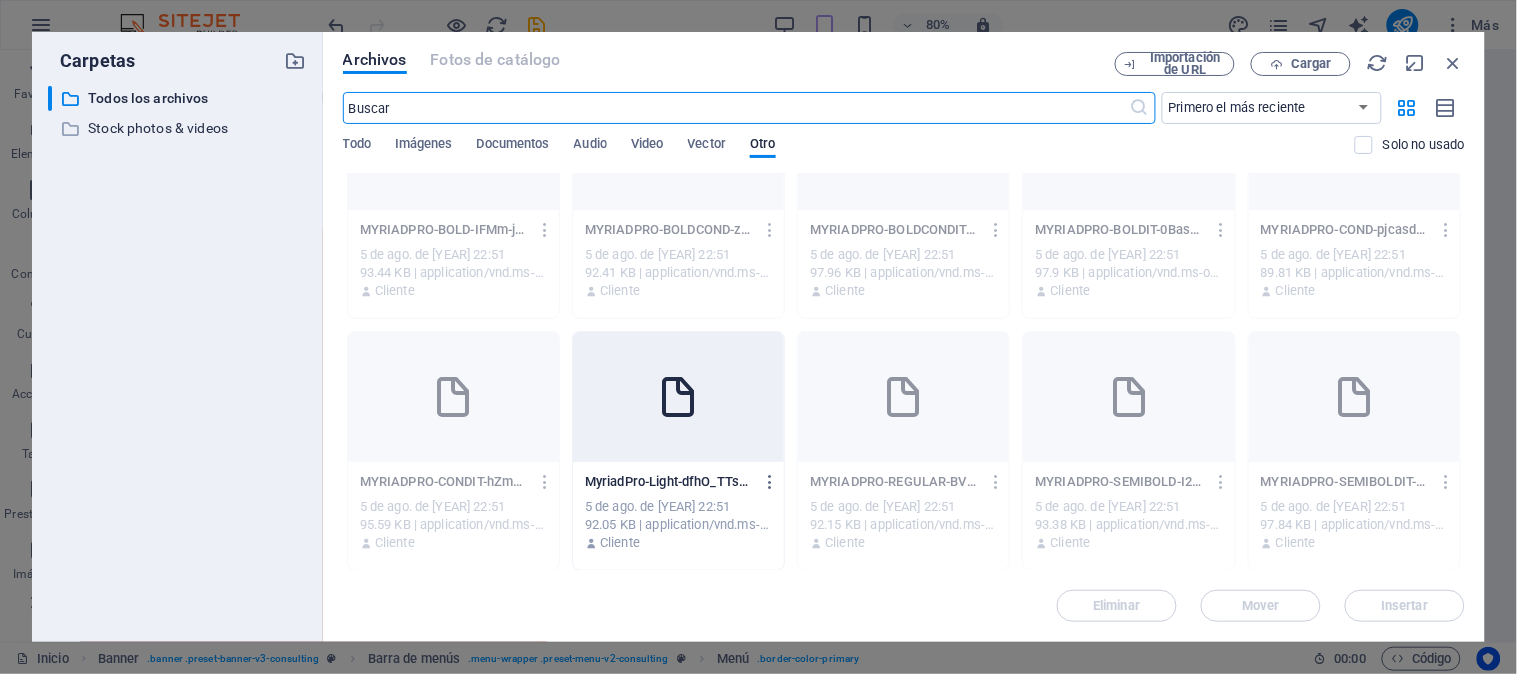 click on "Carpetas ​ Todos los archivos Todos los archivos ​ Stock photos & videos Stock photos & videos Archivos Fotos de catálogo Importación de URL Cargar ​ Primero el más reciente Primero el más antiguo Nombre (A-Z) Nombre (Z-A) Tamaño (0-9) Tamaño (9-0) Resolución (0-9) Resolución (9-0) Todo Imágenes Documentos Audio Video Vector Otro Solo no usado Arrastra archivos aquí para cargarlos de inmediato MYRIADPRO-BOLD-IFMm-jZzsJbutz2mzxlrzw.OTF MYRIADPRO-BOLD-IFMm-jZzsJbutz2mzxlrzw.OTF 5 de ago. de 2025 22:51 93.44 KB | application/vnd.ms-opentype Cliente MYRIADPRO-BOLDCOND-zLc2-mHDMQnyMvKhdTyRlw.OTF MYRIADPRO-BOLDCOND-zLc2-mHDMQnyMvKhdTyRlw.OTF 5 de ago. de 2025 22:51 92.41 KB | application/vnd.ms-opentype Cliente MYRIADPRO-BOLDCONDIT-kMkn1ZO1FlM4v1z9BtMauQ.OTF MYRIADPRO-BOLDCONDIT-kMkn1ZO1FlM4v1z9BtMauQ.OTF 5 de ago. de 2025 22:51 97.96 KB | application/vnd.ms-opentype Cliente MYRIADPRO-BOLDIT-0BaswkdG06oJgswEaqgSSw.OTF MYRIADPRO-BOLDIT-0BaswkdG06oJgswEaqgSSw.OTF 5 de ago. de 2025 22:51 Cliente Mover" at bounding box center (758, 337) 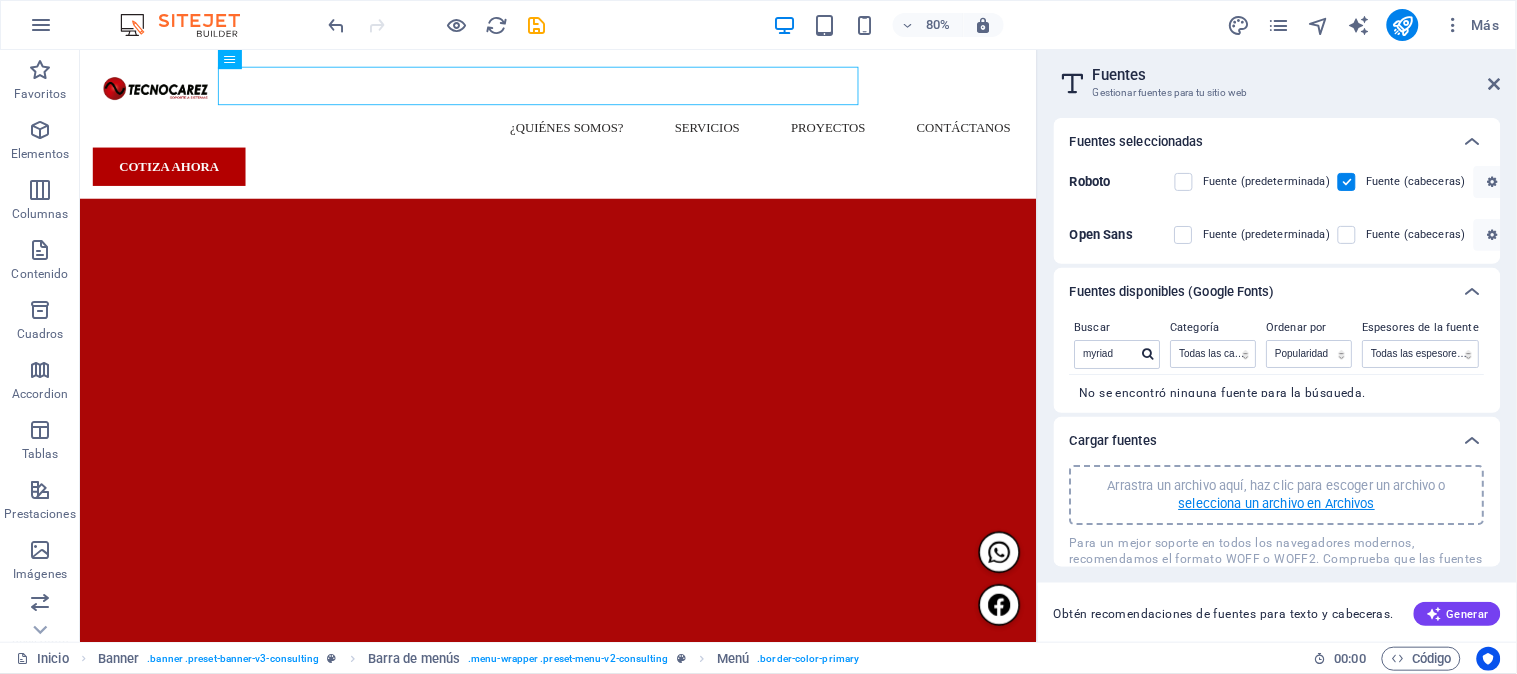click on "selecciona un archivo en Archivos" at bounding box center [1277, 504] 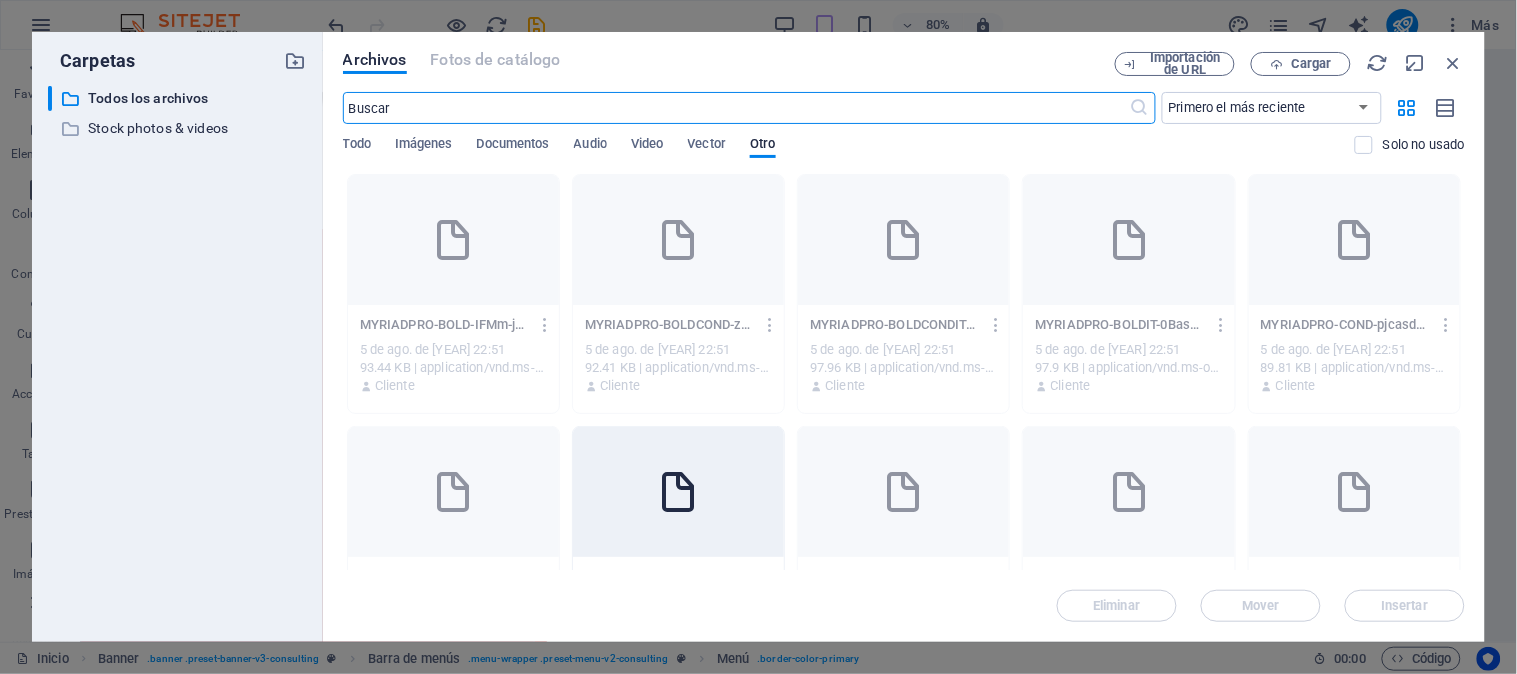 scroll, scrollTop: 95, scrollLeft: 0, axis: vertical 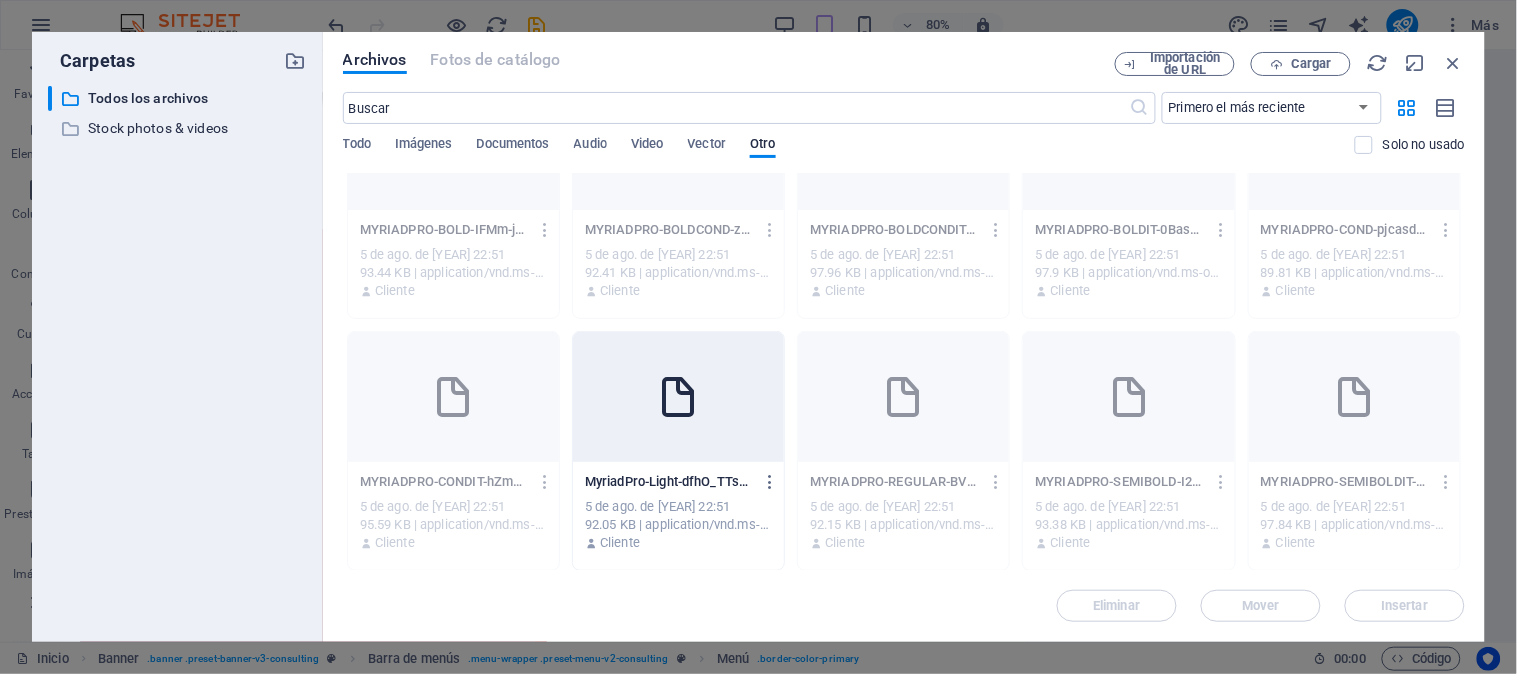 click at bounding box center [678, 397] 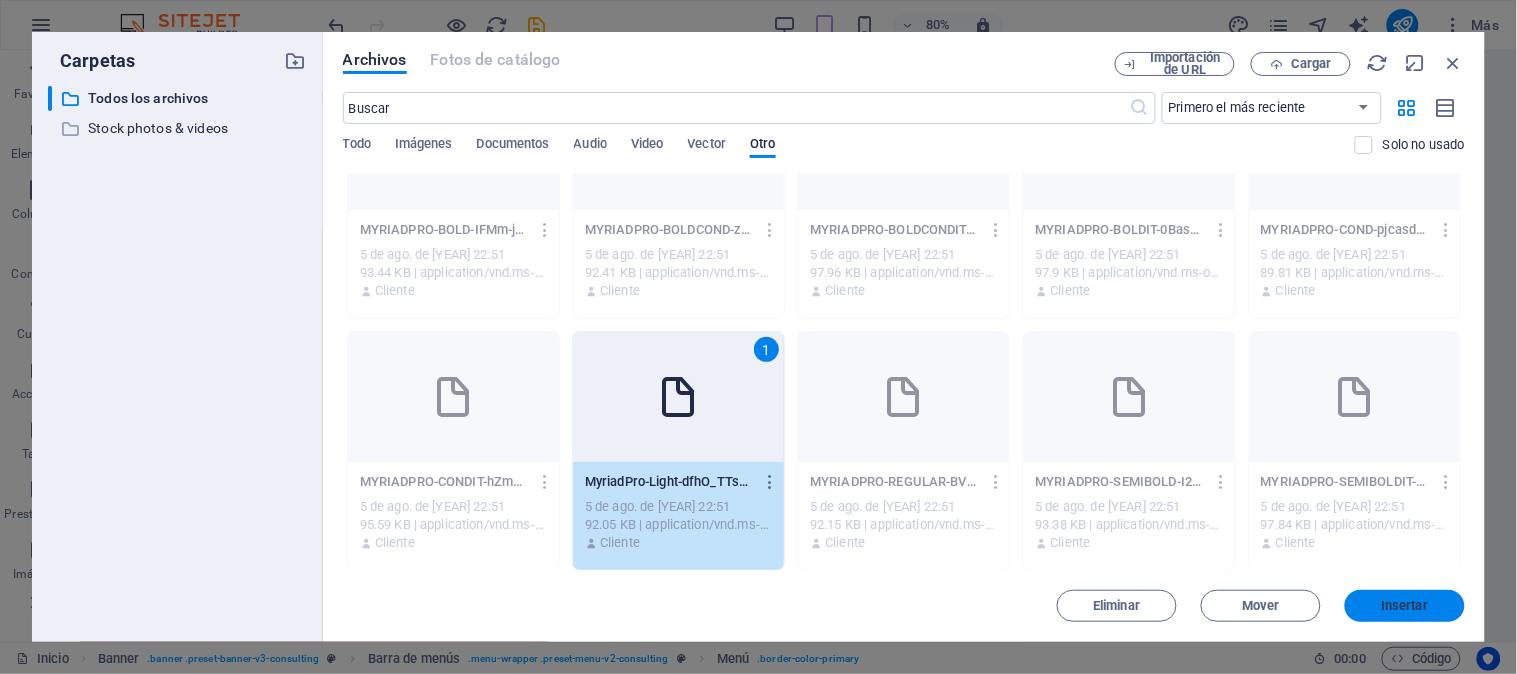 click on "Insertar" at bounding box center (1405, 606) 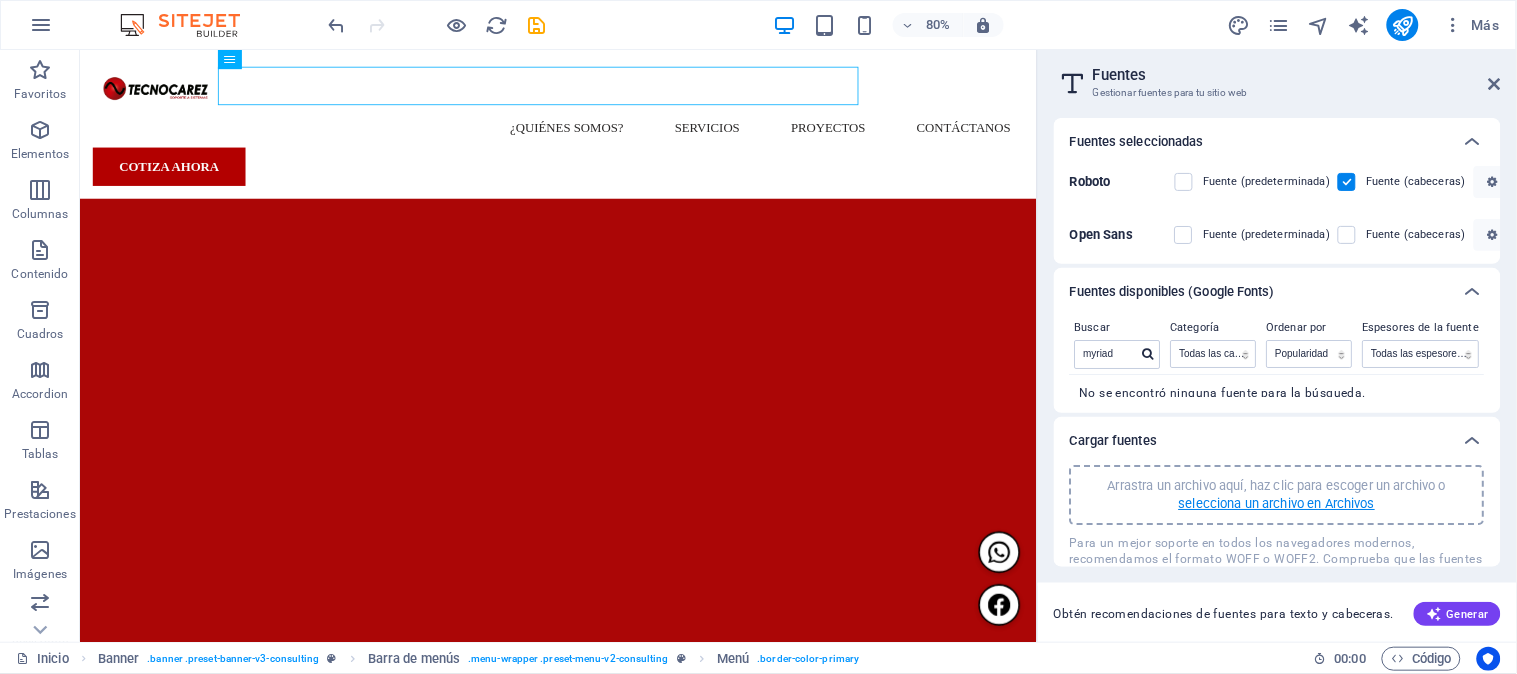 click on "selecciona un archivo en Archivos" at bounding box center [1277, 504] 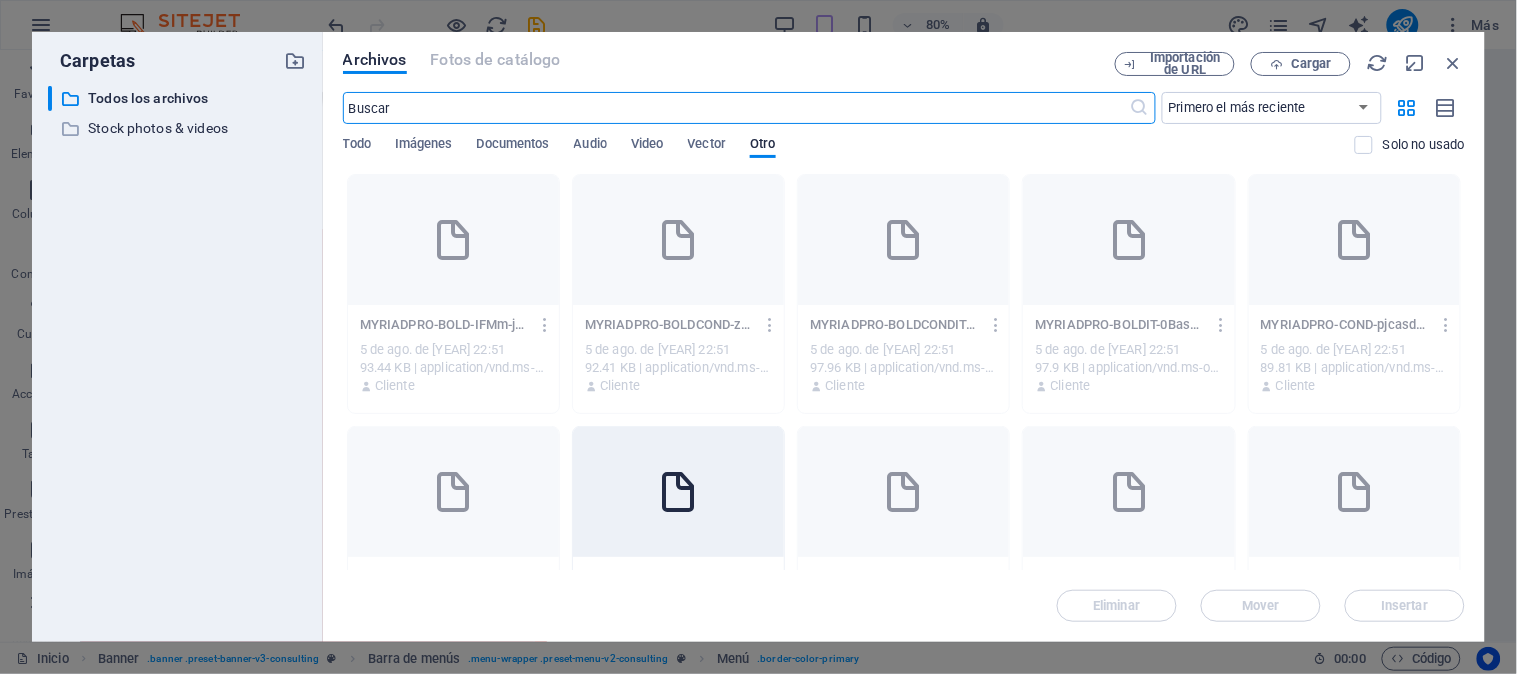 scroll, scrollTop: 95, scrollLeft: 0, axis: vertical 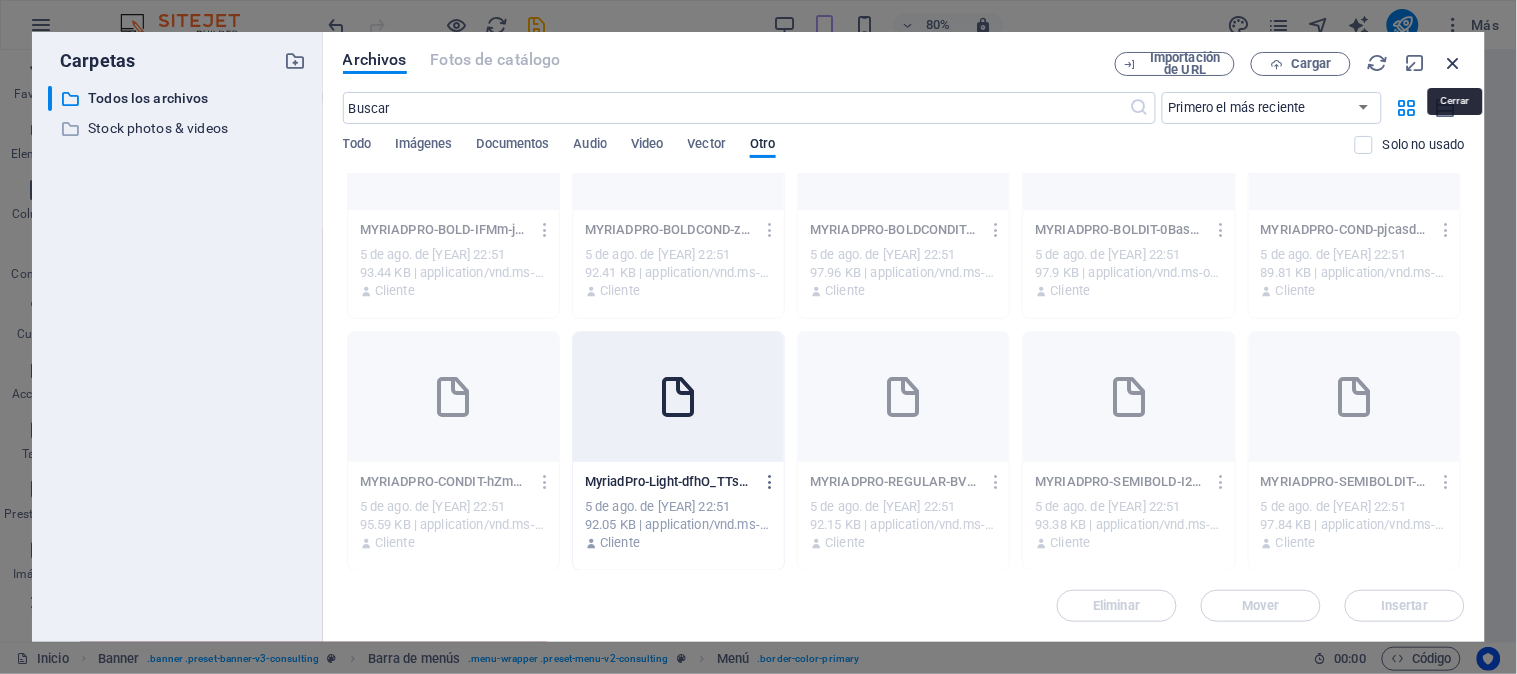click at bounding box center (1454, 63) 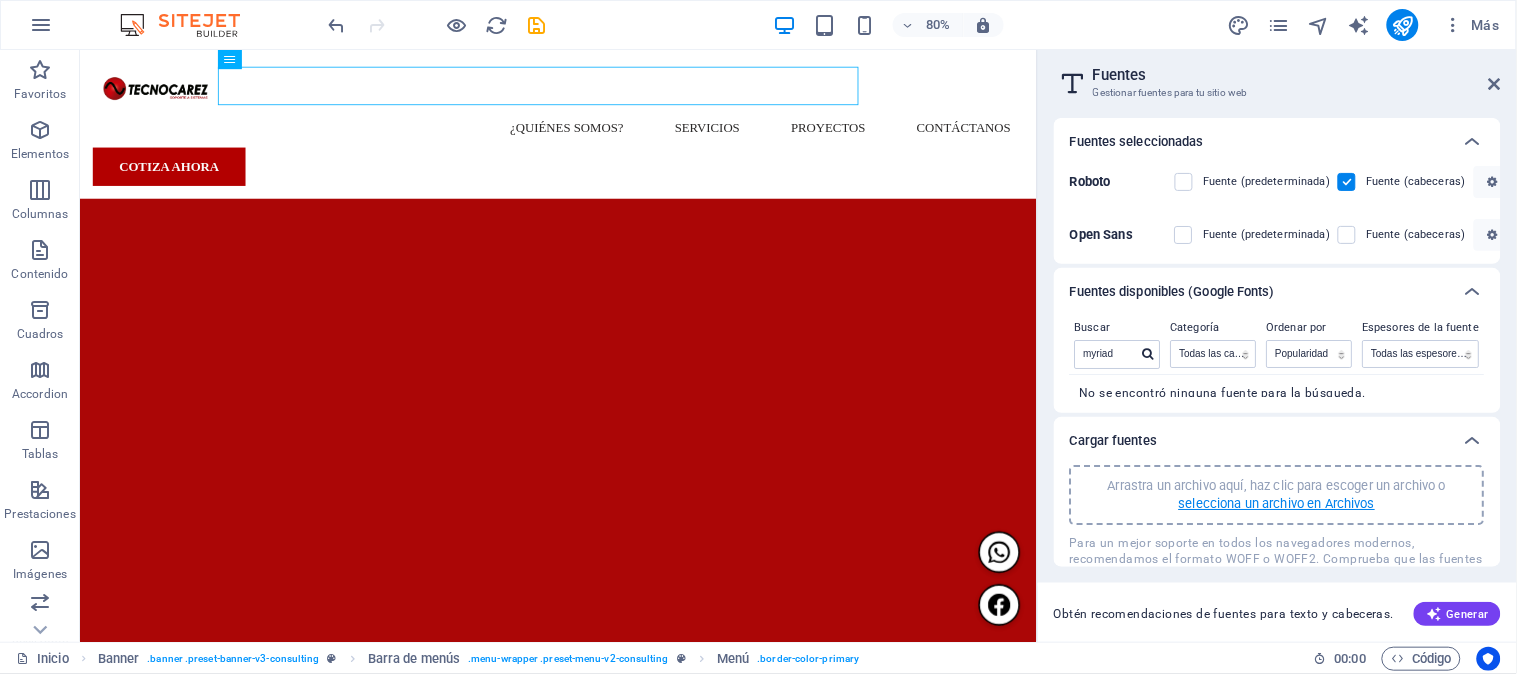 click on "selecciona un archivo en Archivos" at bounding box center [1277, 504] 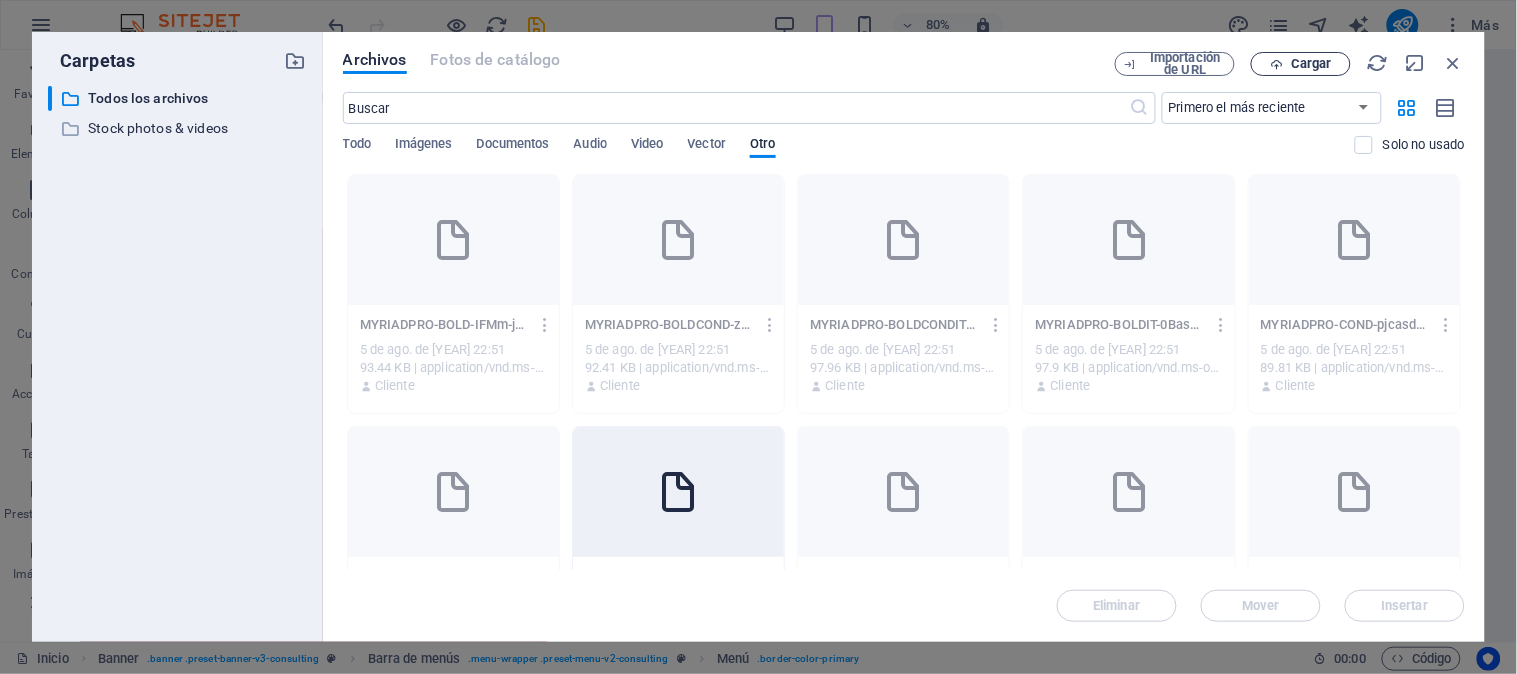 click on "Cargar" at bounding box center [1301, 64] 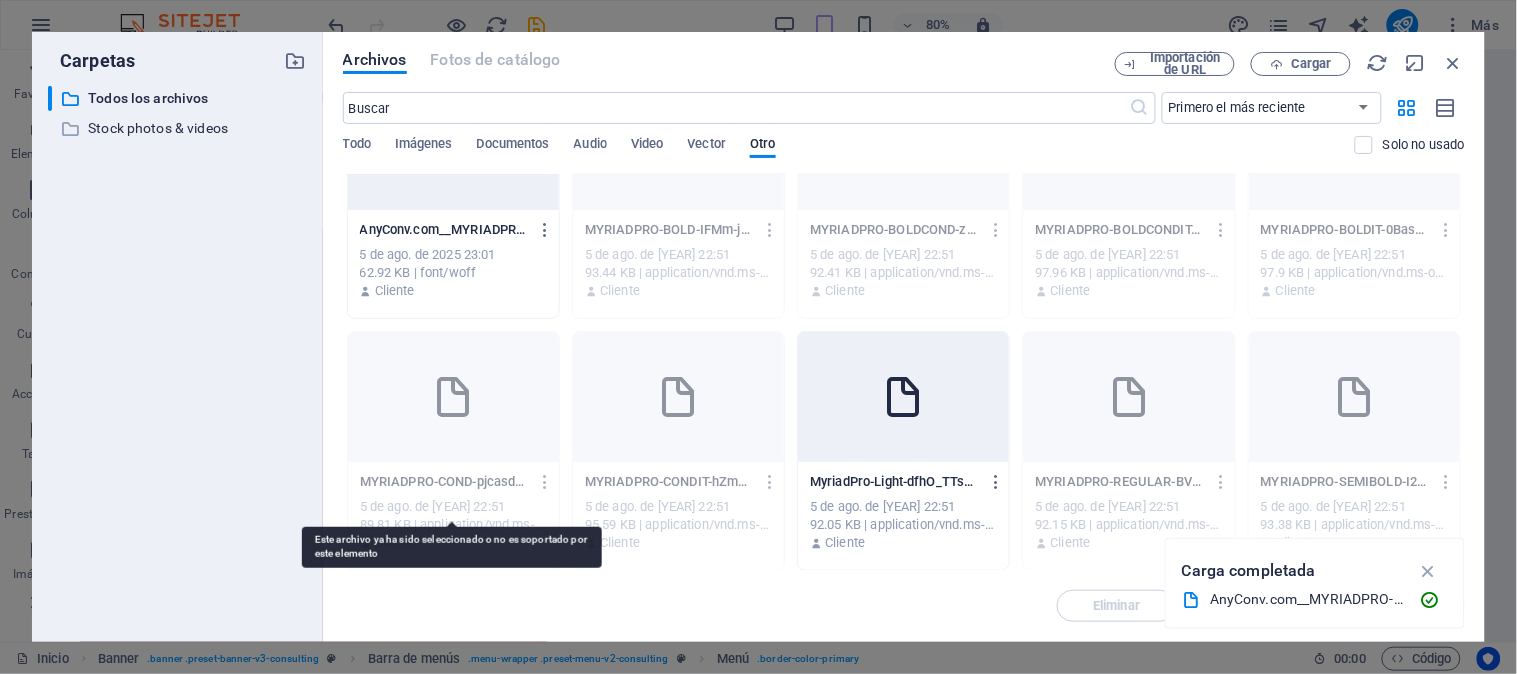 scroll, scrollTop: 0, scrollLeft: 0, axis: both 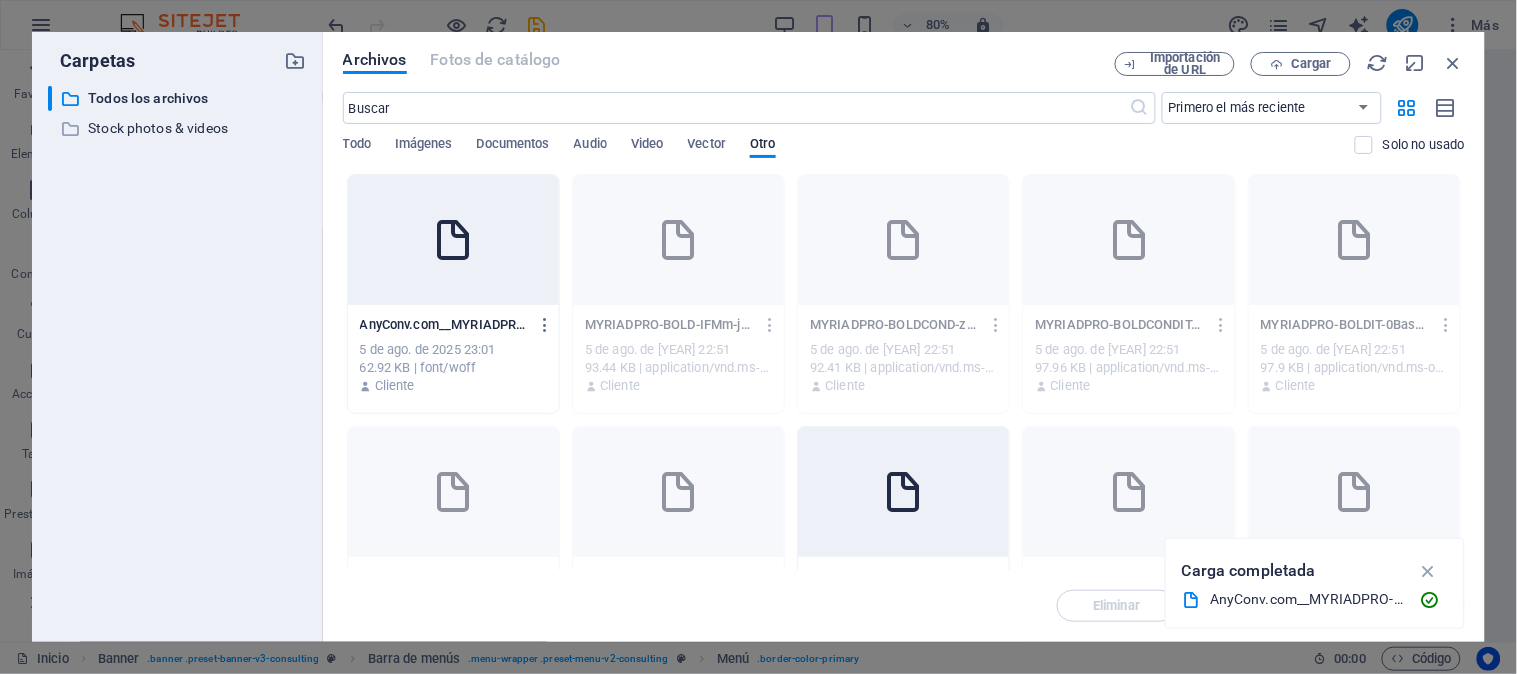 click at bounding box center (453, 240) 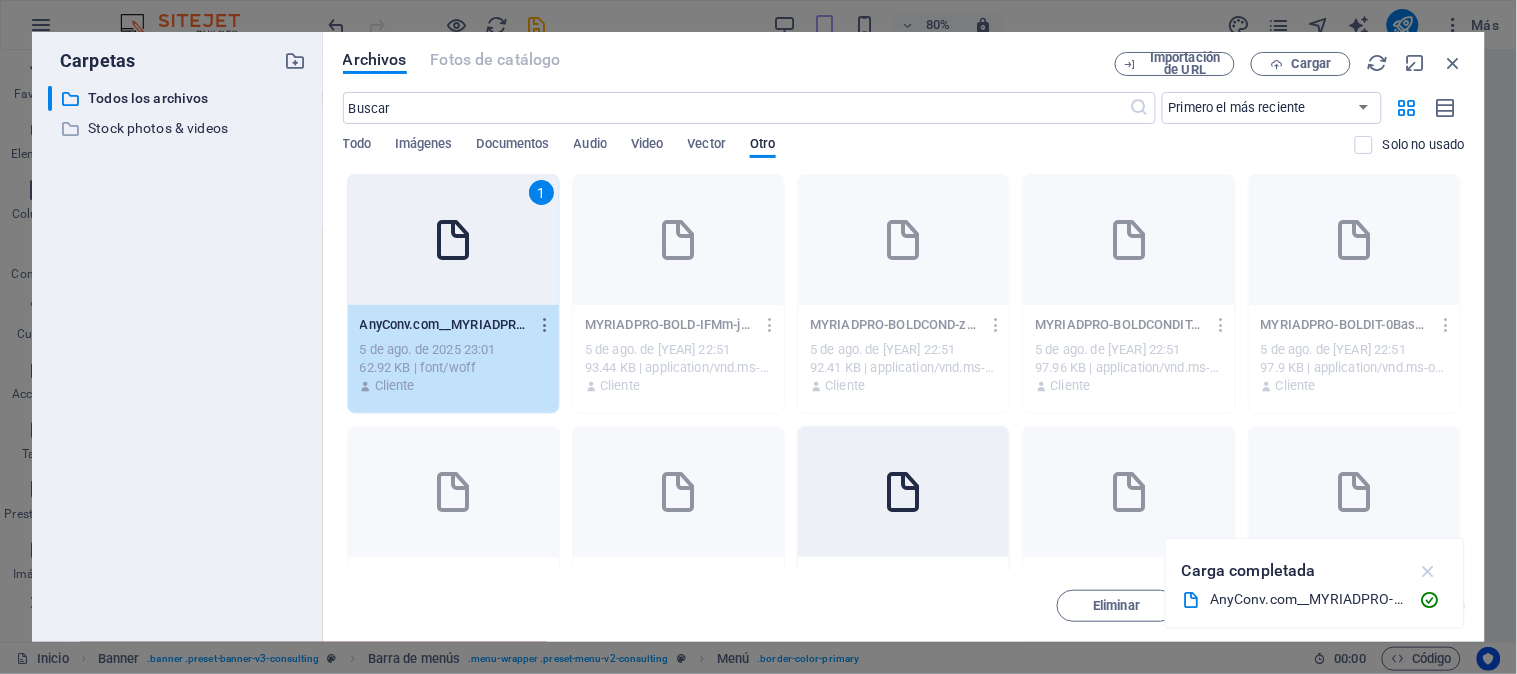 click at bounding box center [1428, 571] 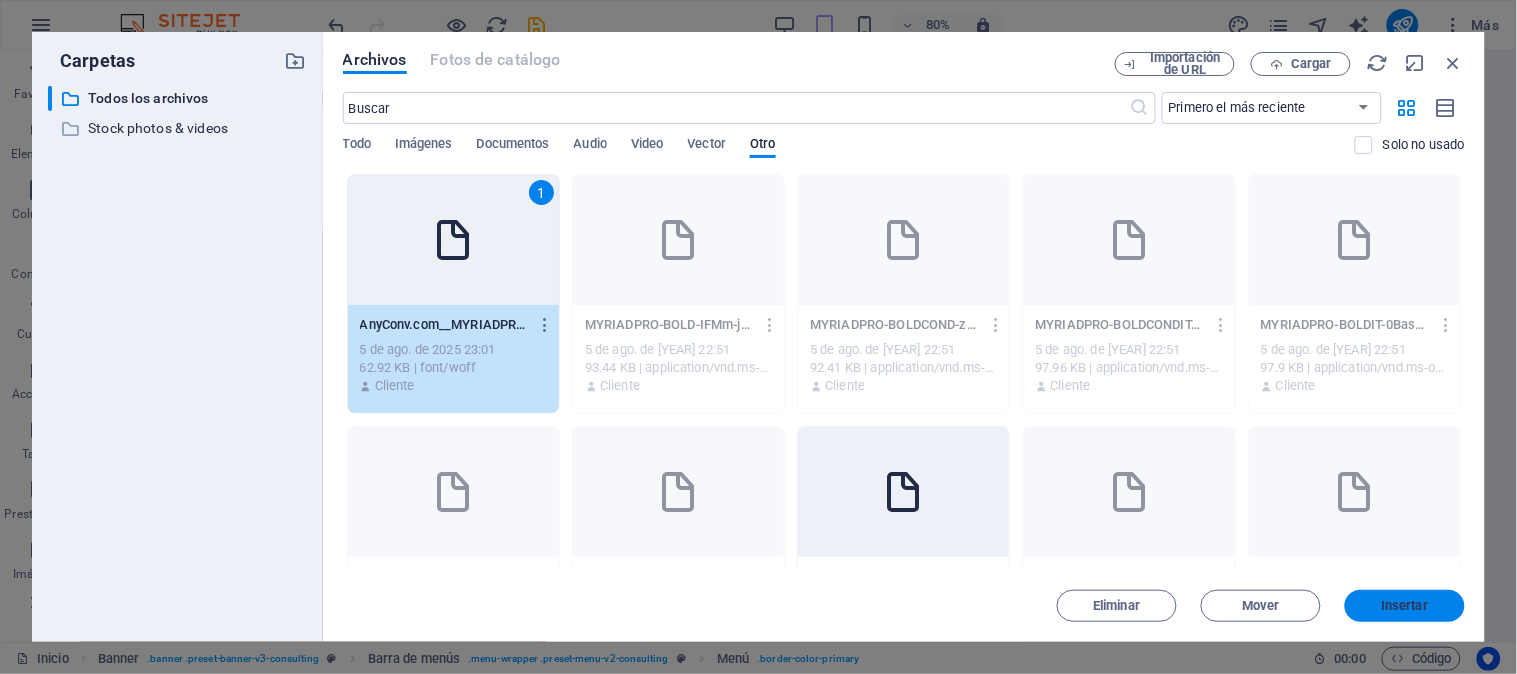 click on "Insertar" at bounding box center (1405, 606) 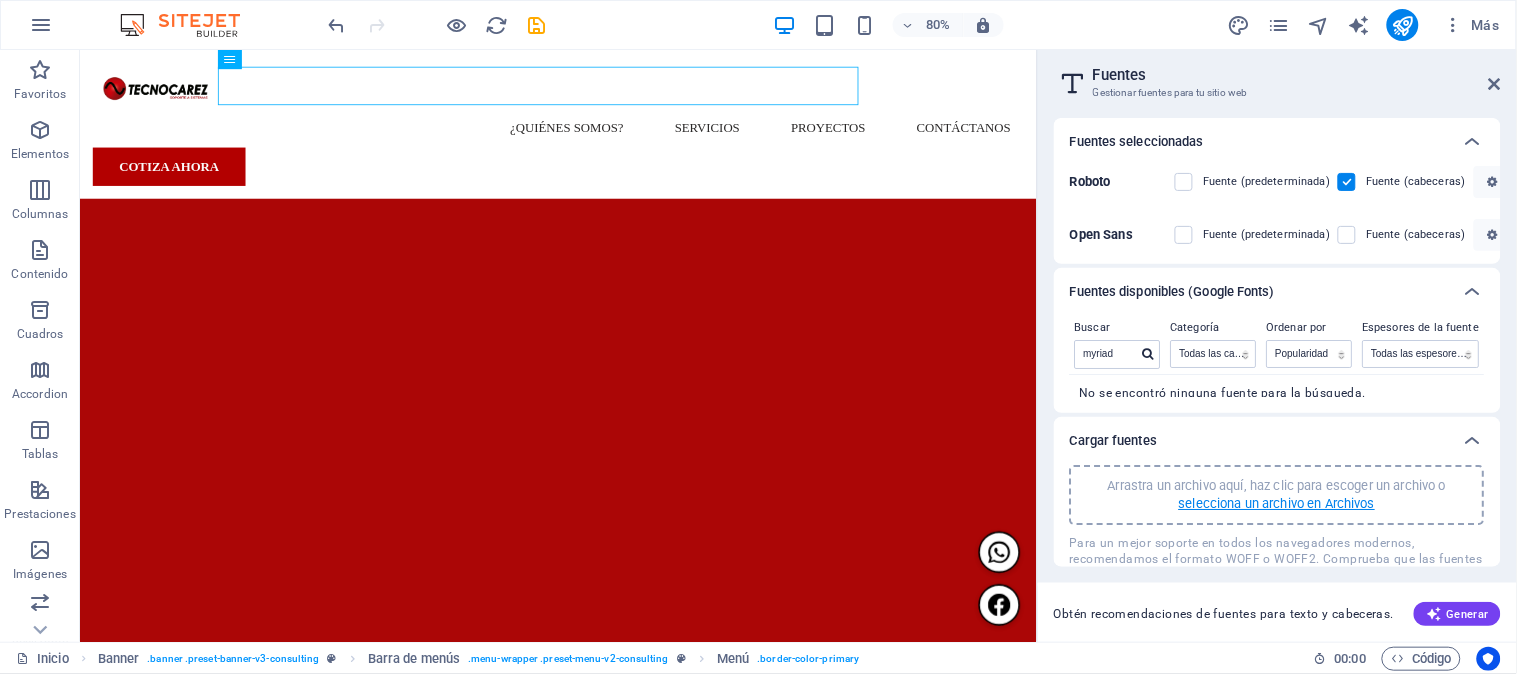 click on "selecciona un archivo en Archivos" at bounding box center [1277, 504] 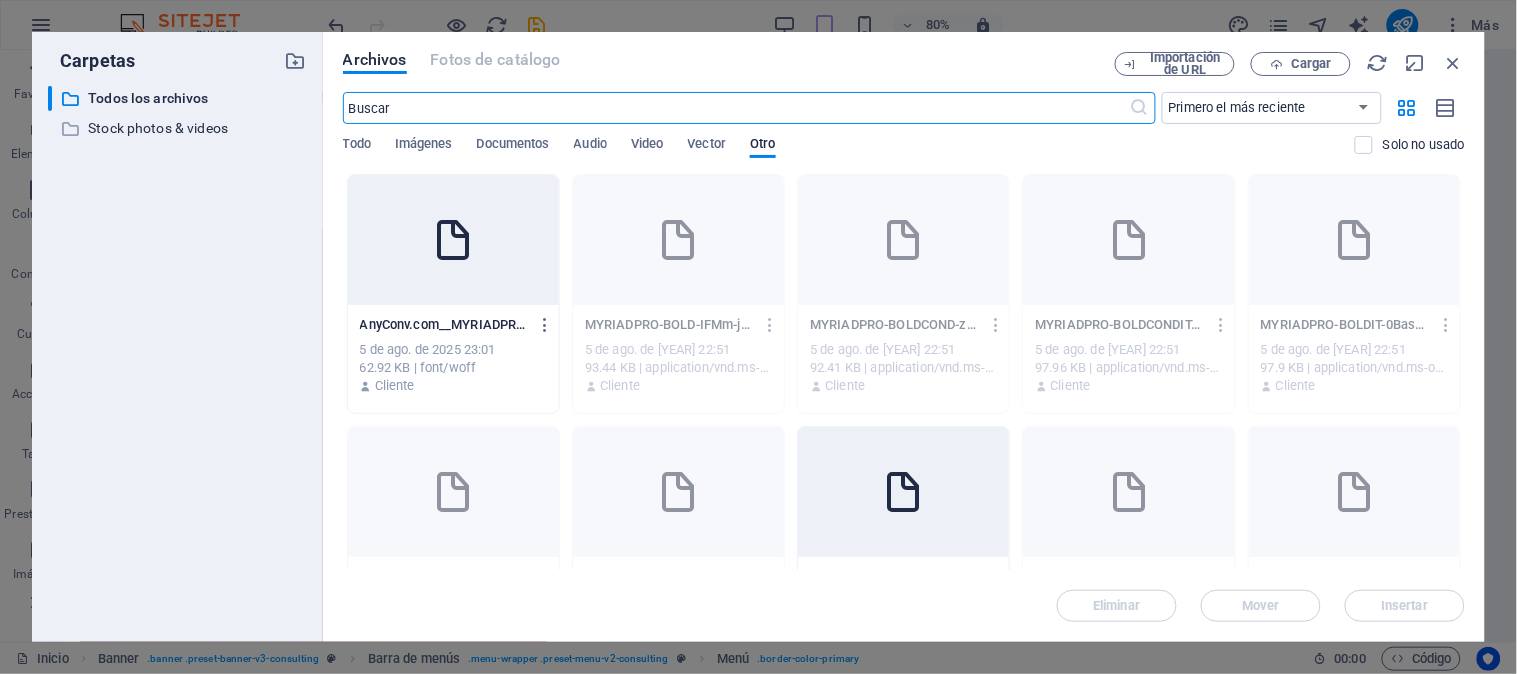 click at bounding box center [453, 240] 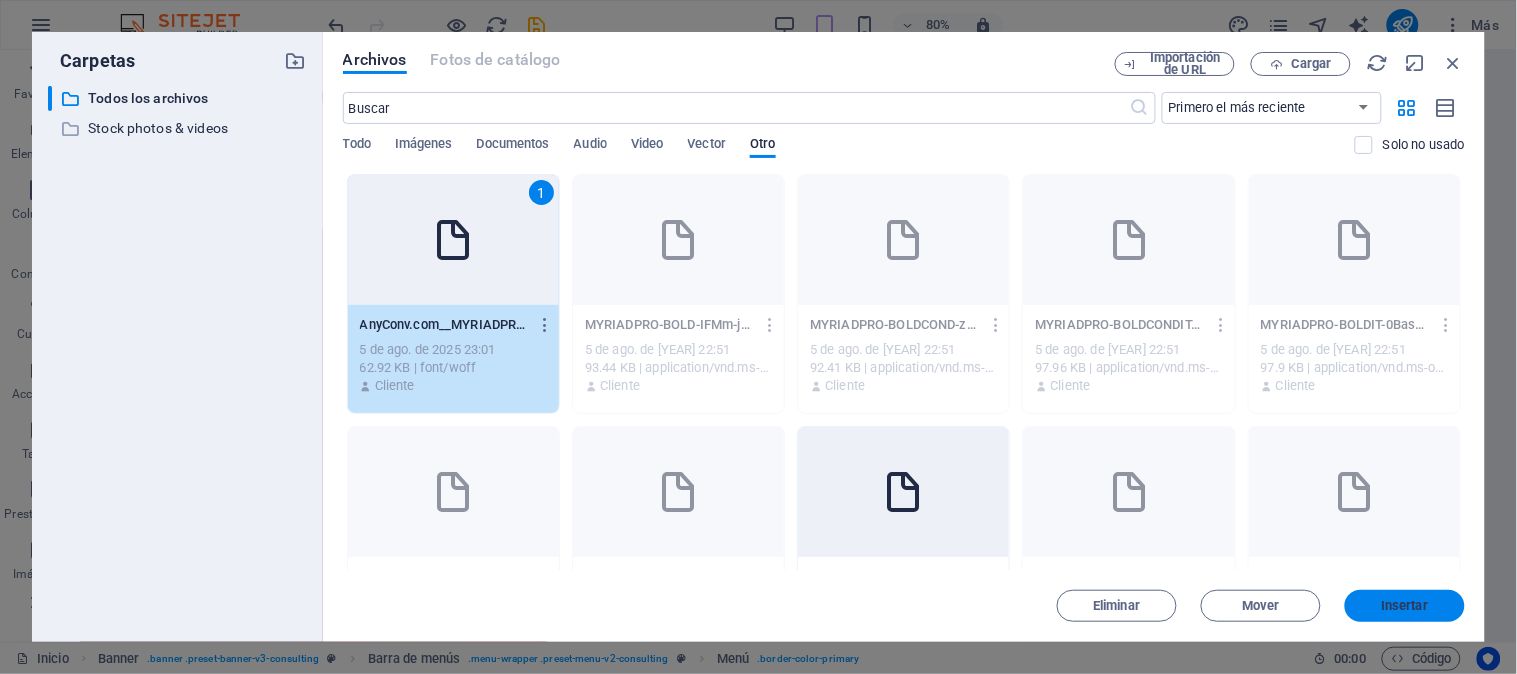 click on "Insertar" at bounding box center (1405, 606) 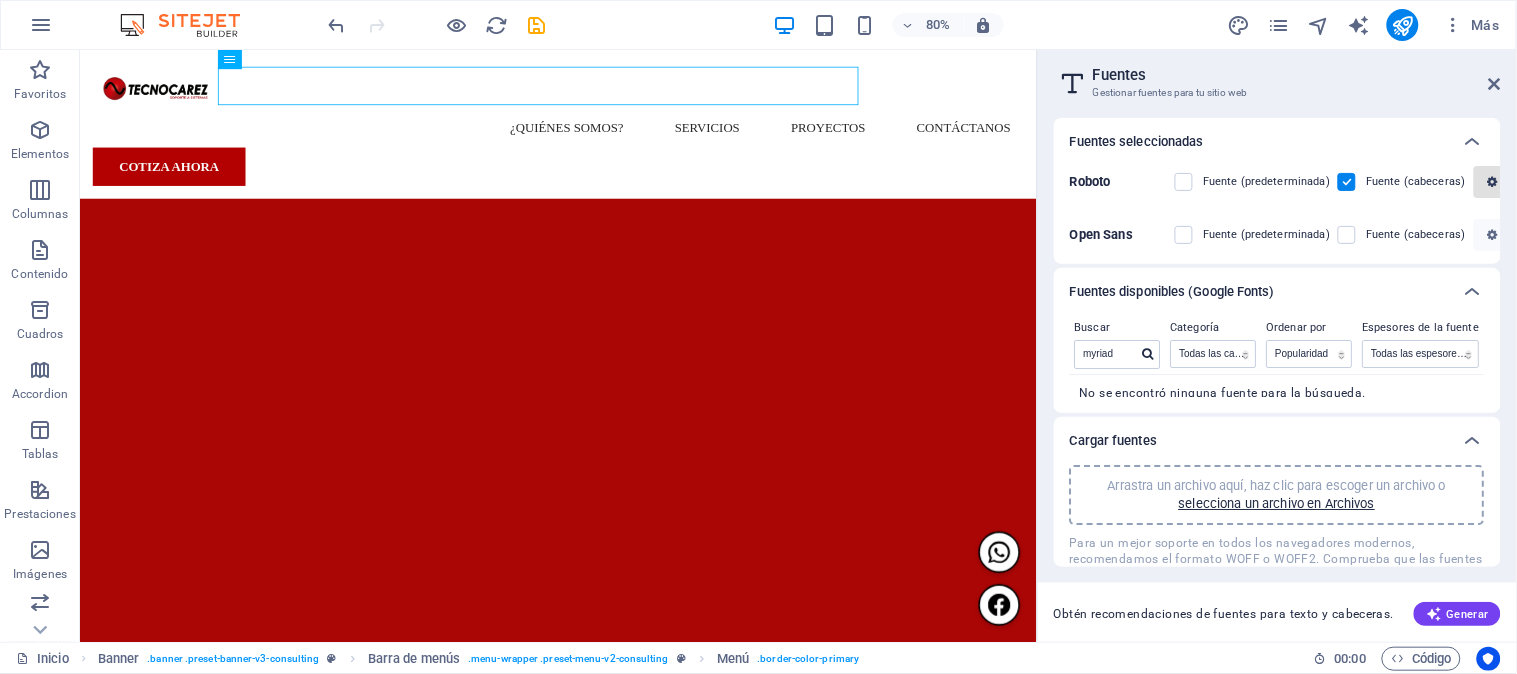 click at bounding box center [1493, 182] 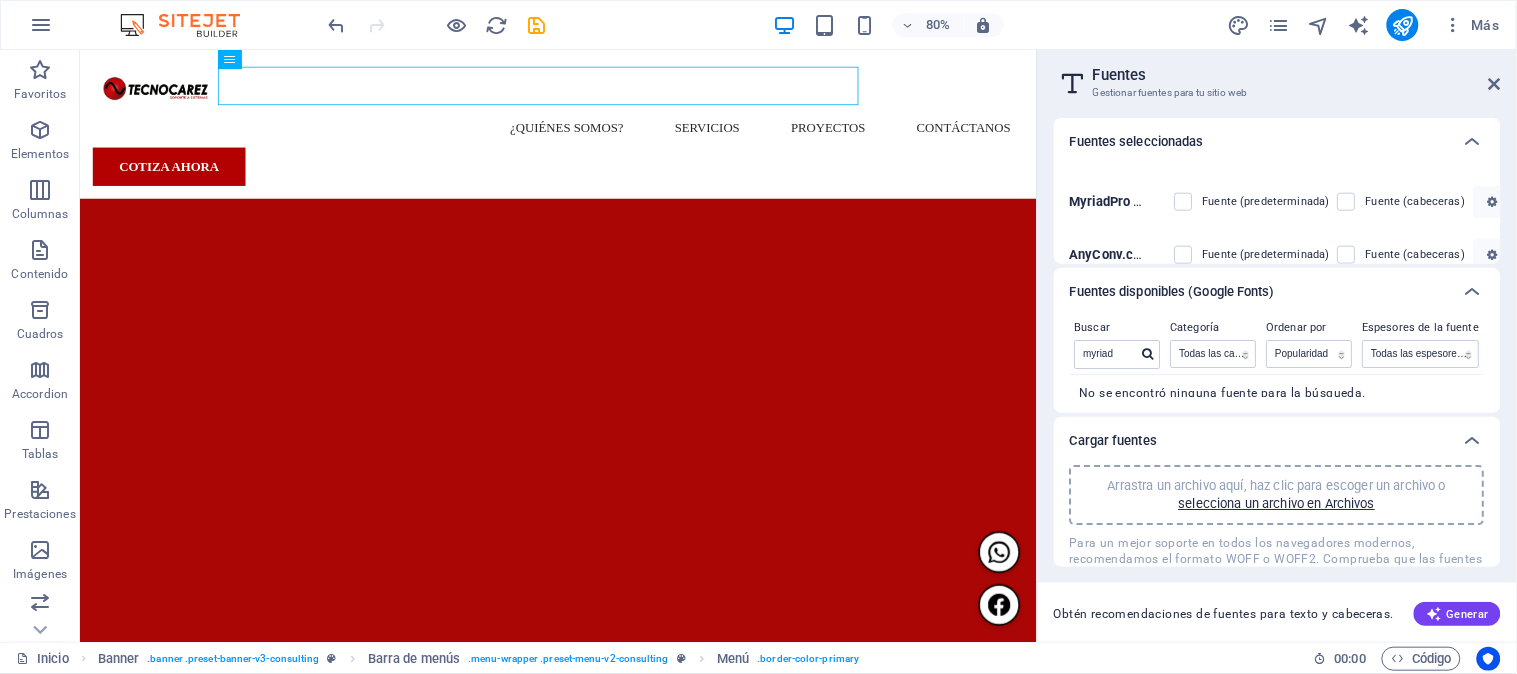 scroll, scrollTop: 597, scrollLeft: 0, axis: vertical 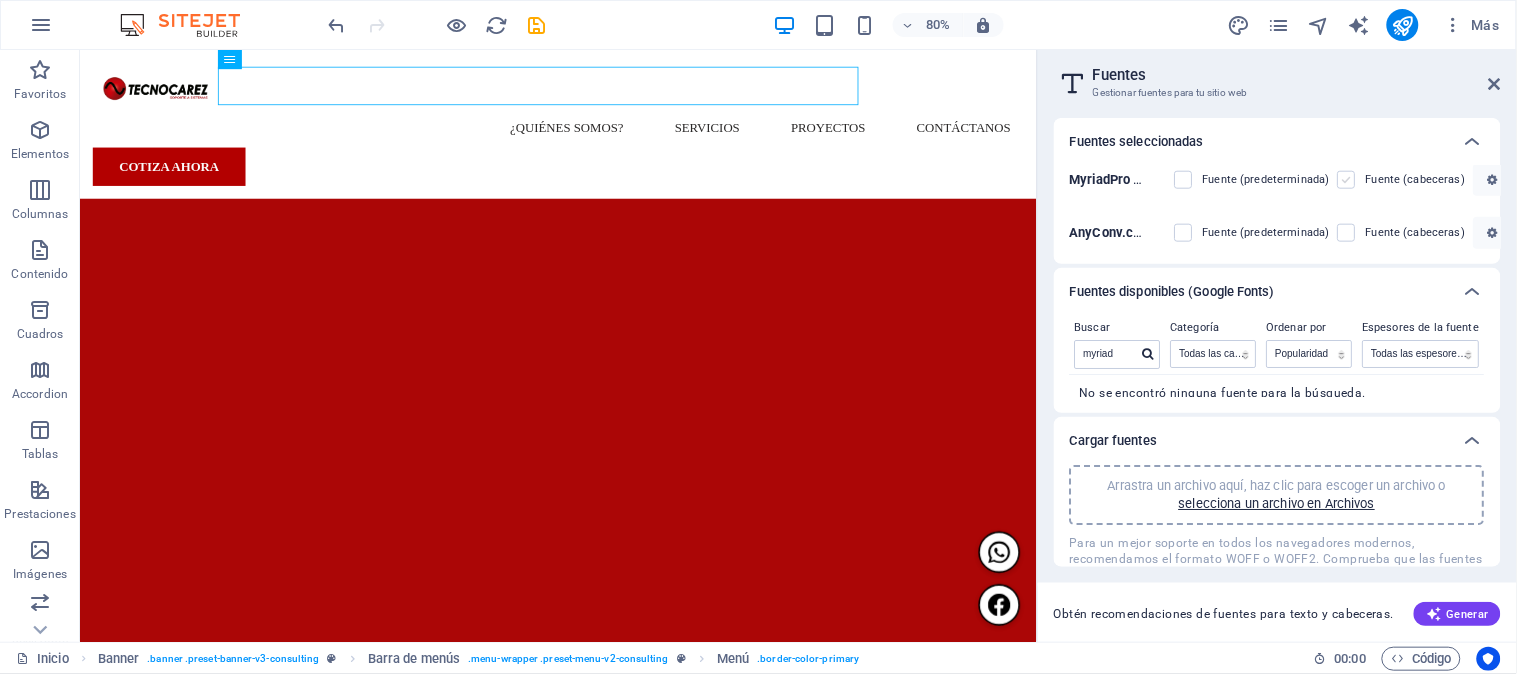 click at bounding box center (1347, 180) 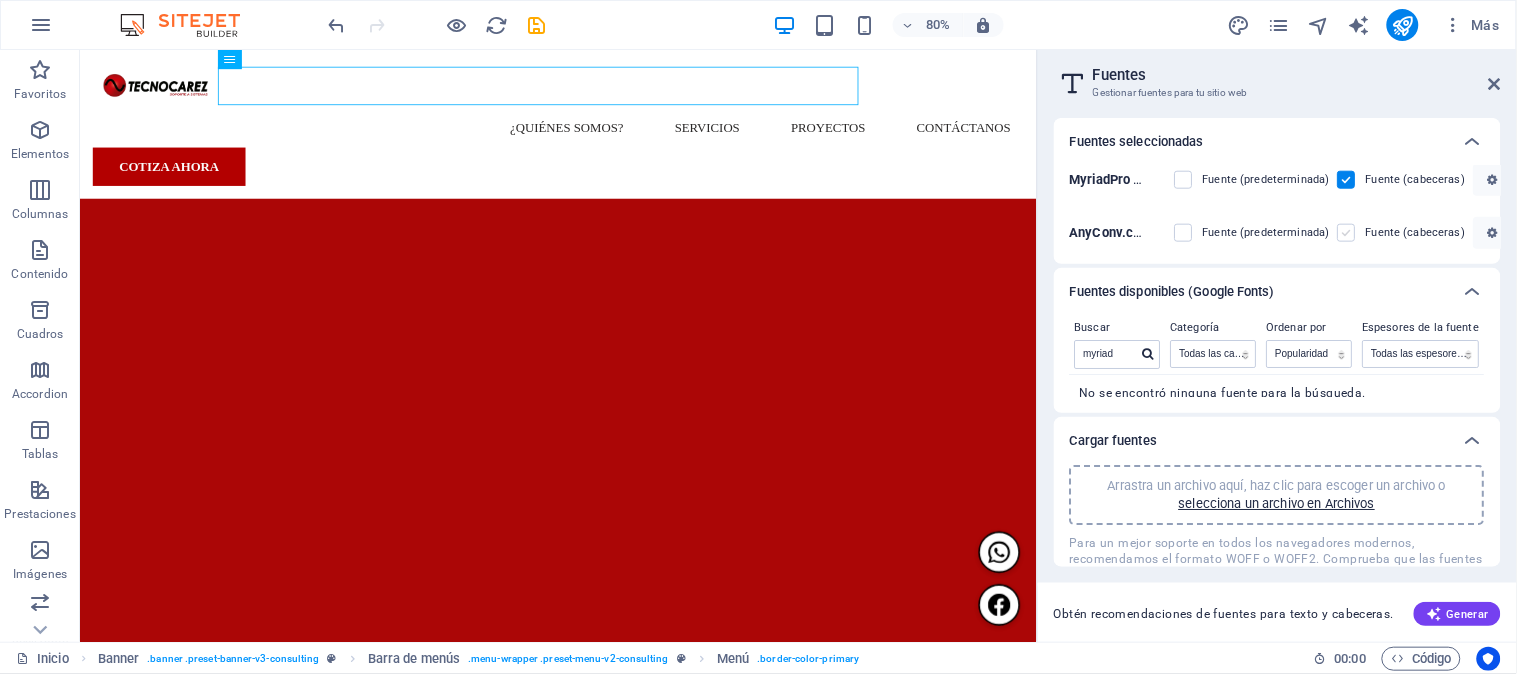 click at bounding box center (1347, 233) 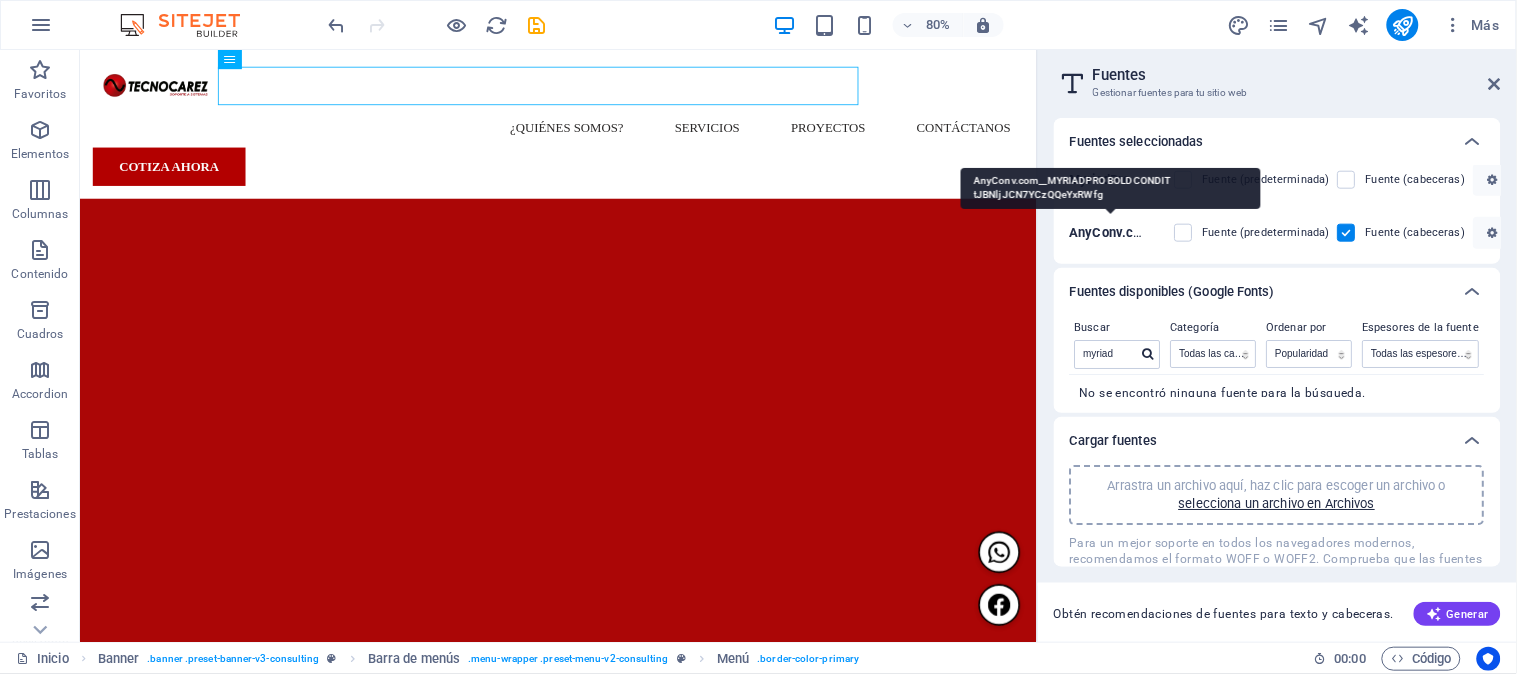 click on "[FILENAME]" at bounding box center [1280, 232] 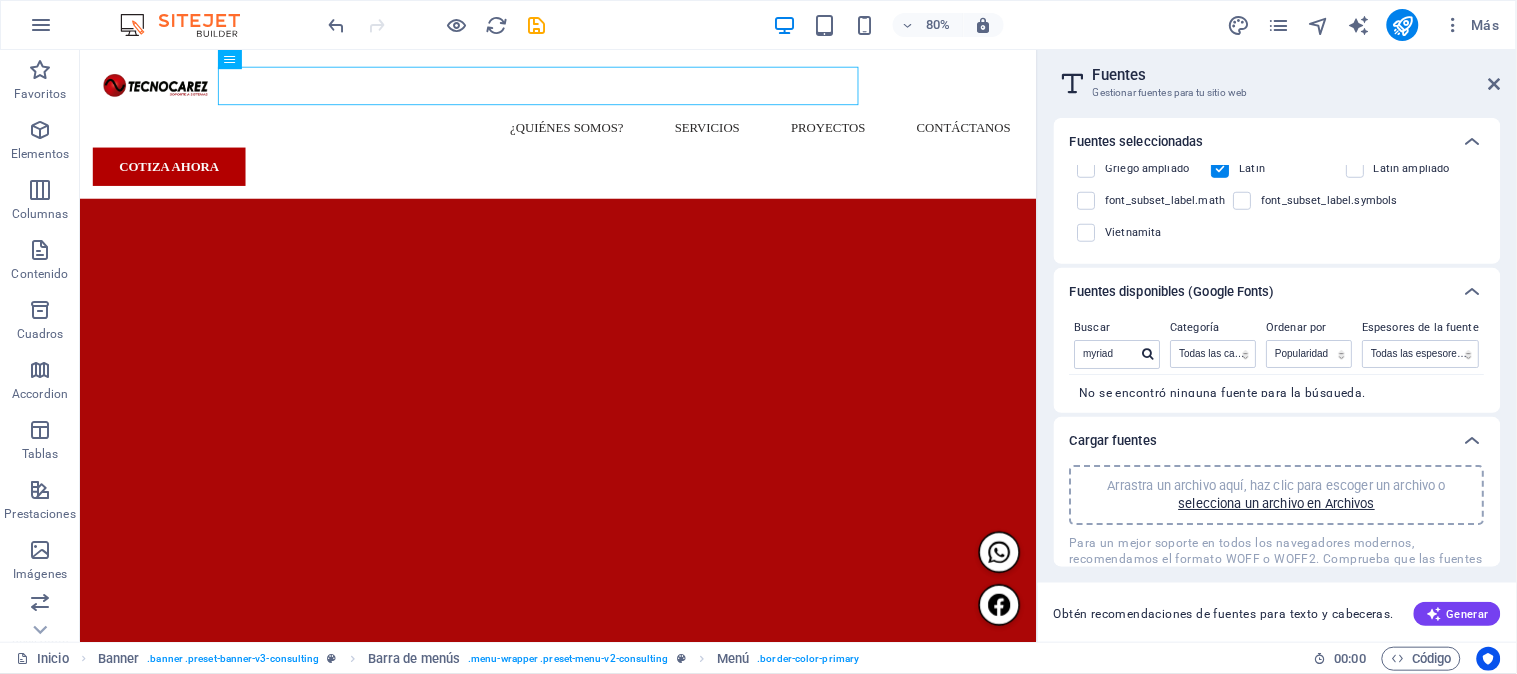 scroll, scrollTop: 597, scrollLeft: 0, axis: vertical 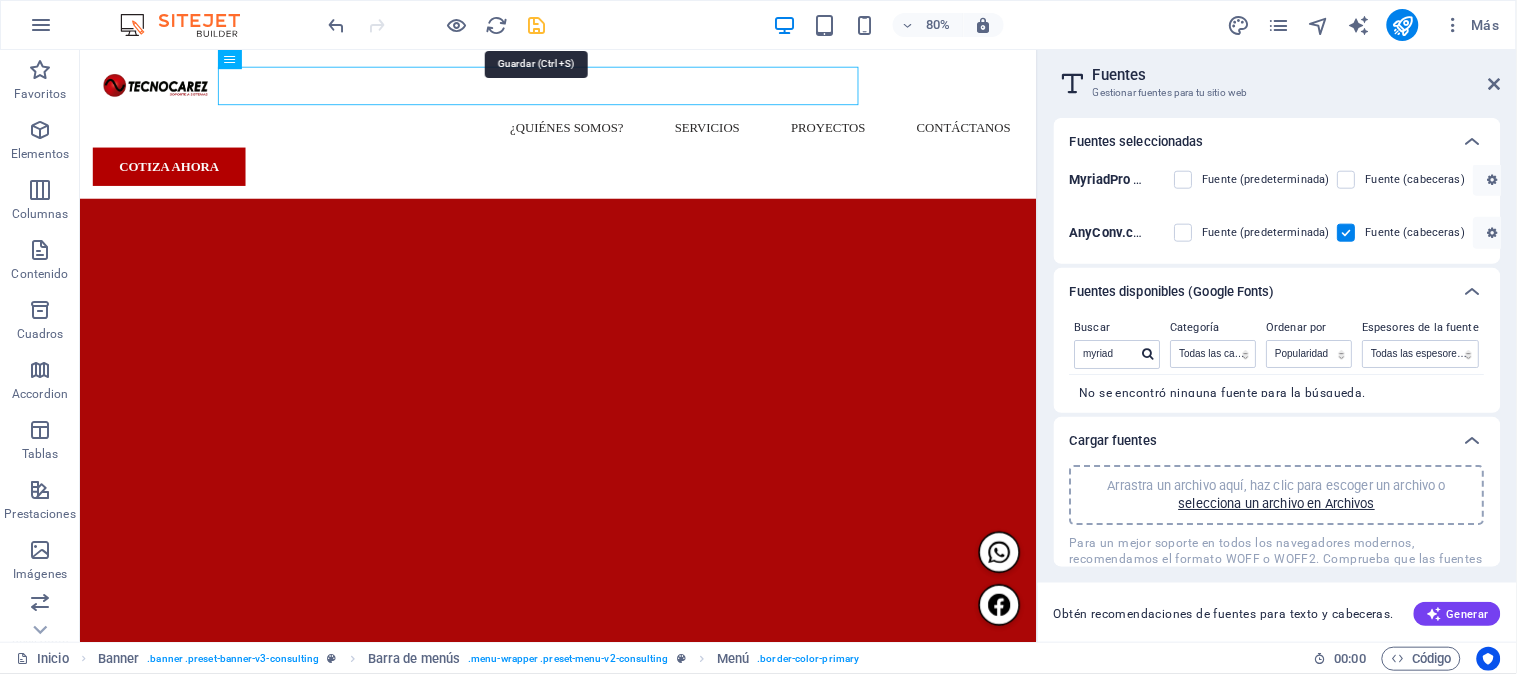 click at bounding box center [537, 25] 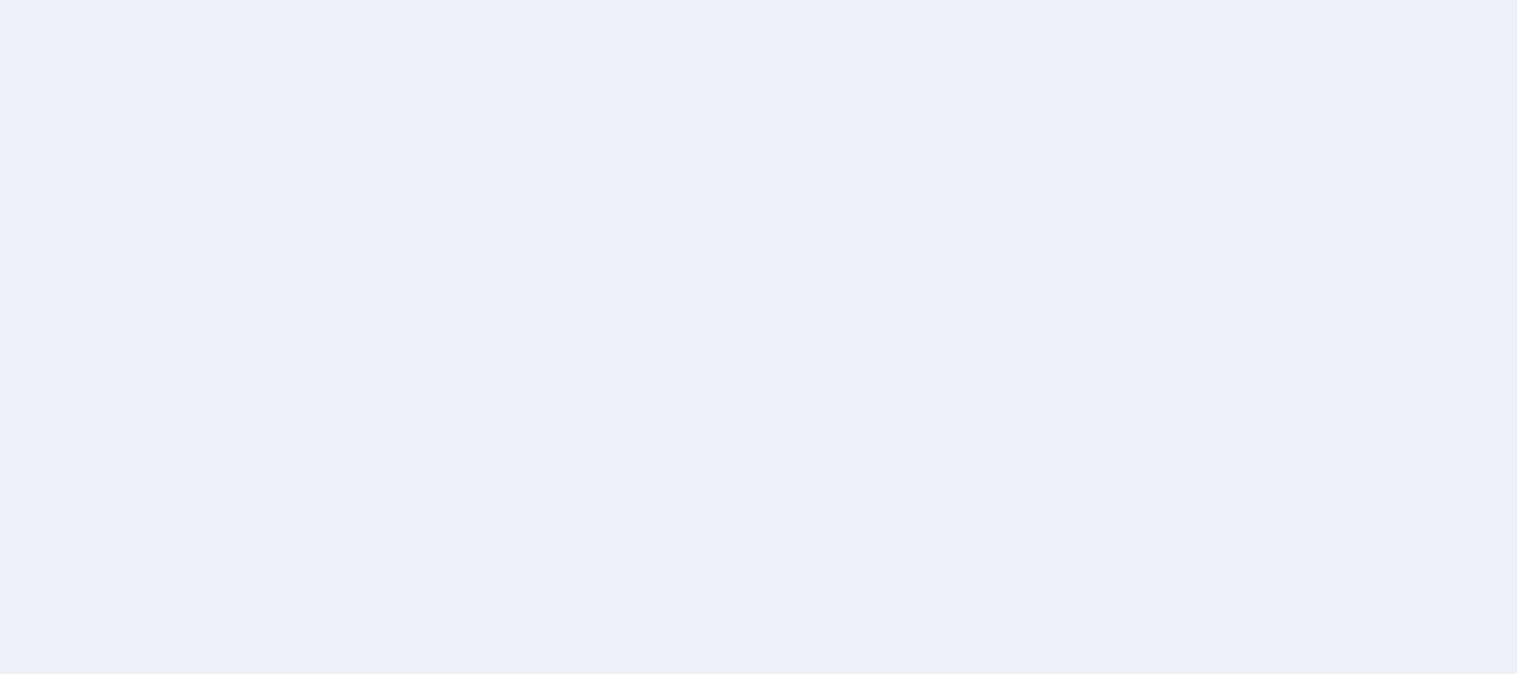 scroll, scrollTop: 0, scrollLeft: 0, axis: both 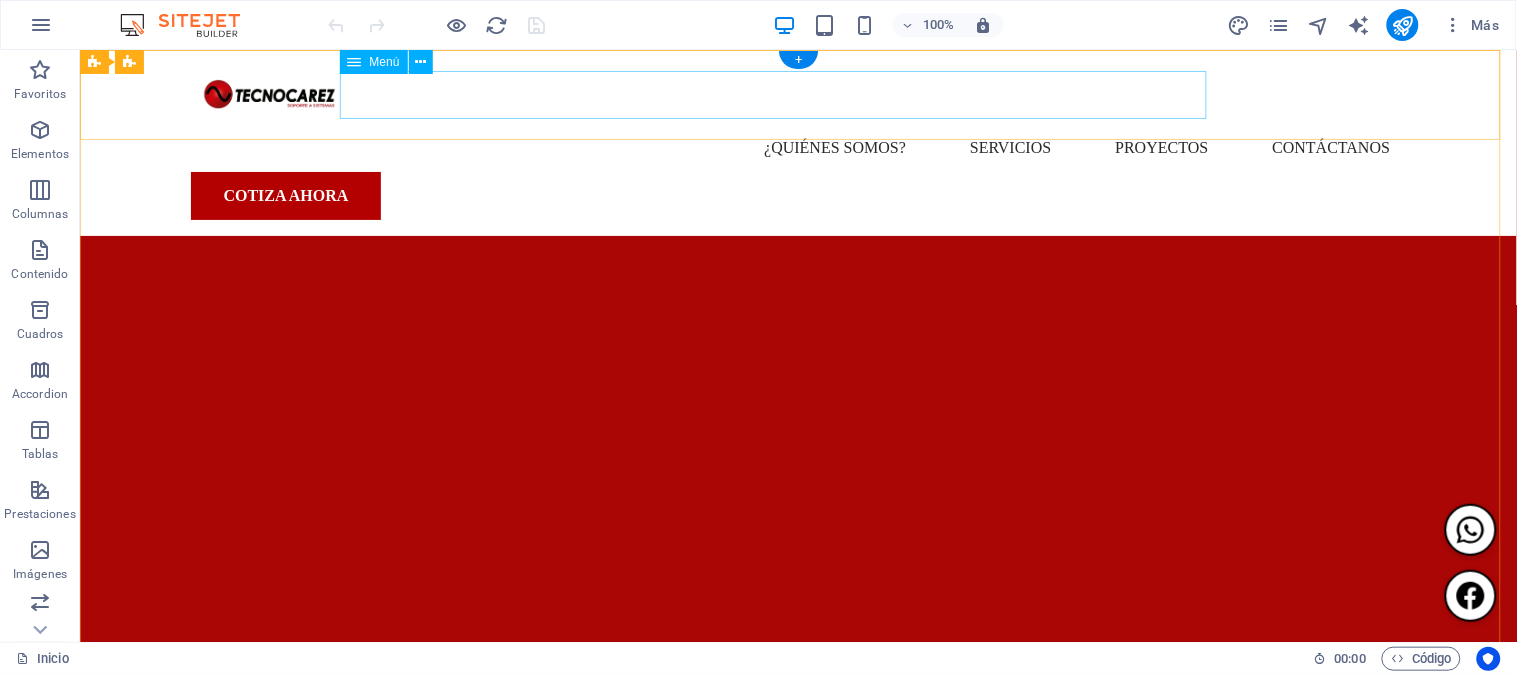 click on "¿Quiénes somos? Servicios Proyectos Contáctanos" at bounding box center [798, 147] 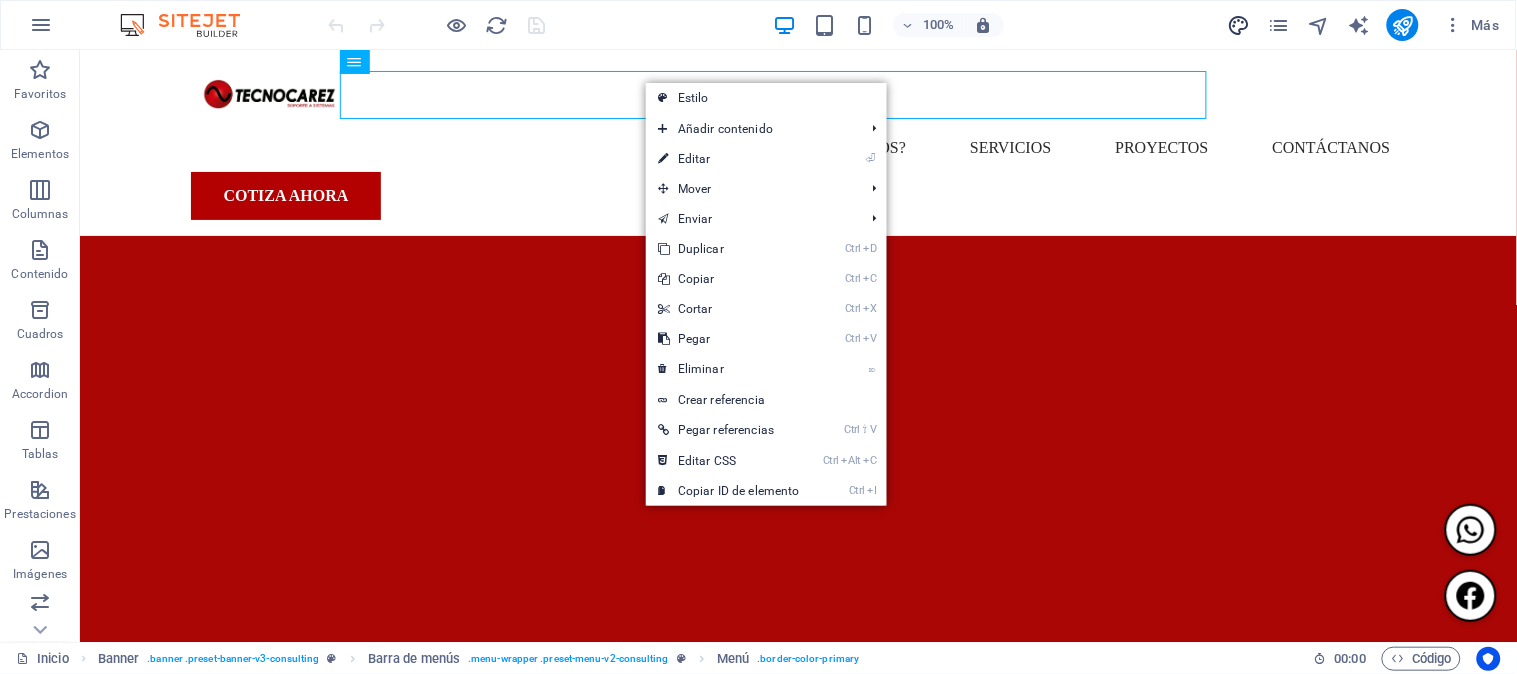 click at bounding box center [1239, 25] 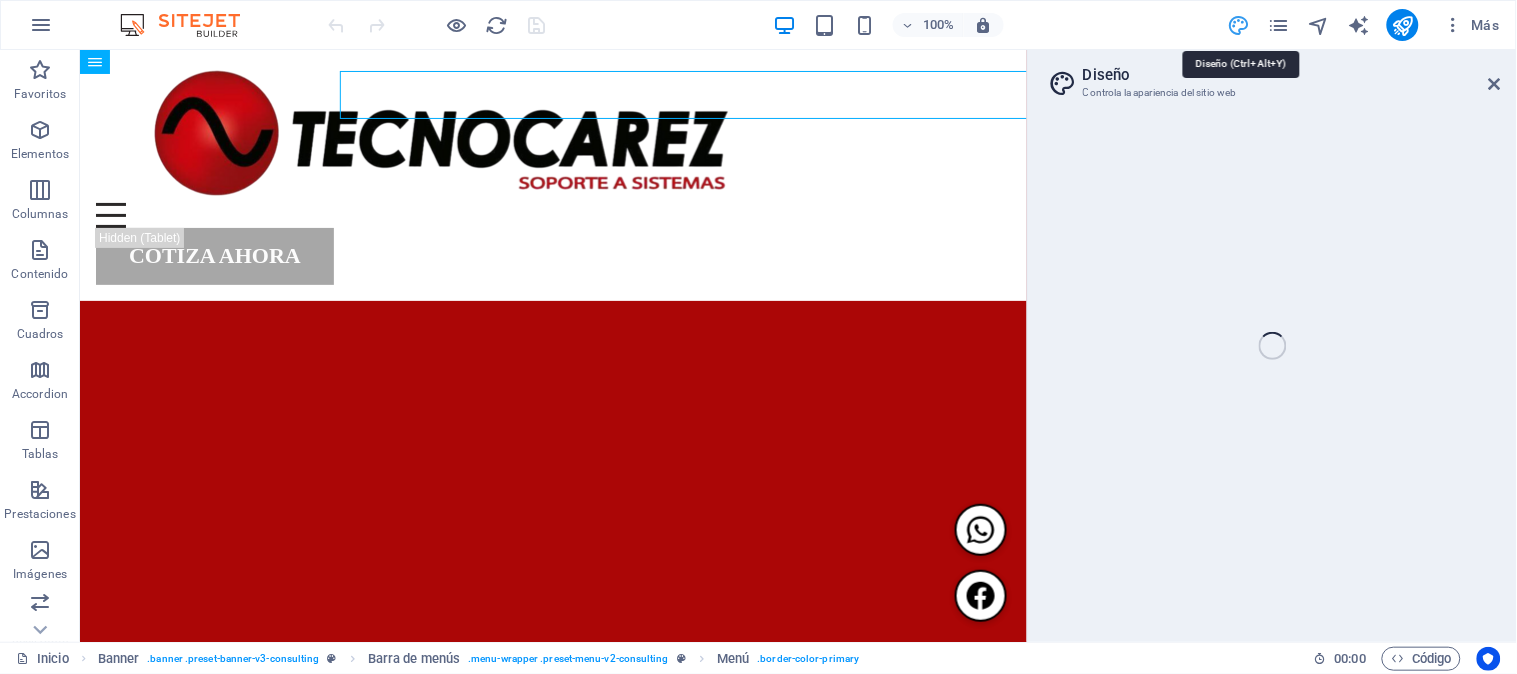 select on "px" 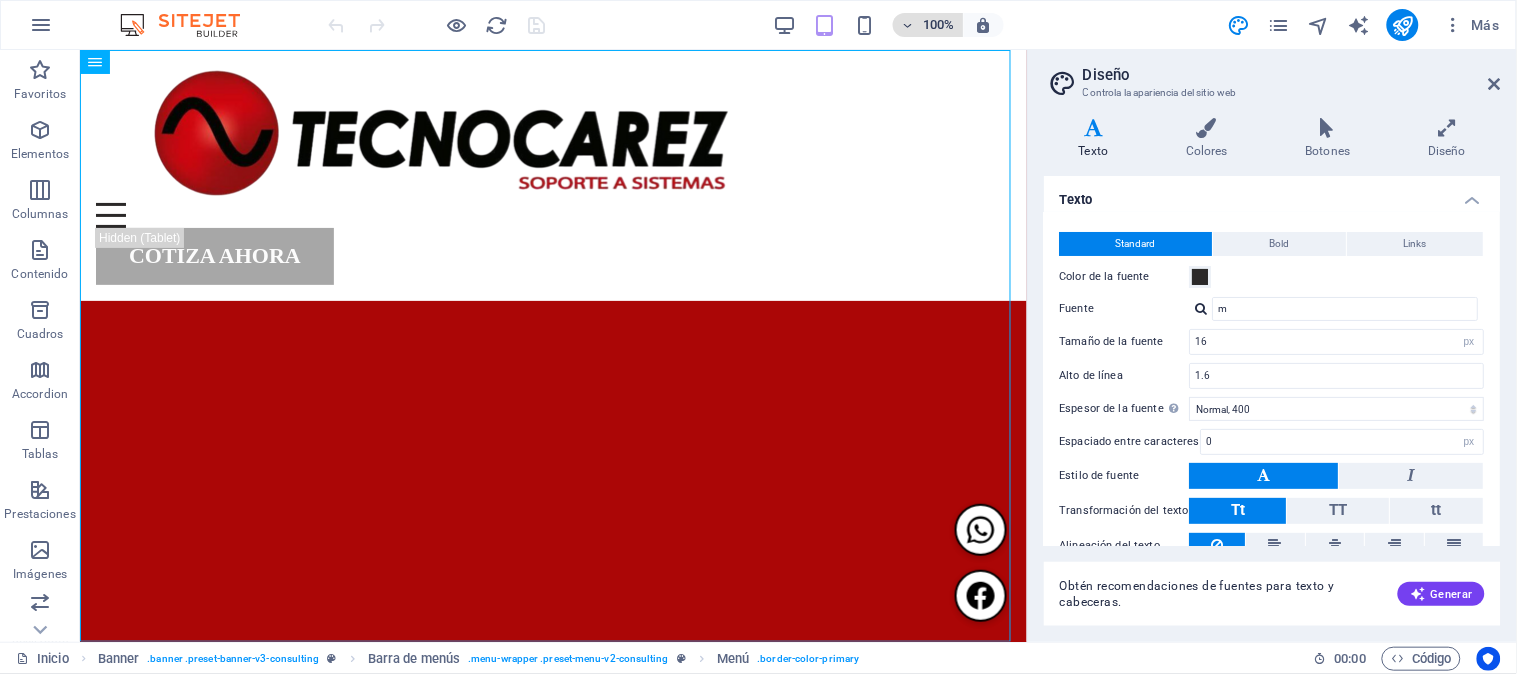 click on "100%" at bounding box center (939, 25) 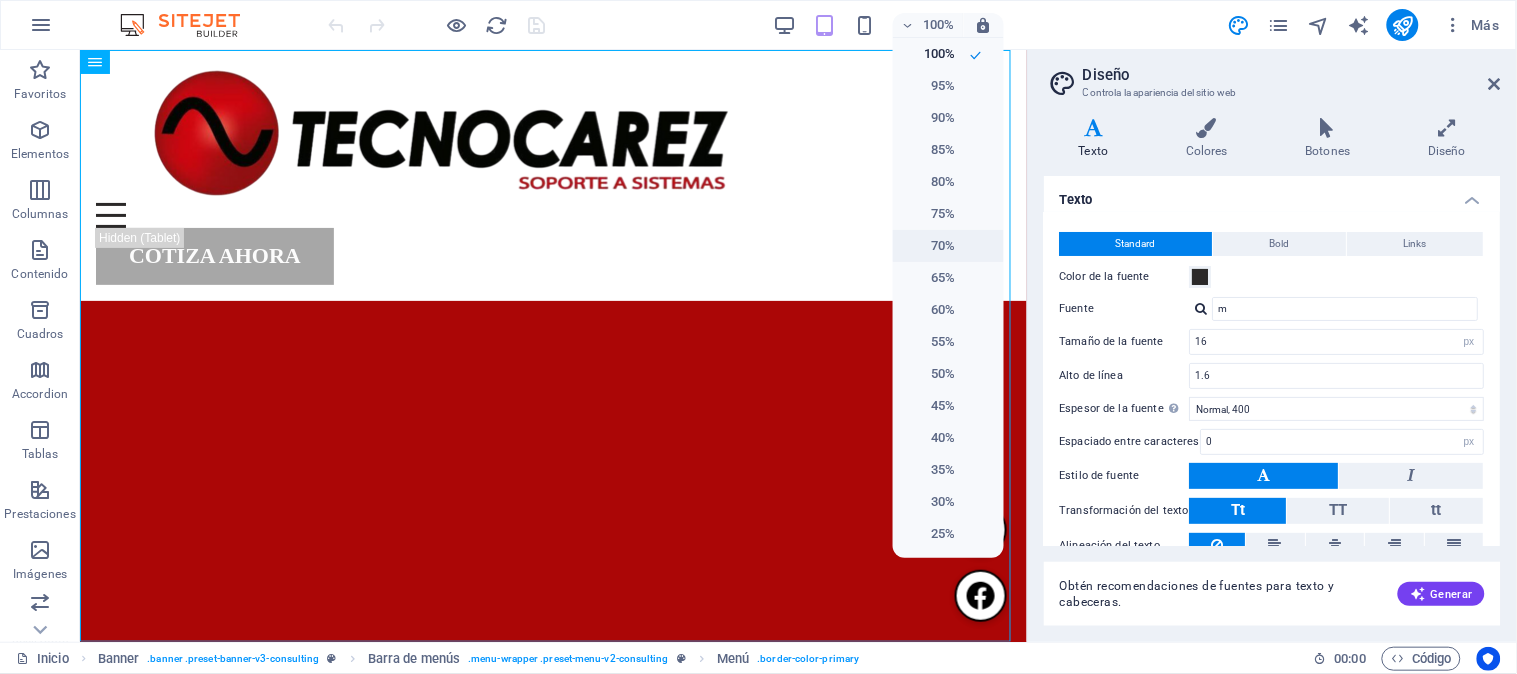 click on "70%" at bounding box center (930, 246) 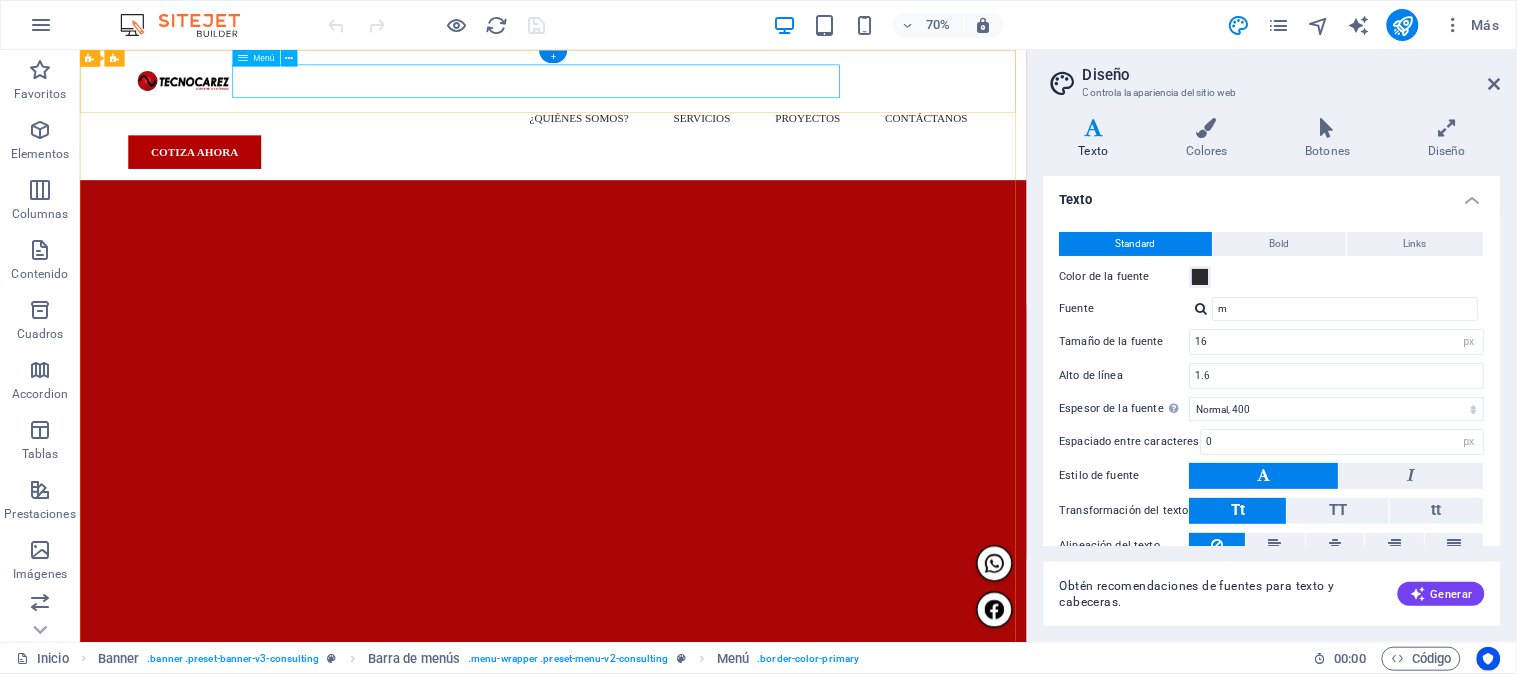 click on "¿Quiénes somos? Servicios Proyectos Contáctanos" at bounding box center (756, 147) 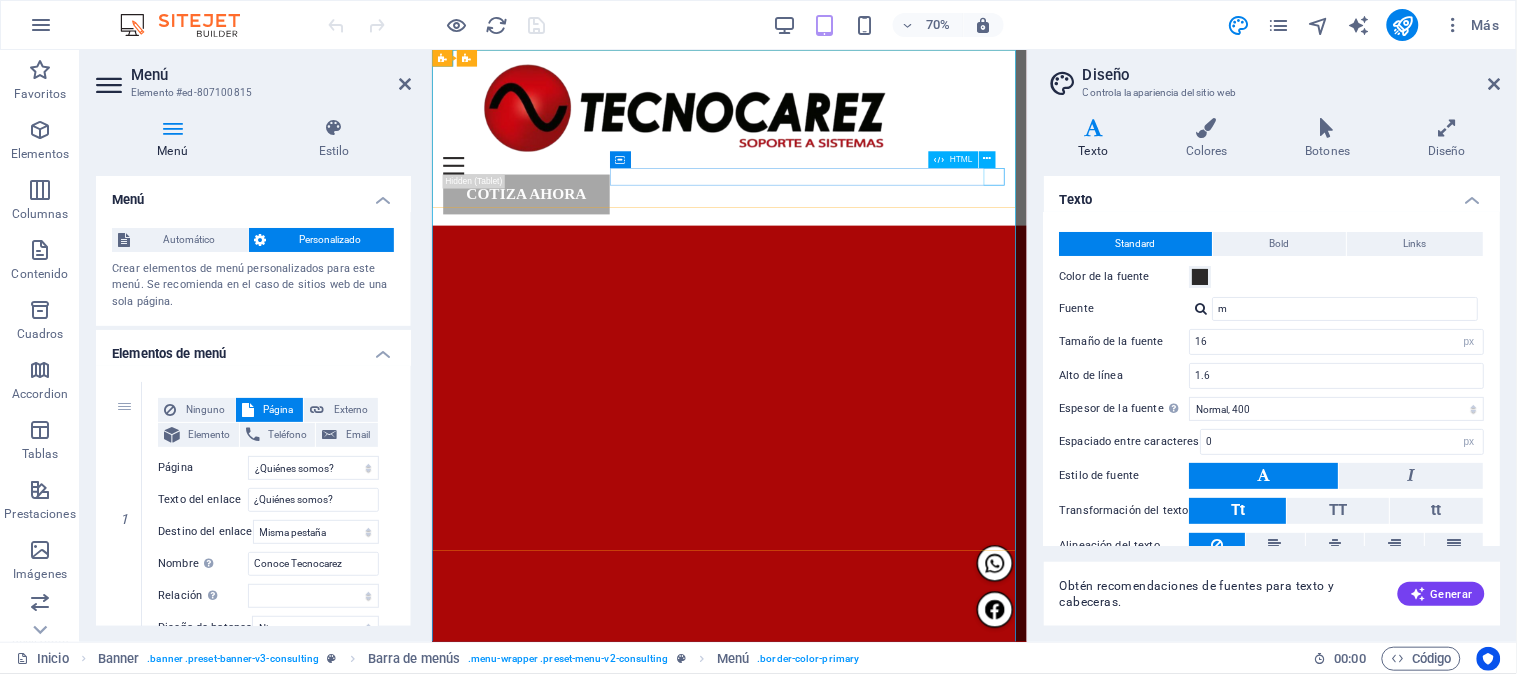 click at bounding box center [856, 214] 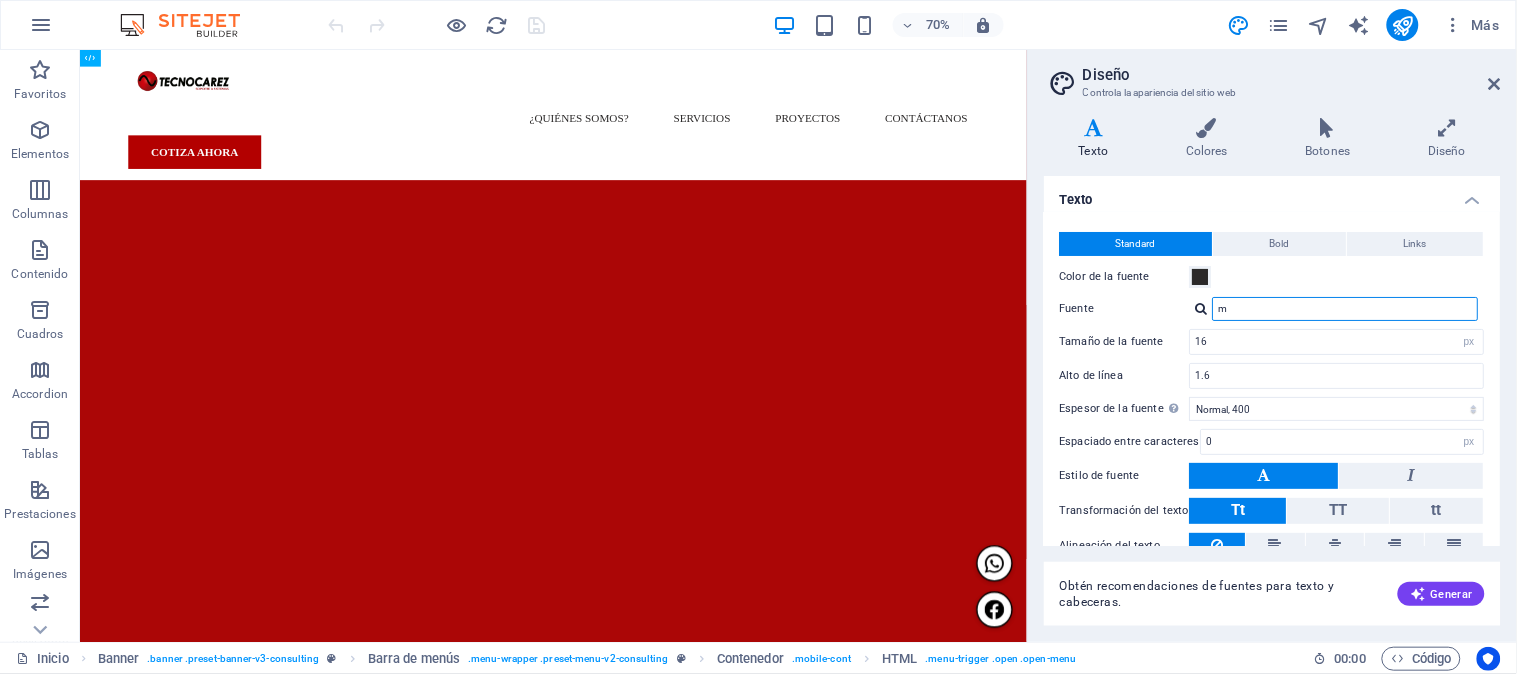 click on "m" at bounding box center [1346, 309] 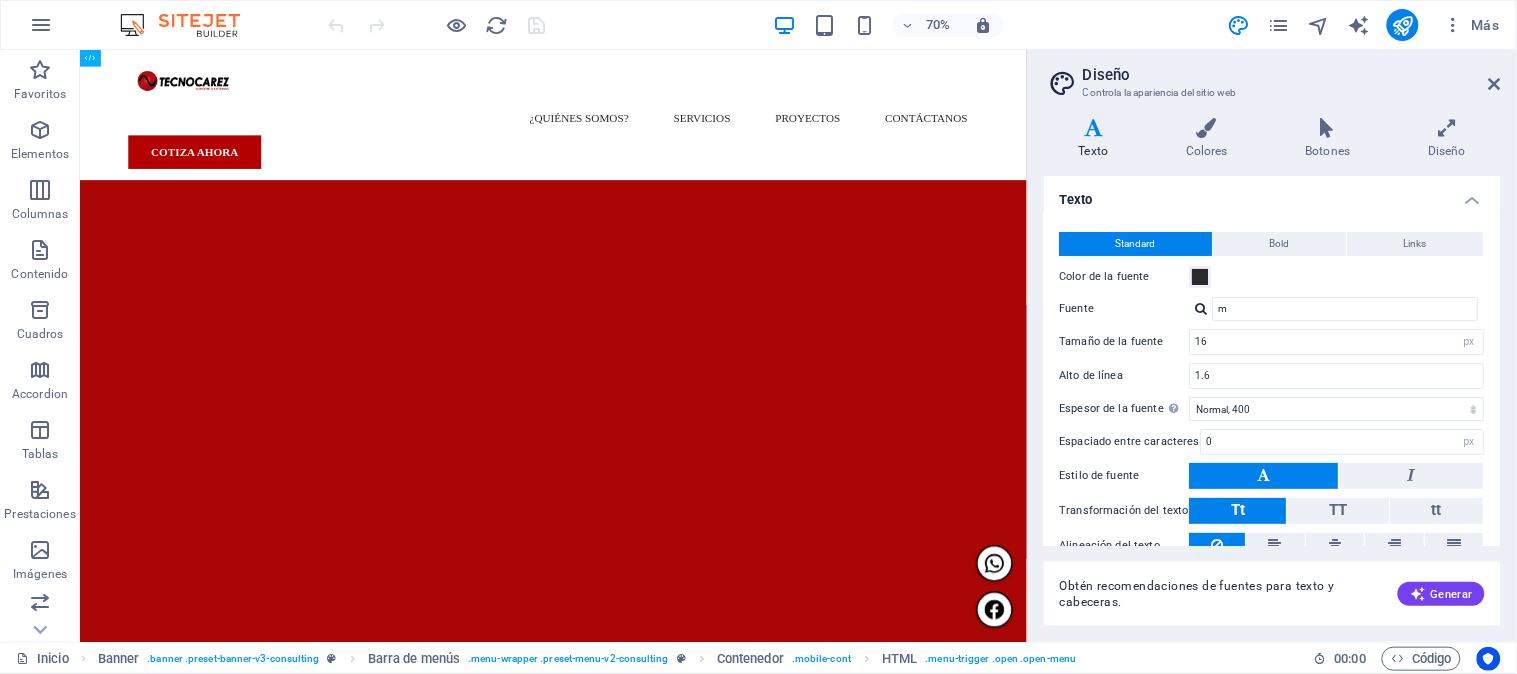 click at bounding box center (1202, 308) 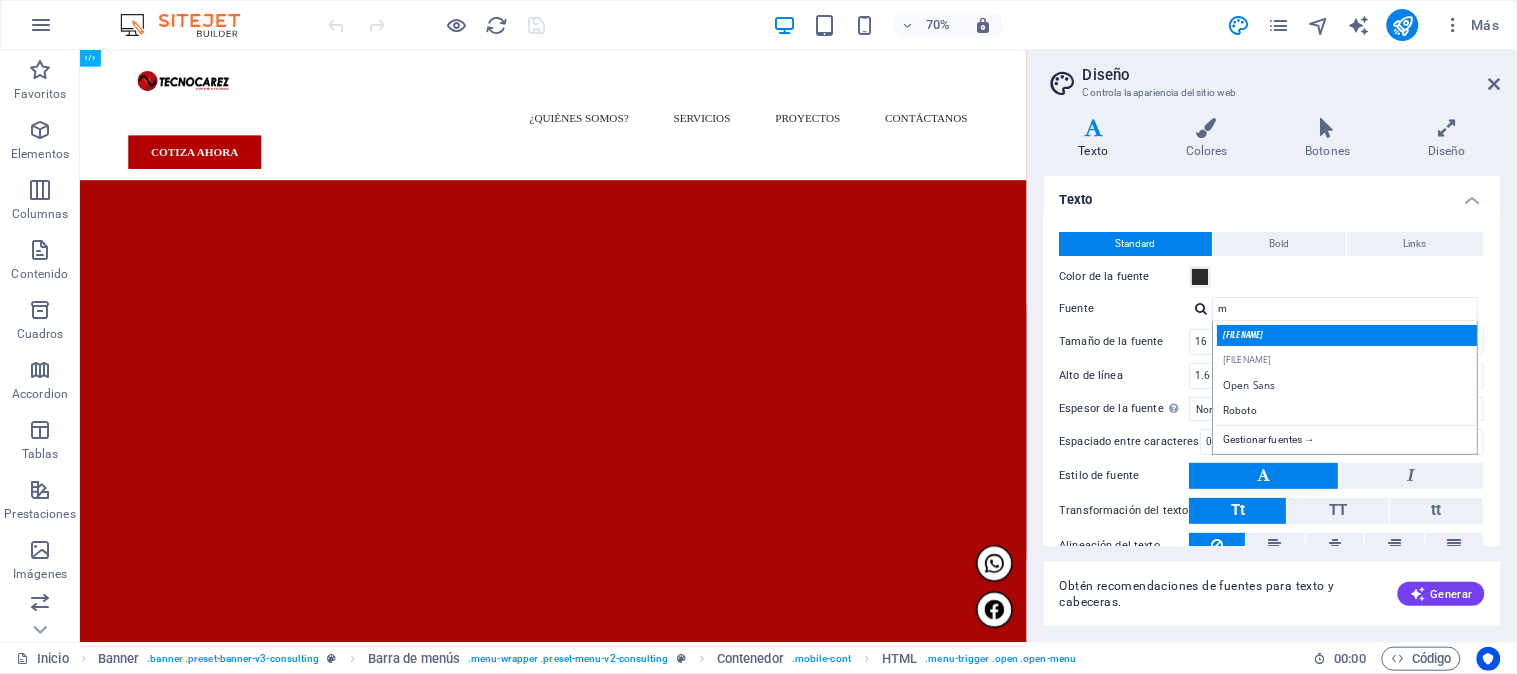 click on "[FILENAME]" at bounding box center [1350, 335] 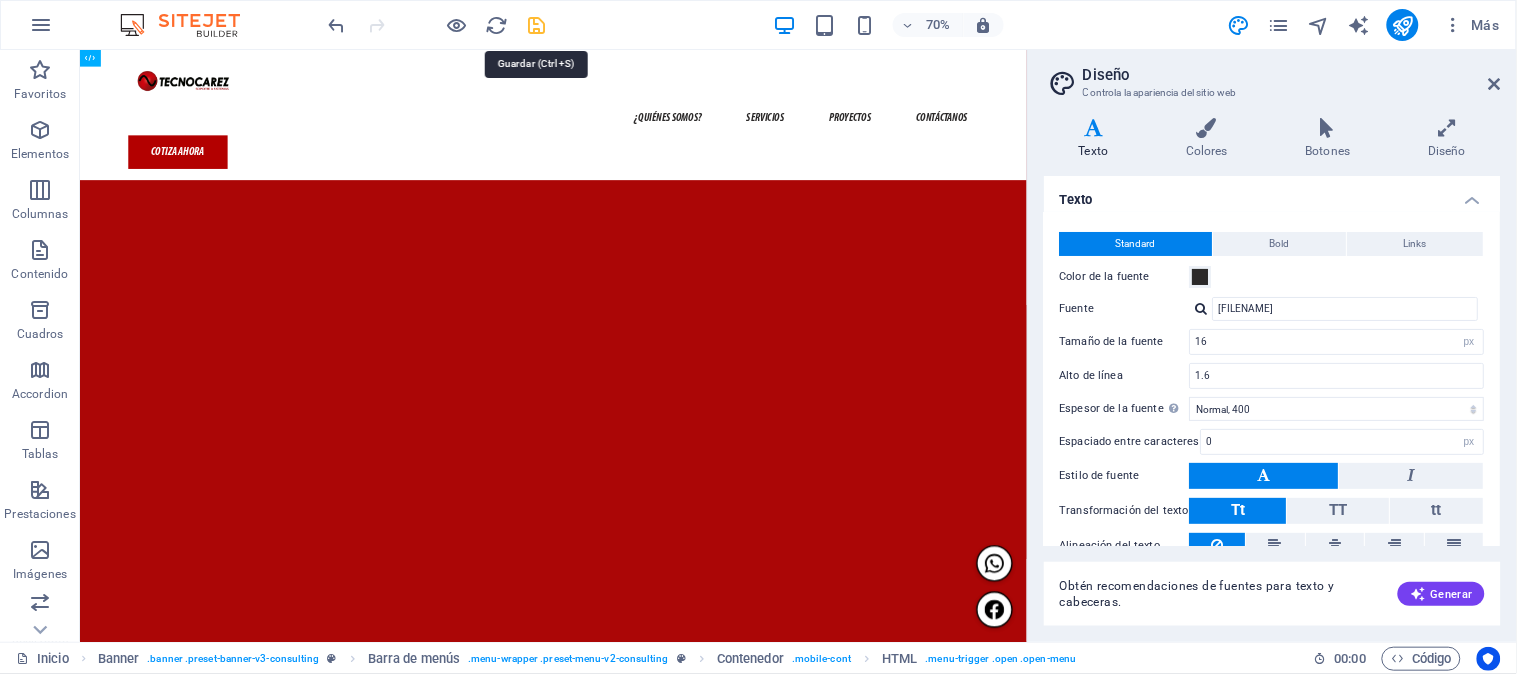 click at bounding box center [537, 25] 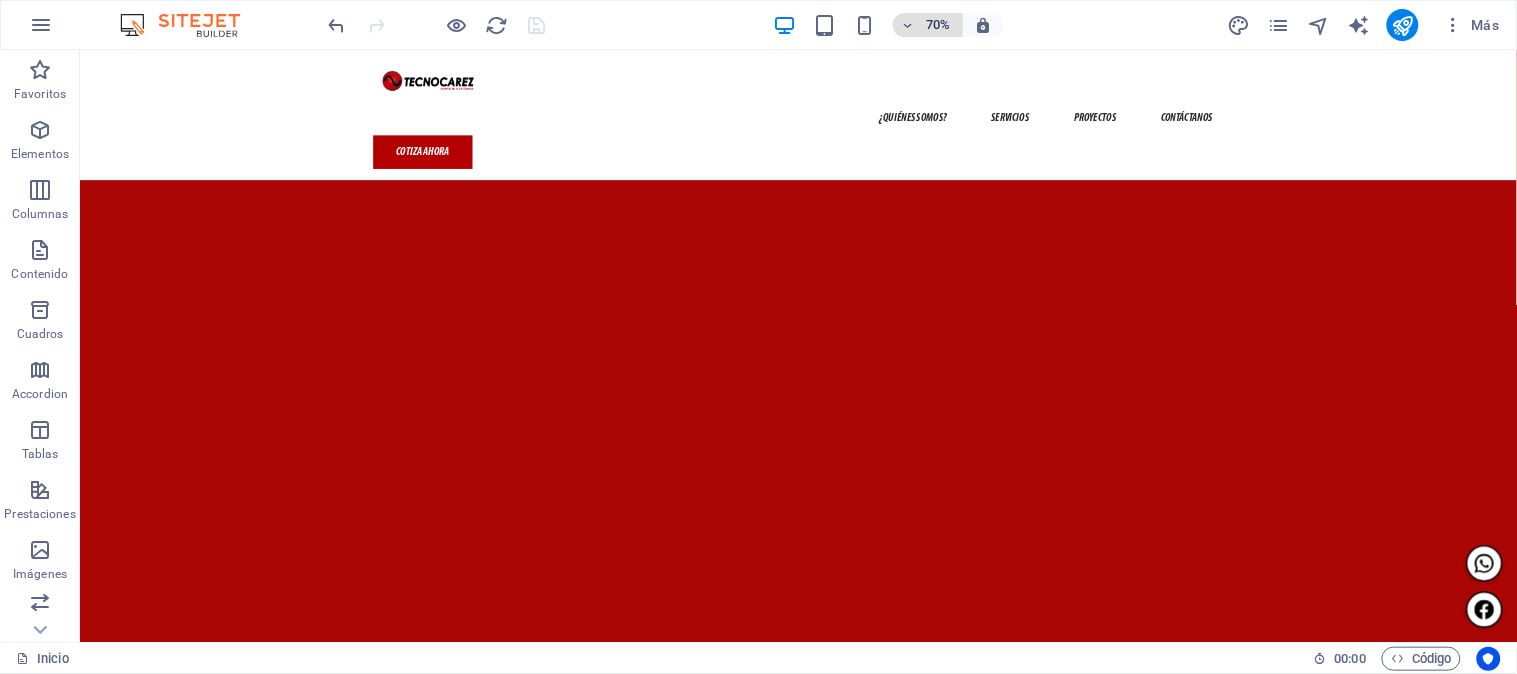 click on "70%" at bounding box center [939, 25] 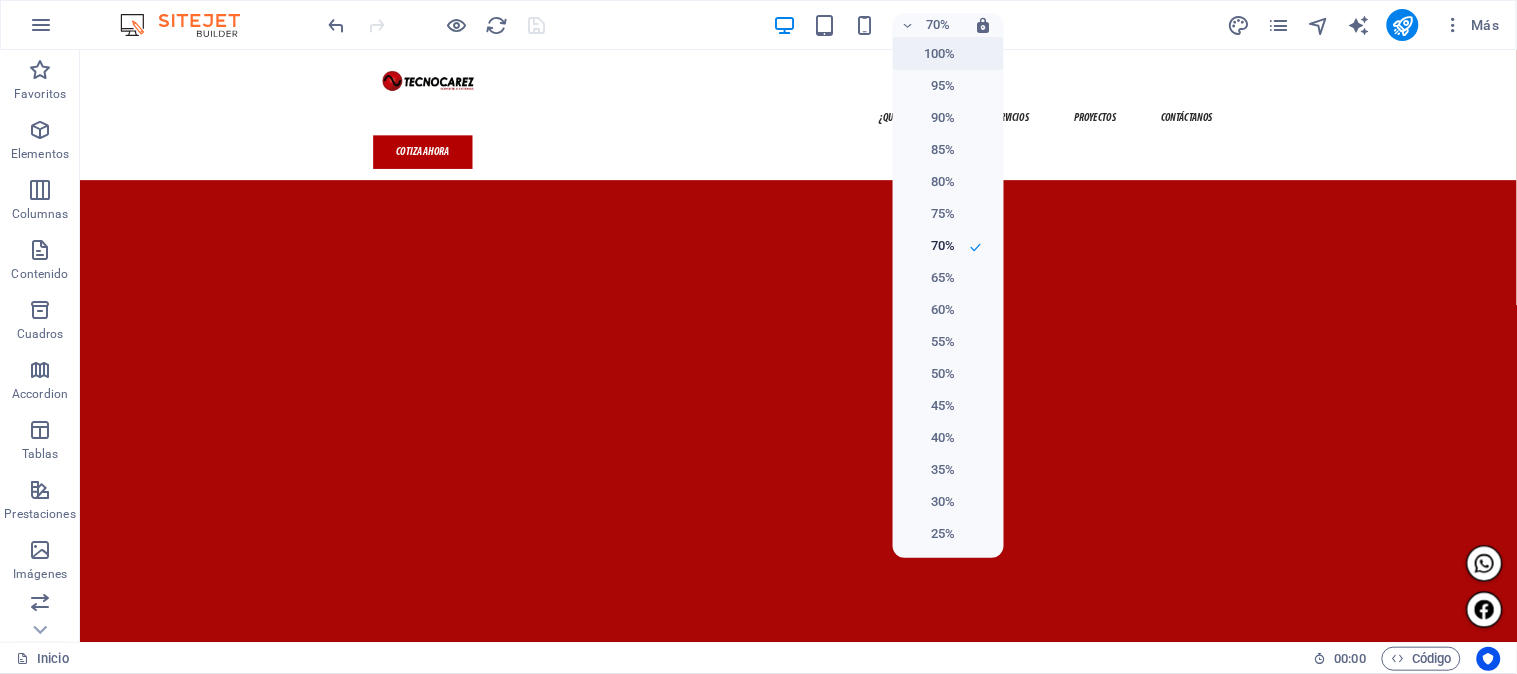 click on "100%" at bounding box center [930, 54] 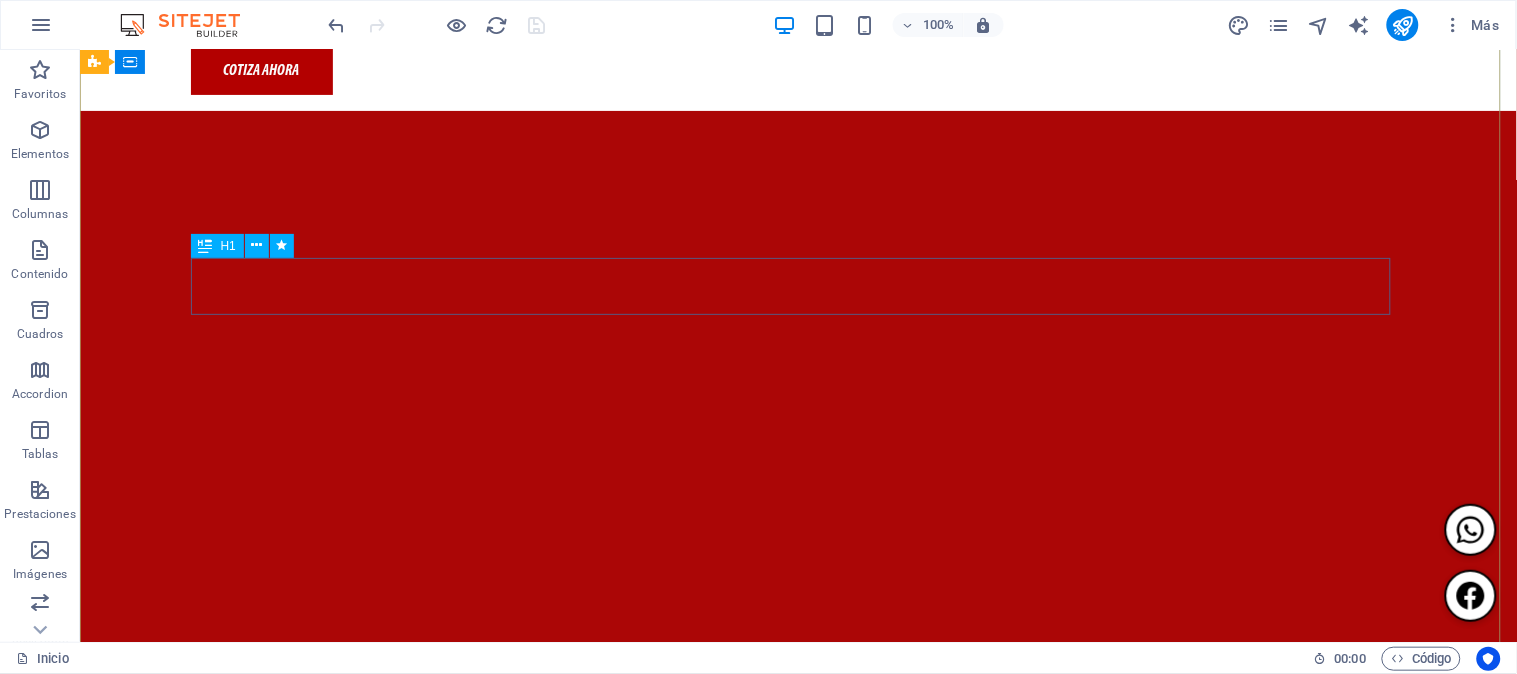 scroll, scrollTop: 0, scrollLeft: 0, axis: both 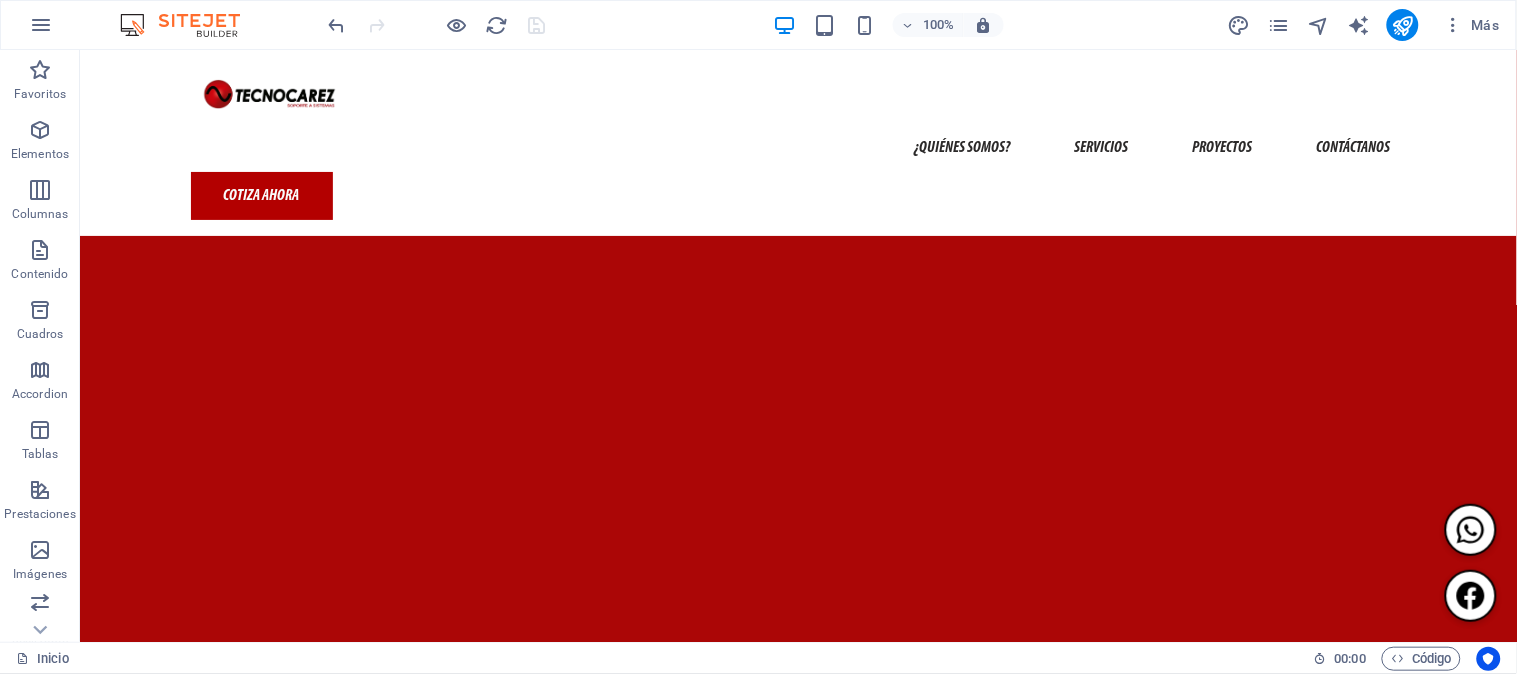 click at bounding box center [437, 25] 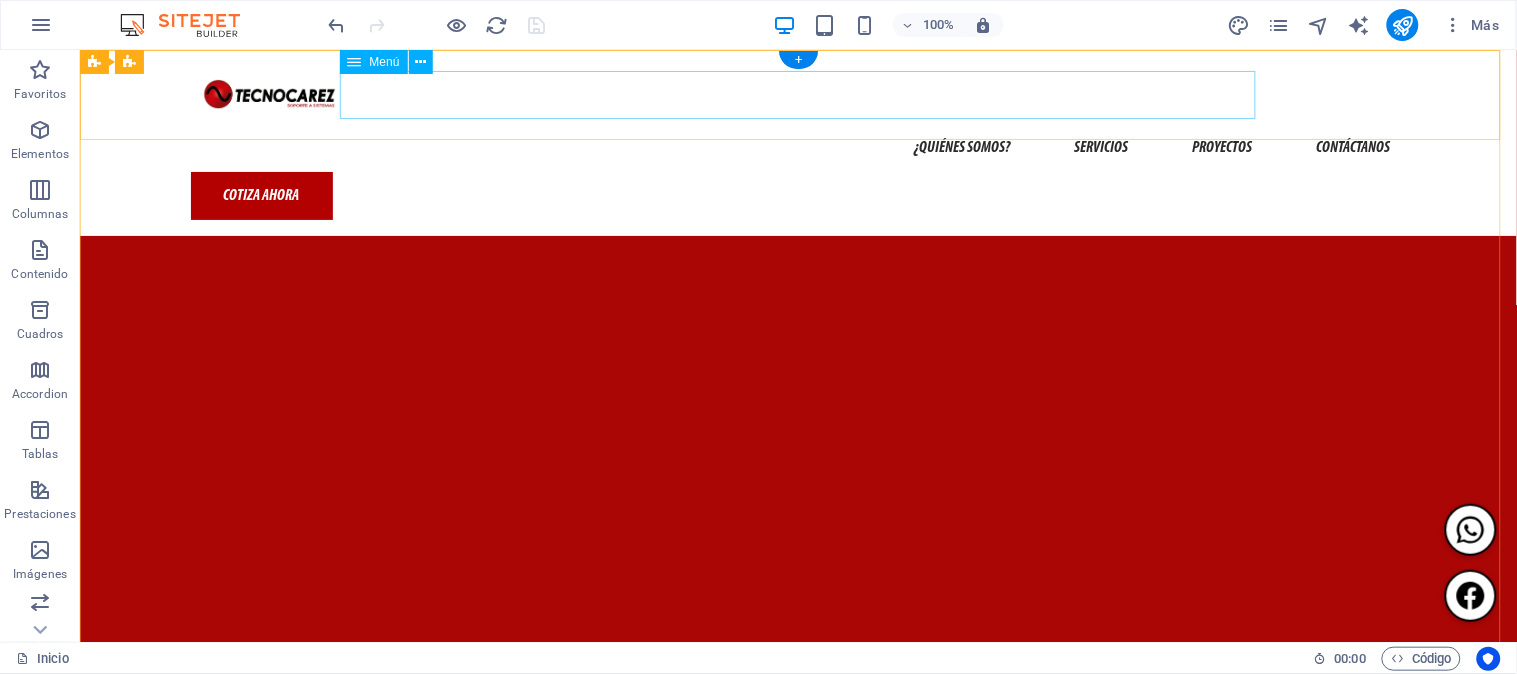 click on "¿Quiénes somos? Servicios Proyectos Contáctanos" at bounding box center [798, 147] 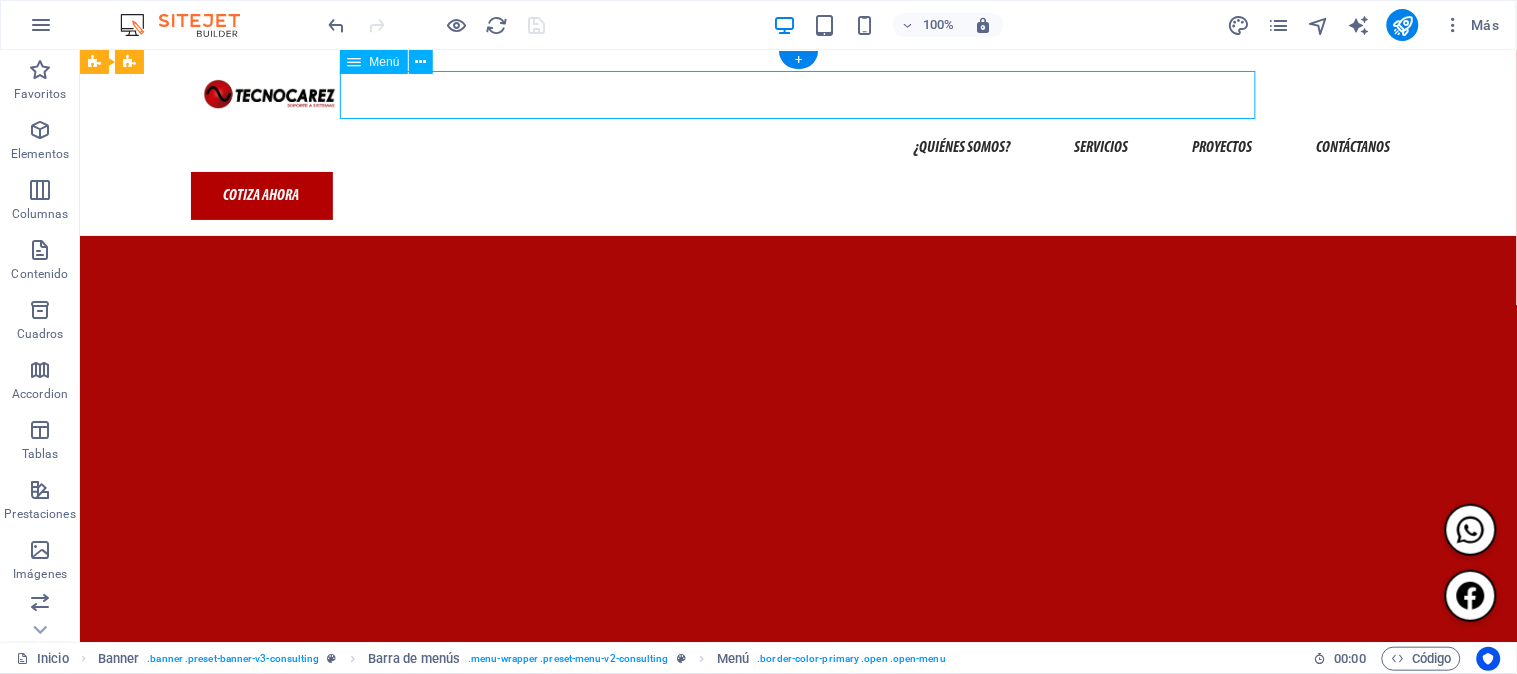 click on "¿Quiénes somos? Servicios Proyectos Contáctanos" at bounding box center (798, 147) 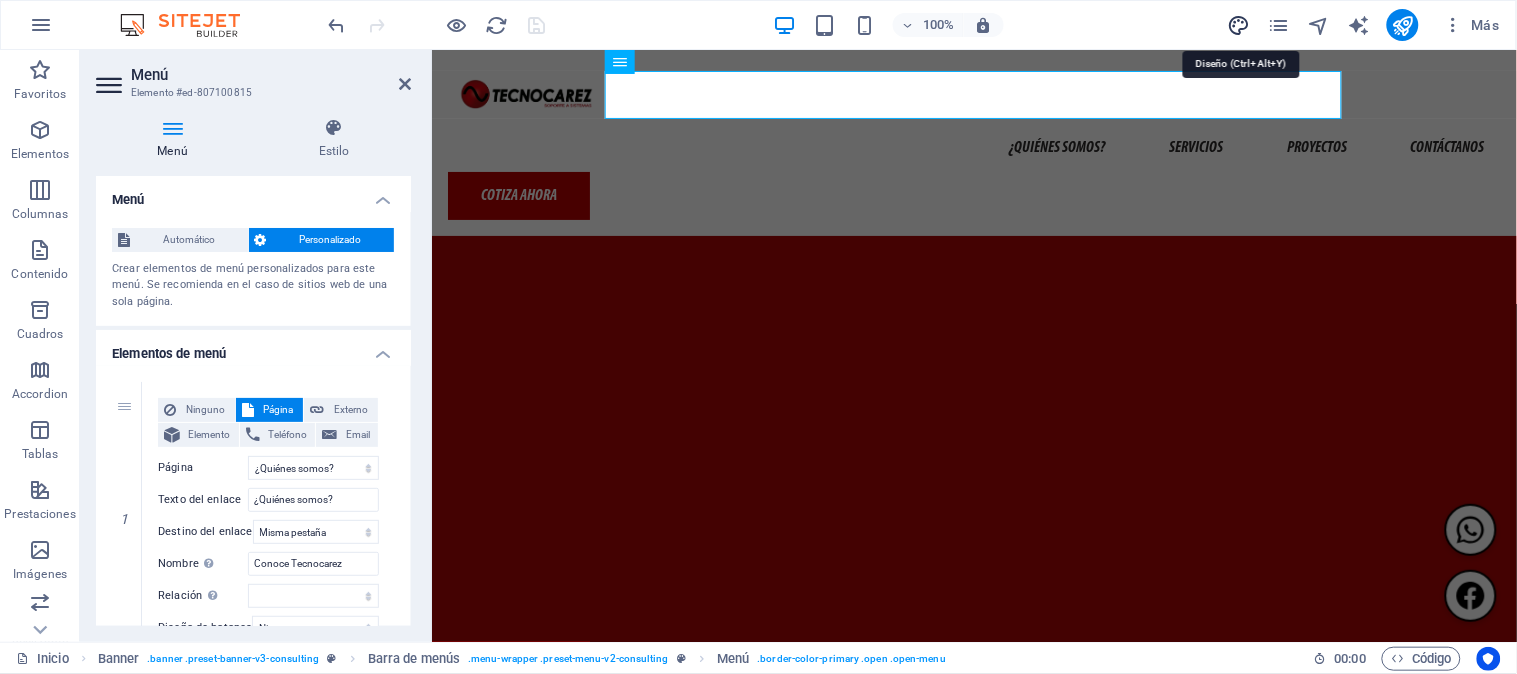 click at bounding box center (1239, 25) 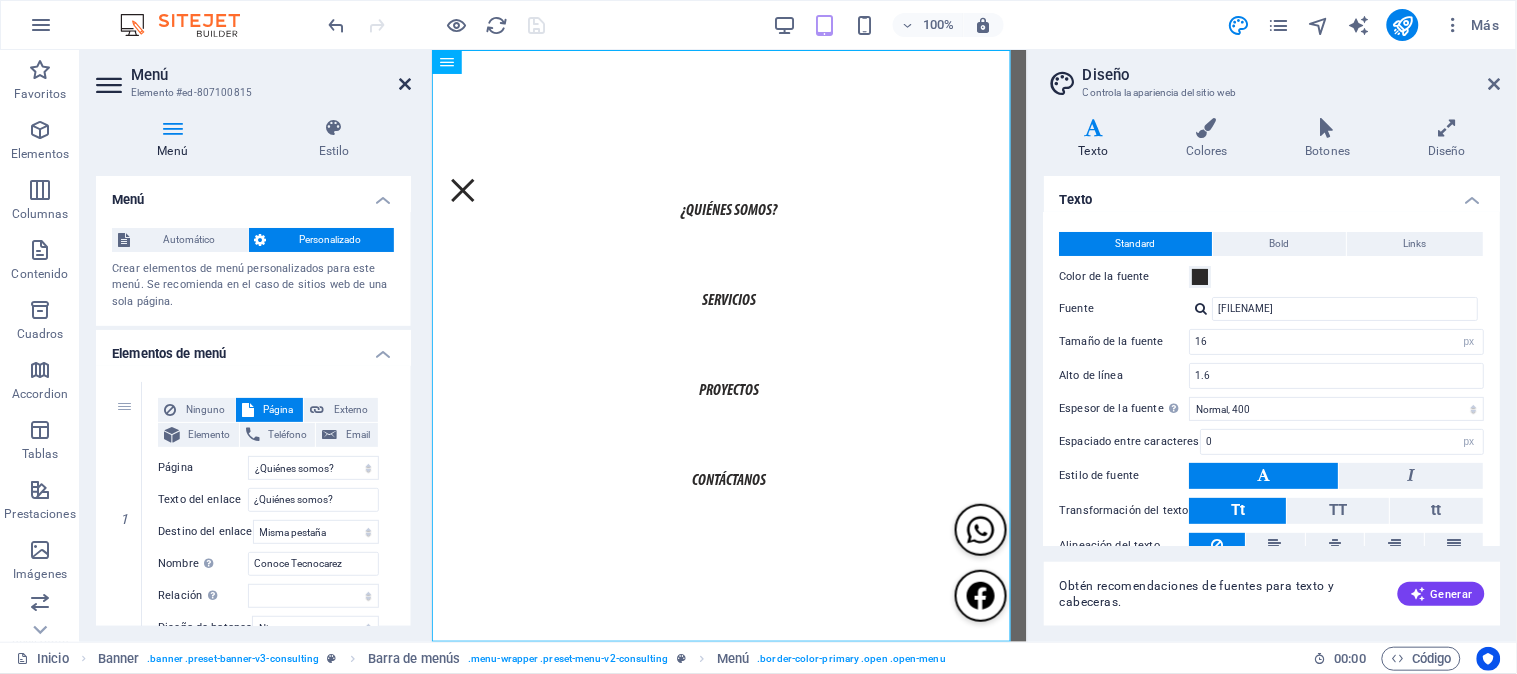 click at bounding box center [405, 84] 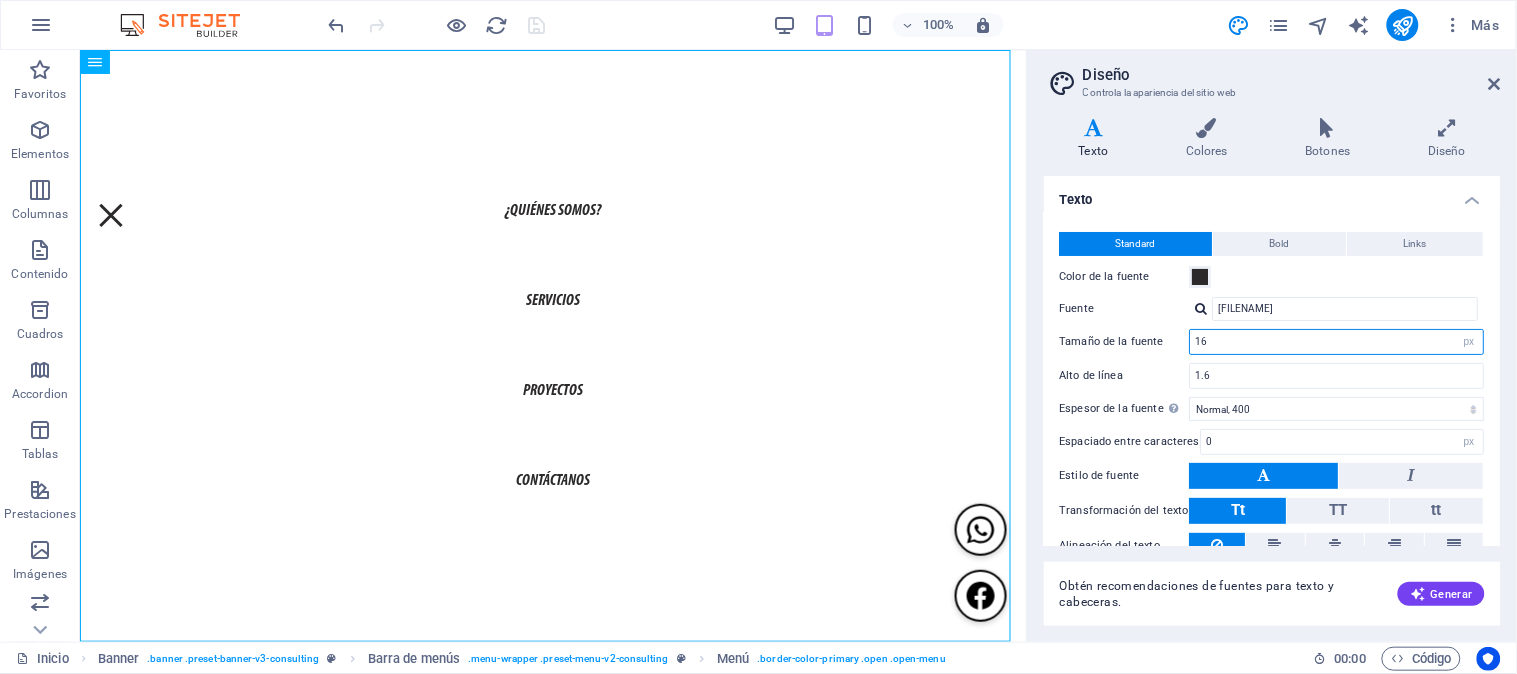 click on "16" at bounding box center [1337, 342] 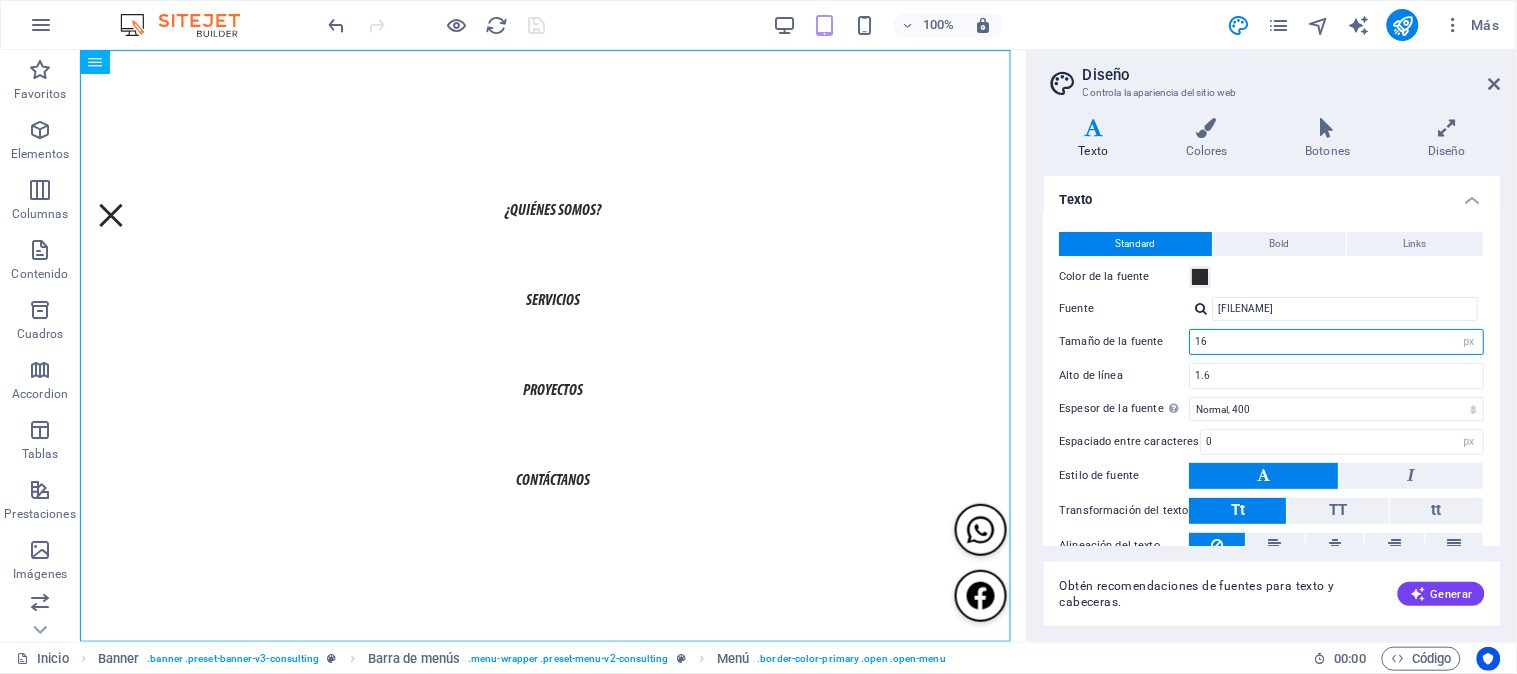 click on "16" at bounding box center [1337, 342] 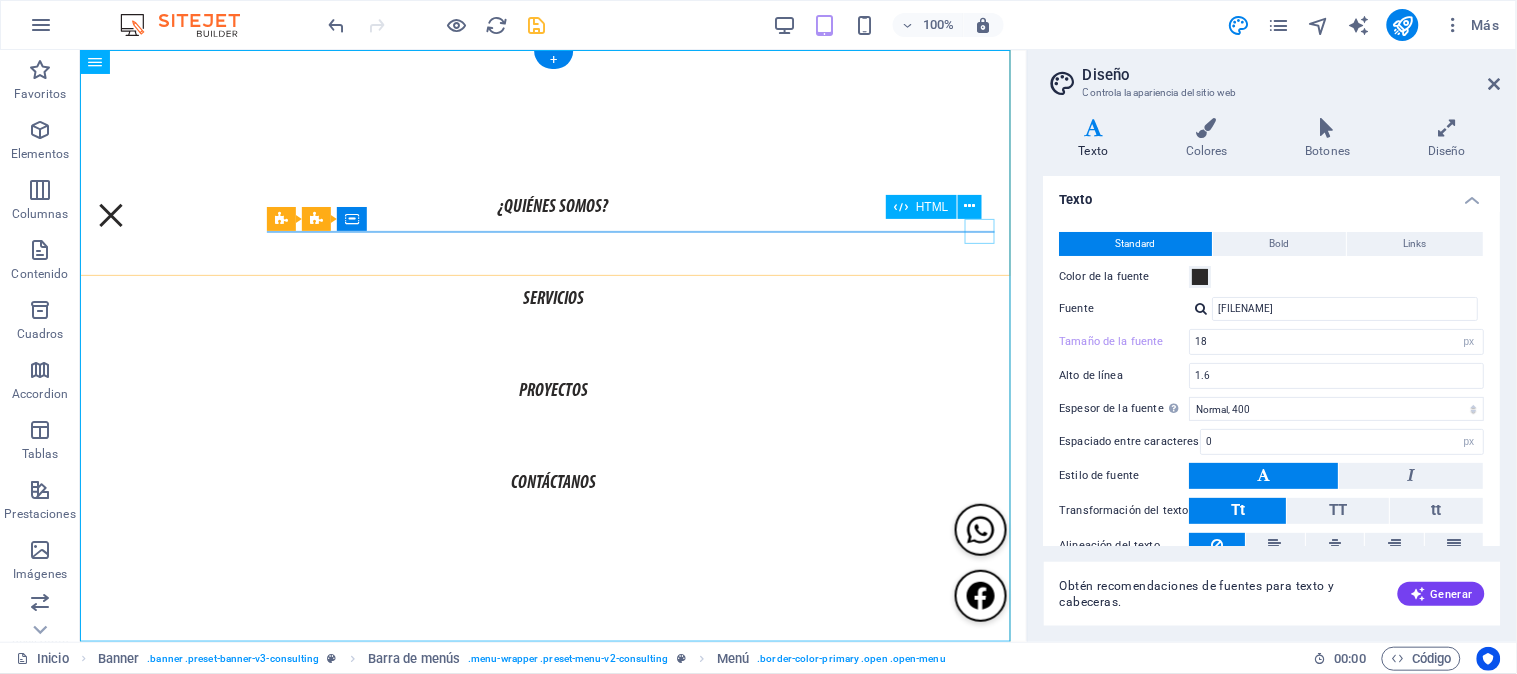 click at bounding box center (110, 214) 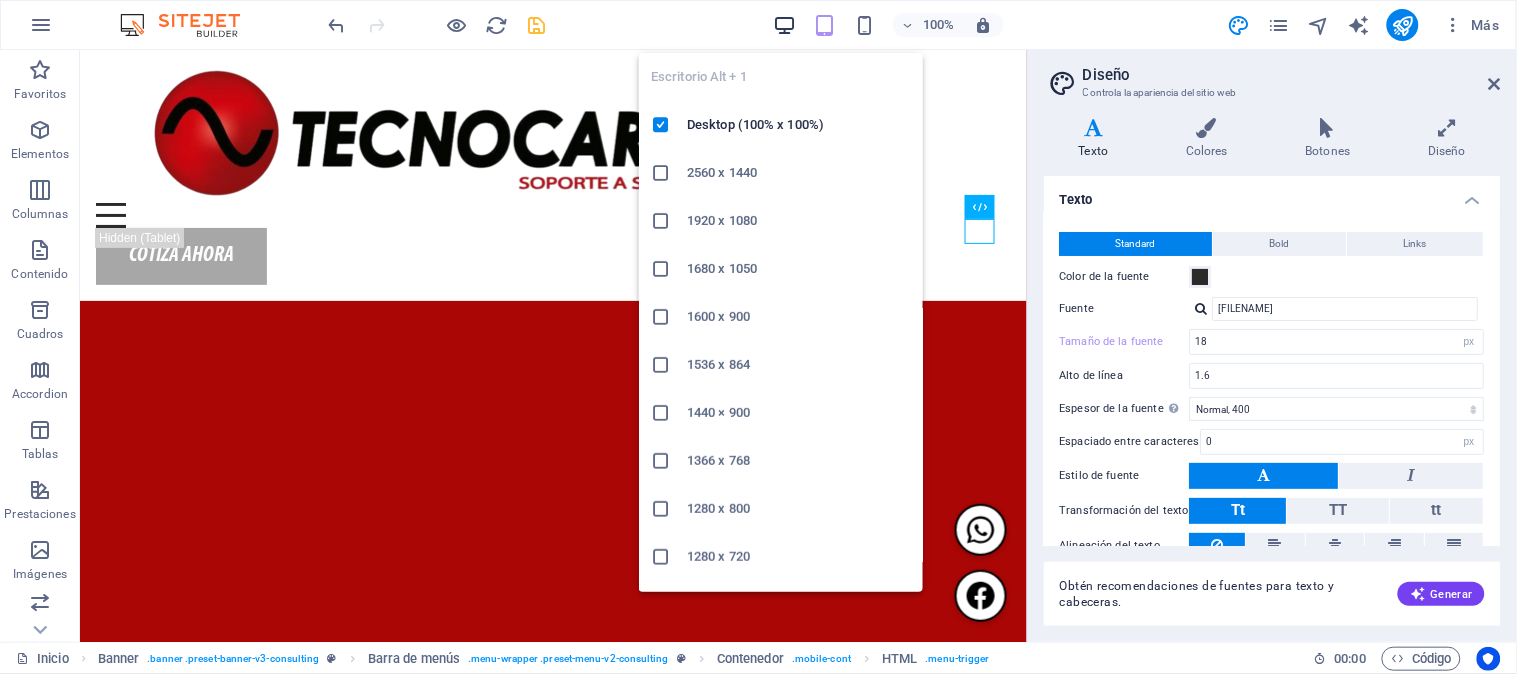 click at bounding box center (784, 25) 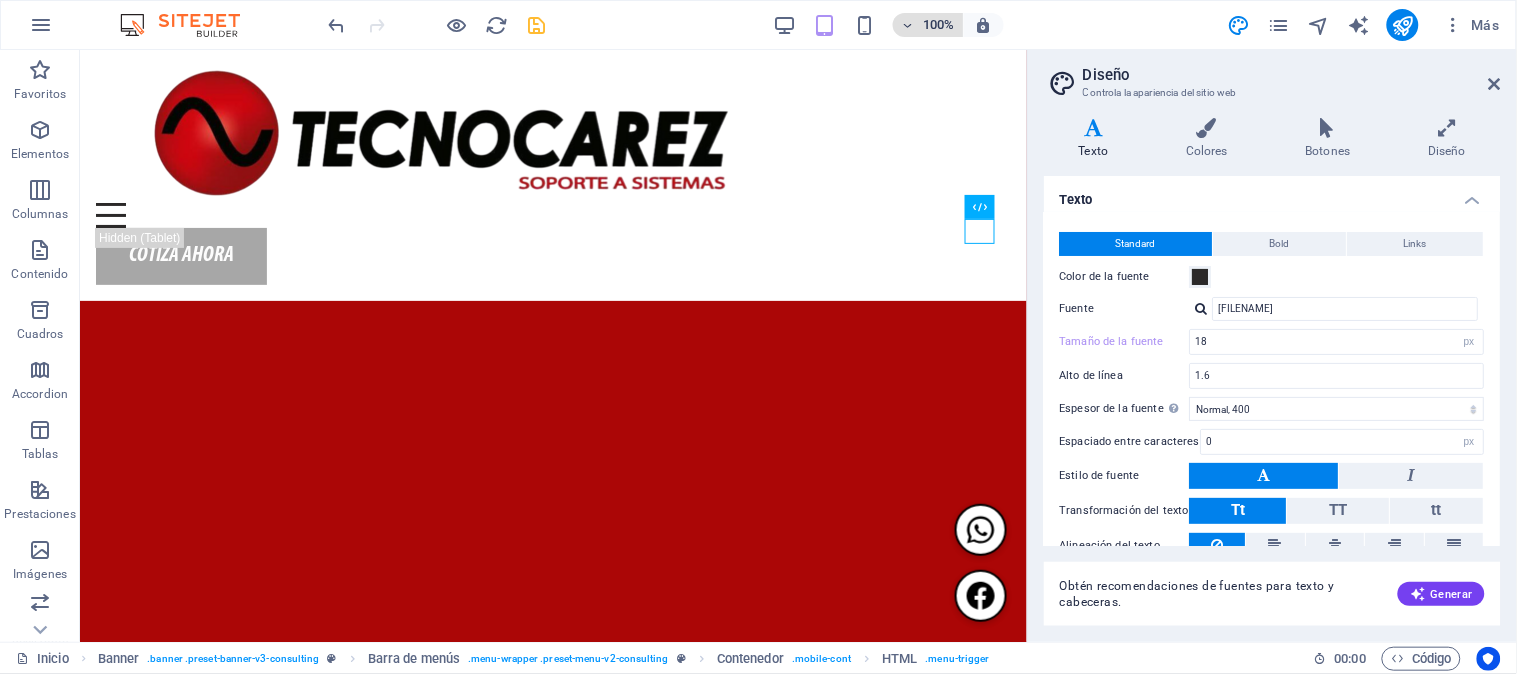 click on "100%" at bounding box center [928, 25] 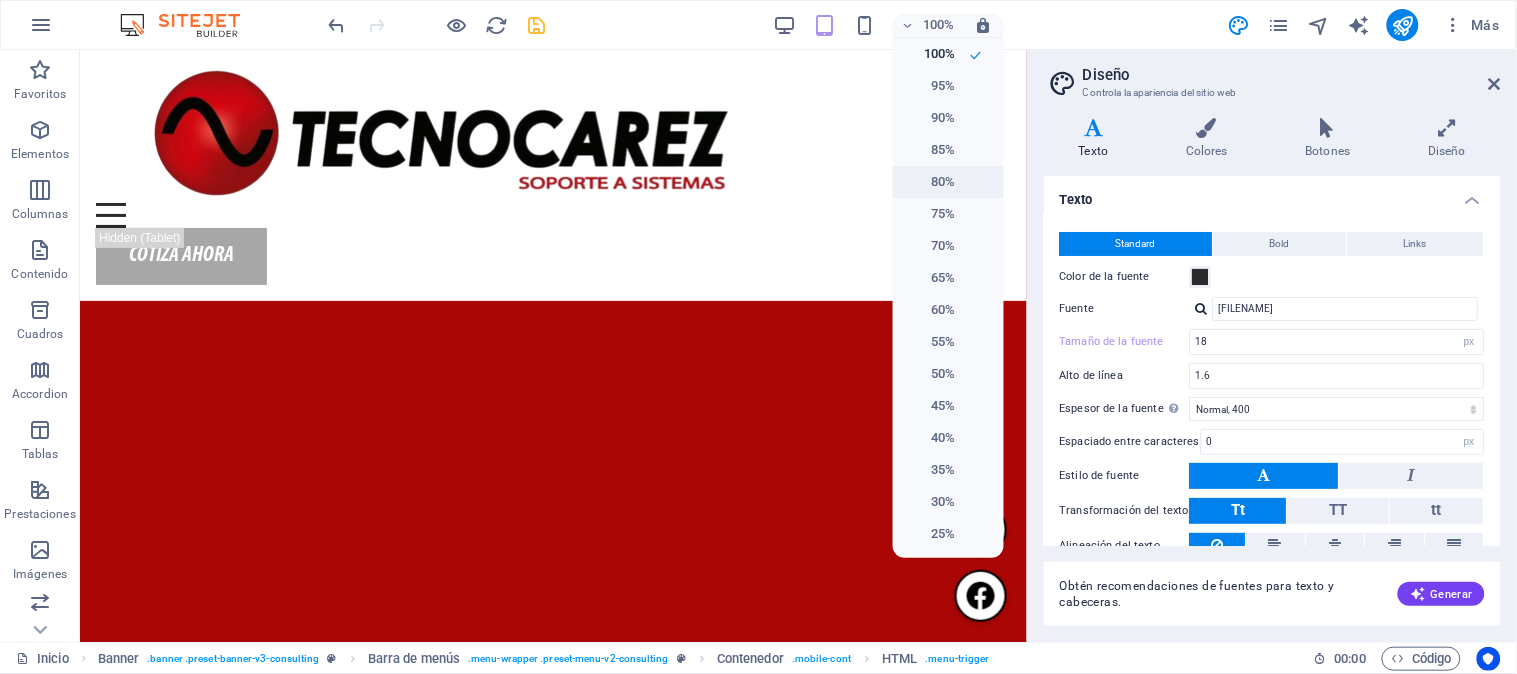 click on "80%" at bounding box center (930, 182) 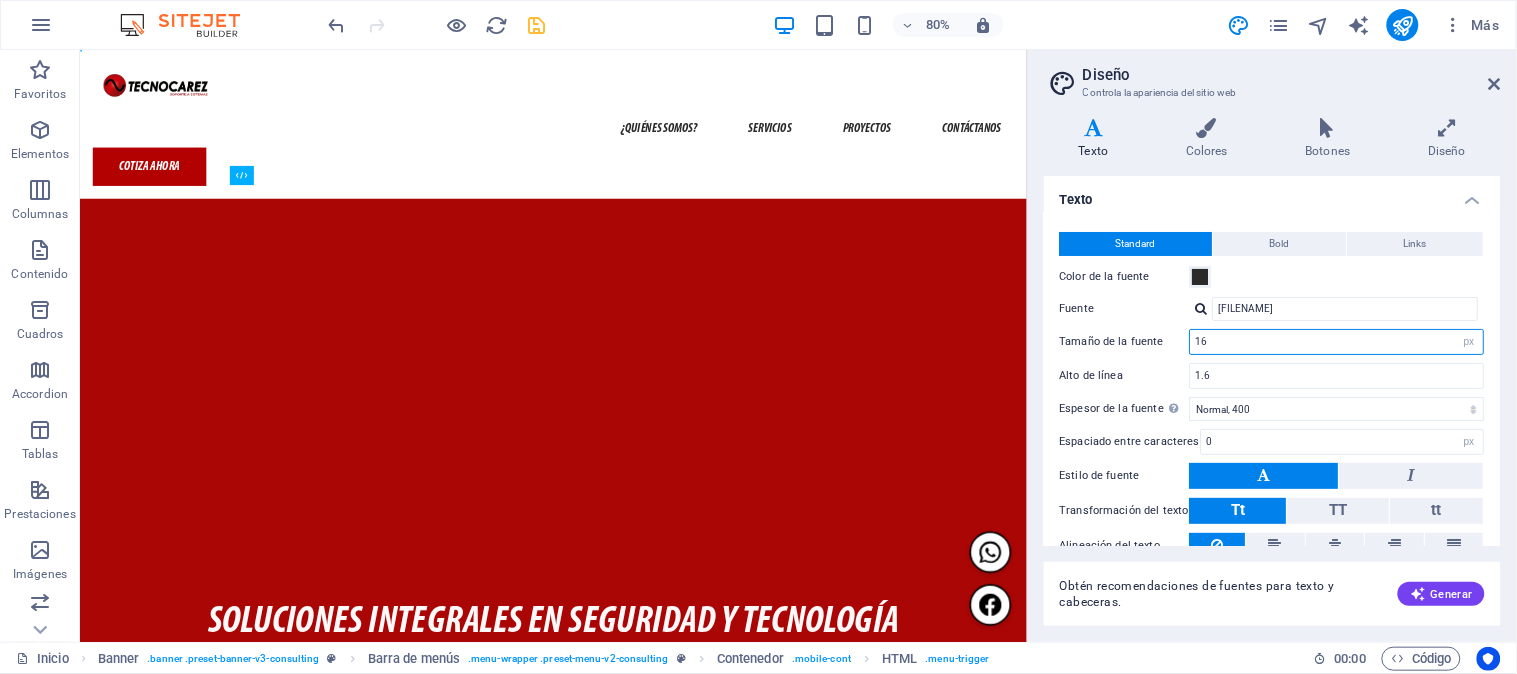 click on "16" at bounding box center (1337, 342) 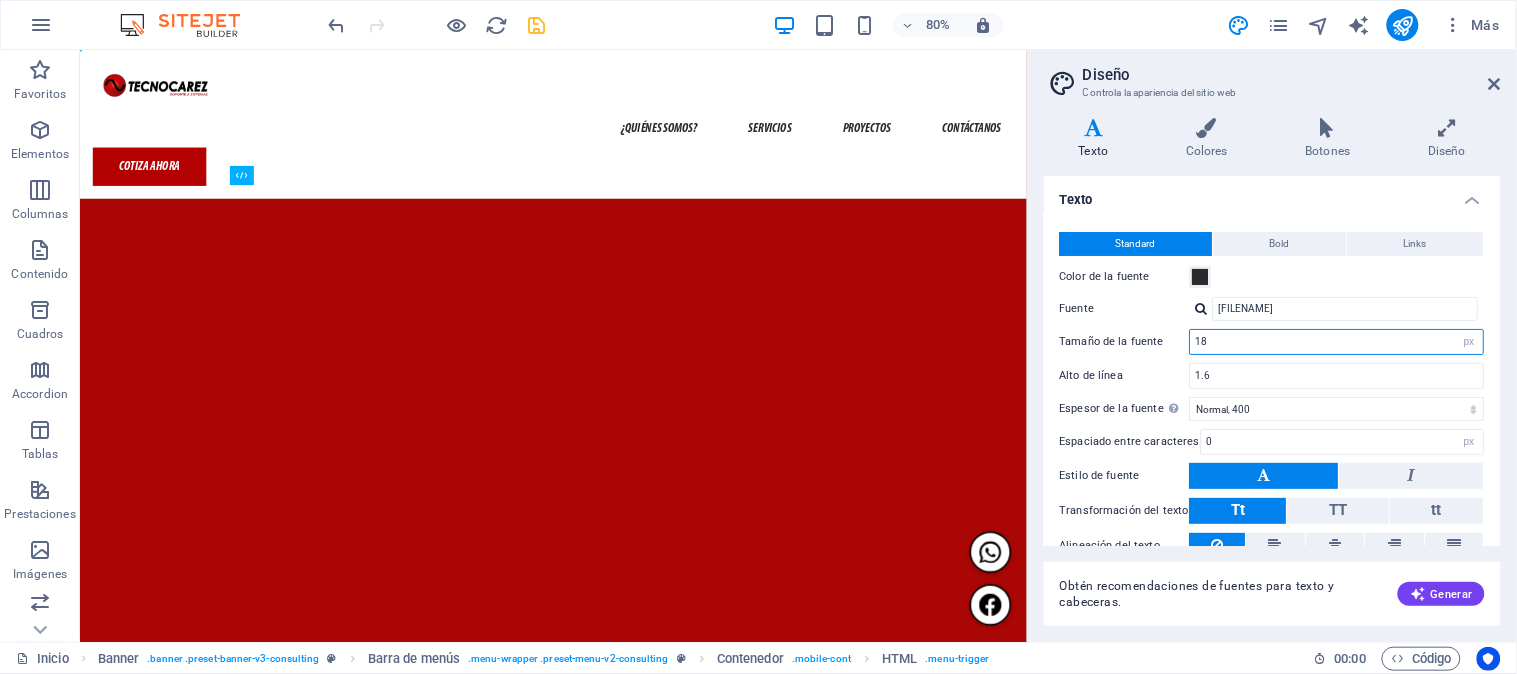 click on "18" at bounding box center (1337, 342) 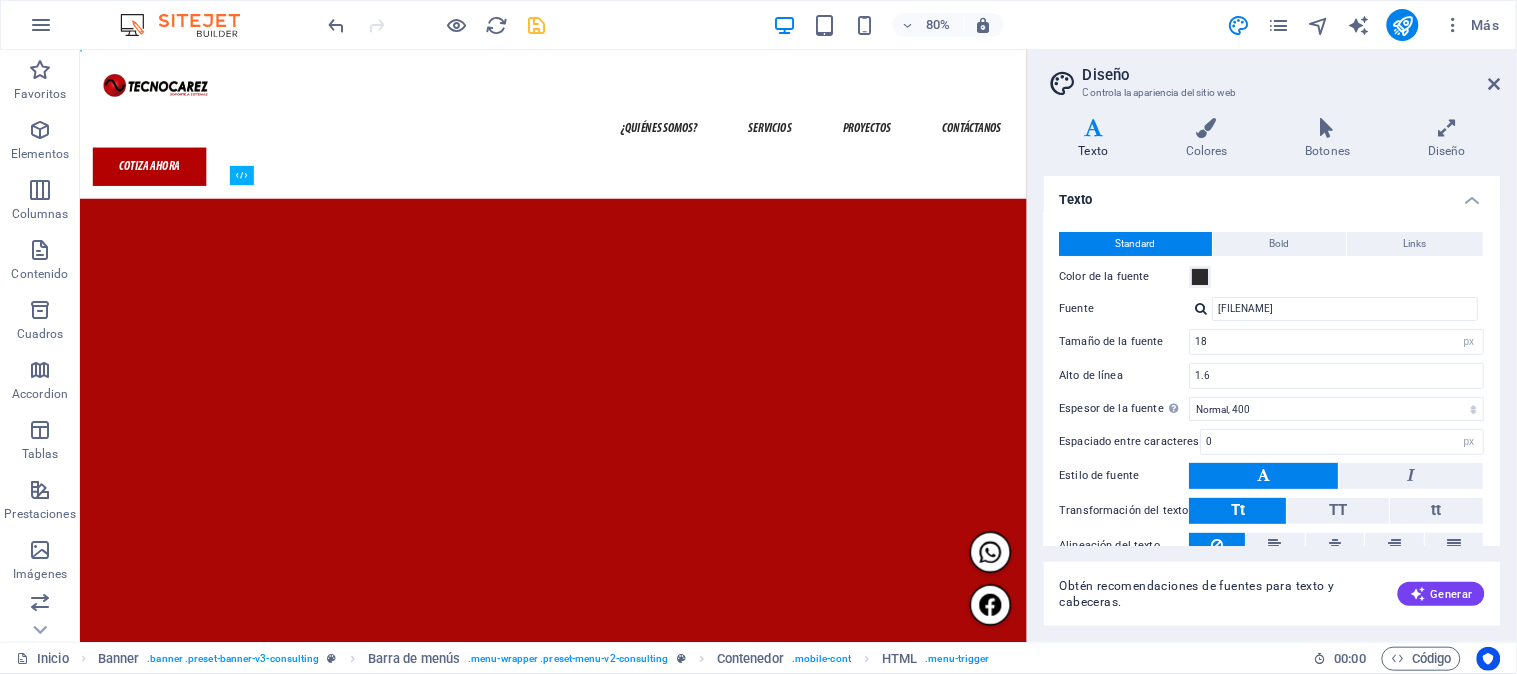 click on "Alto de línea" at bounding box center [1125, 375] 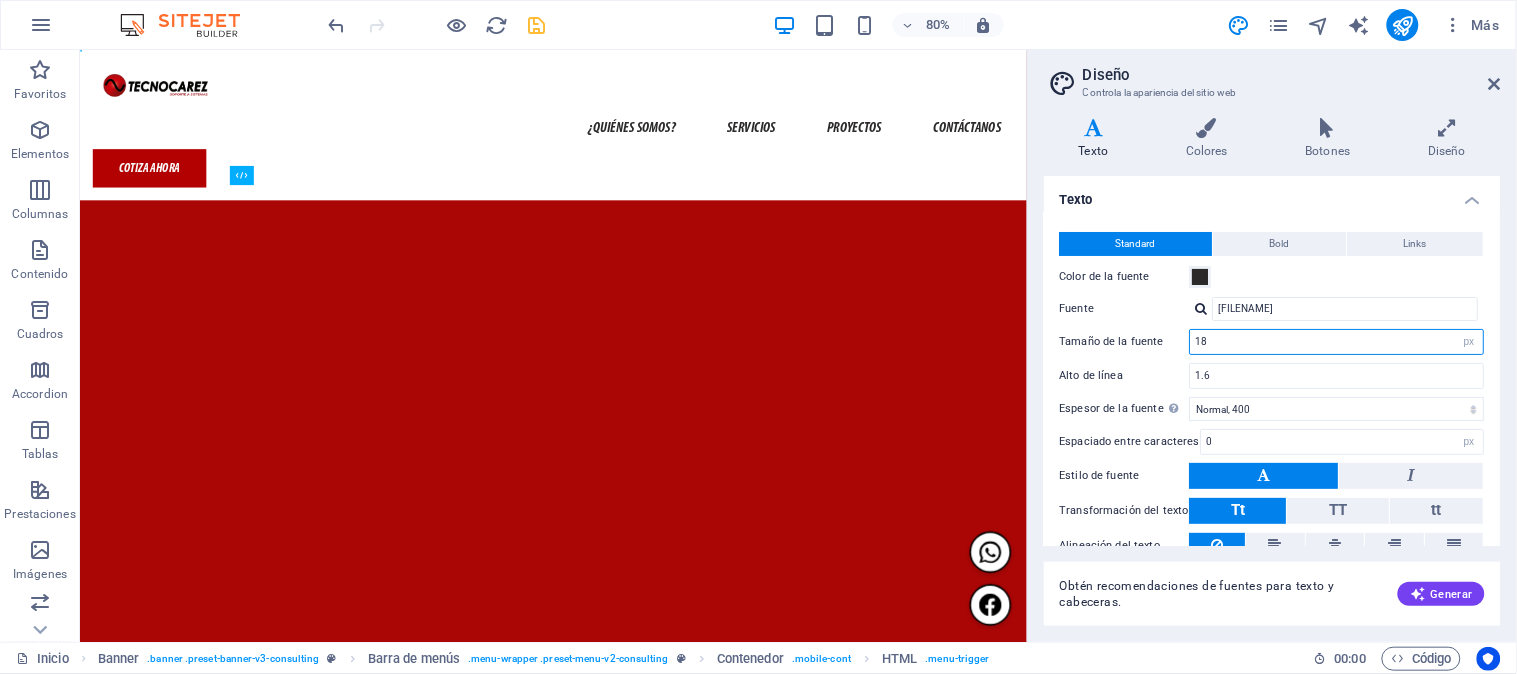 click on "18" at bounding box center (1337, 342) 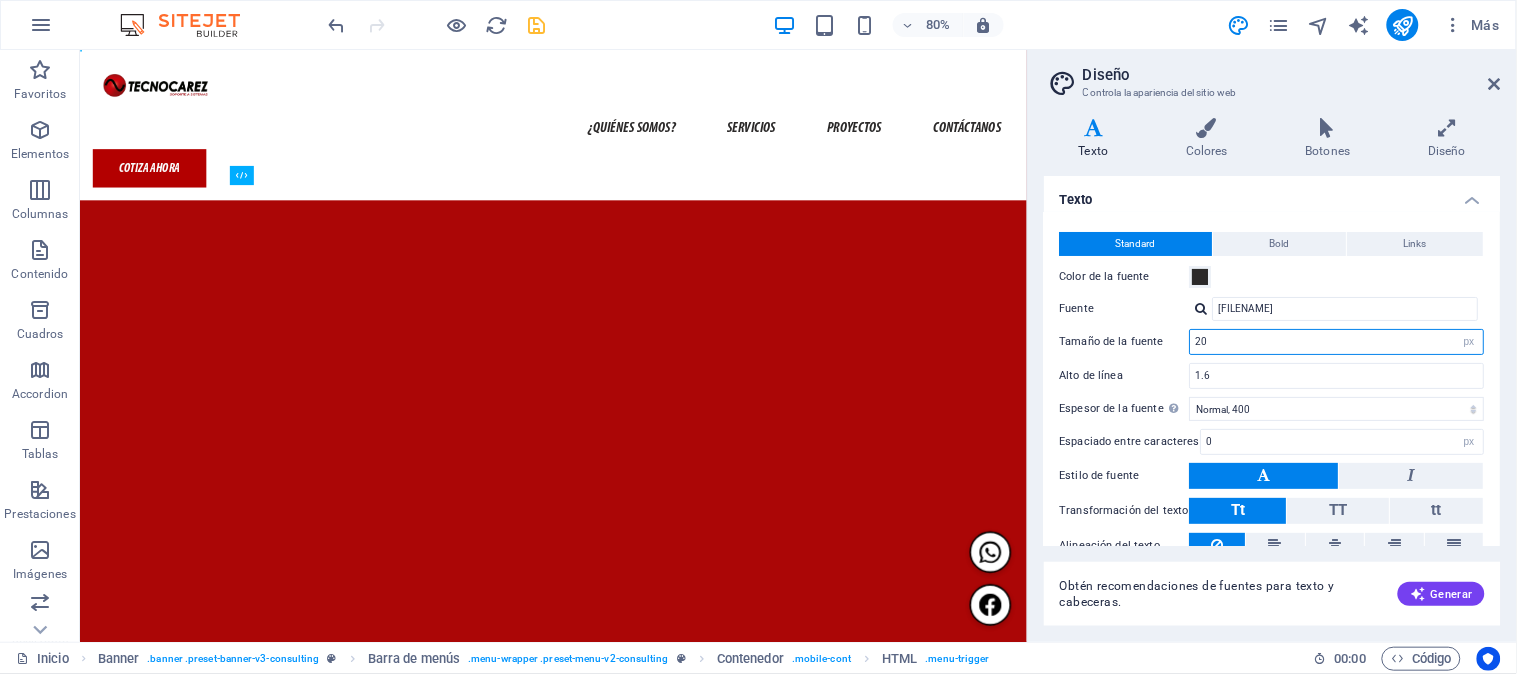 type on "20" 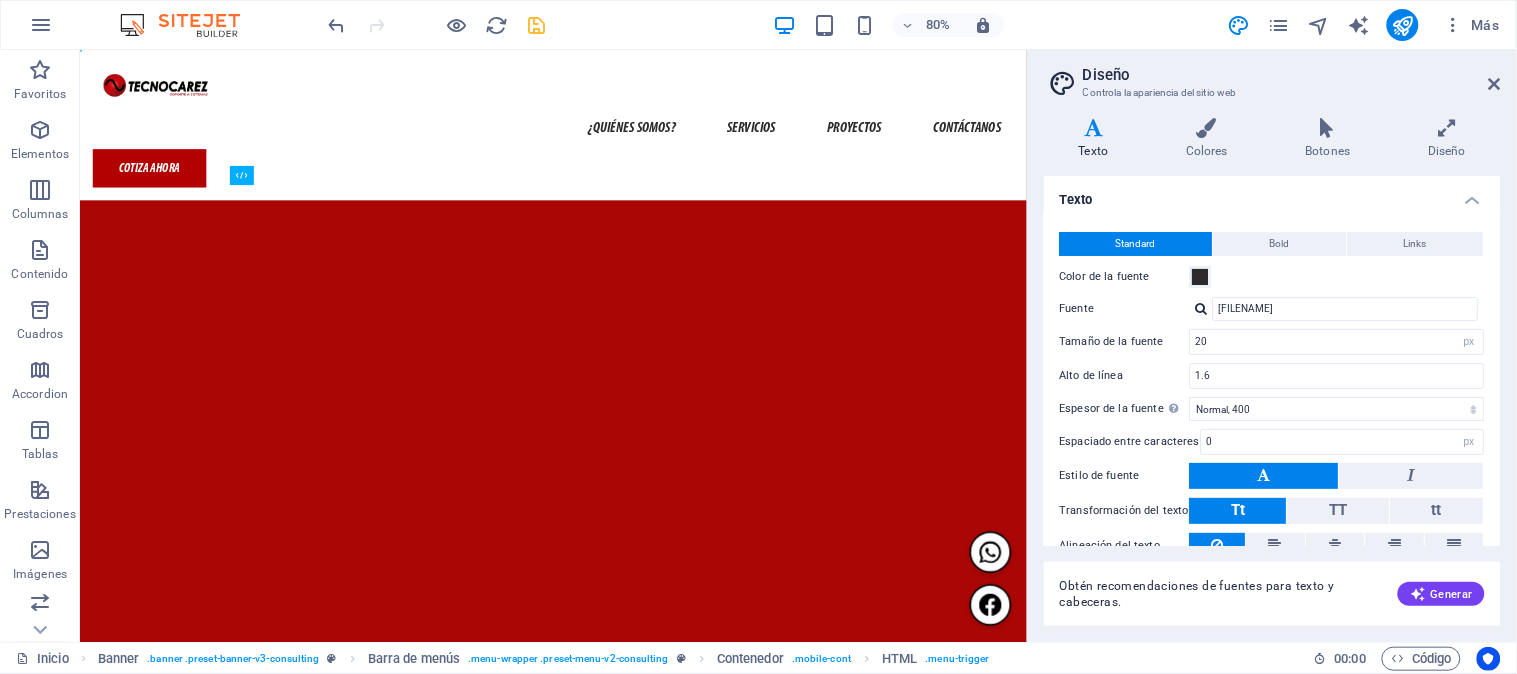 click on "Tamaño de la fuente 20 rem px" at bounding box center (1272, 342) 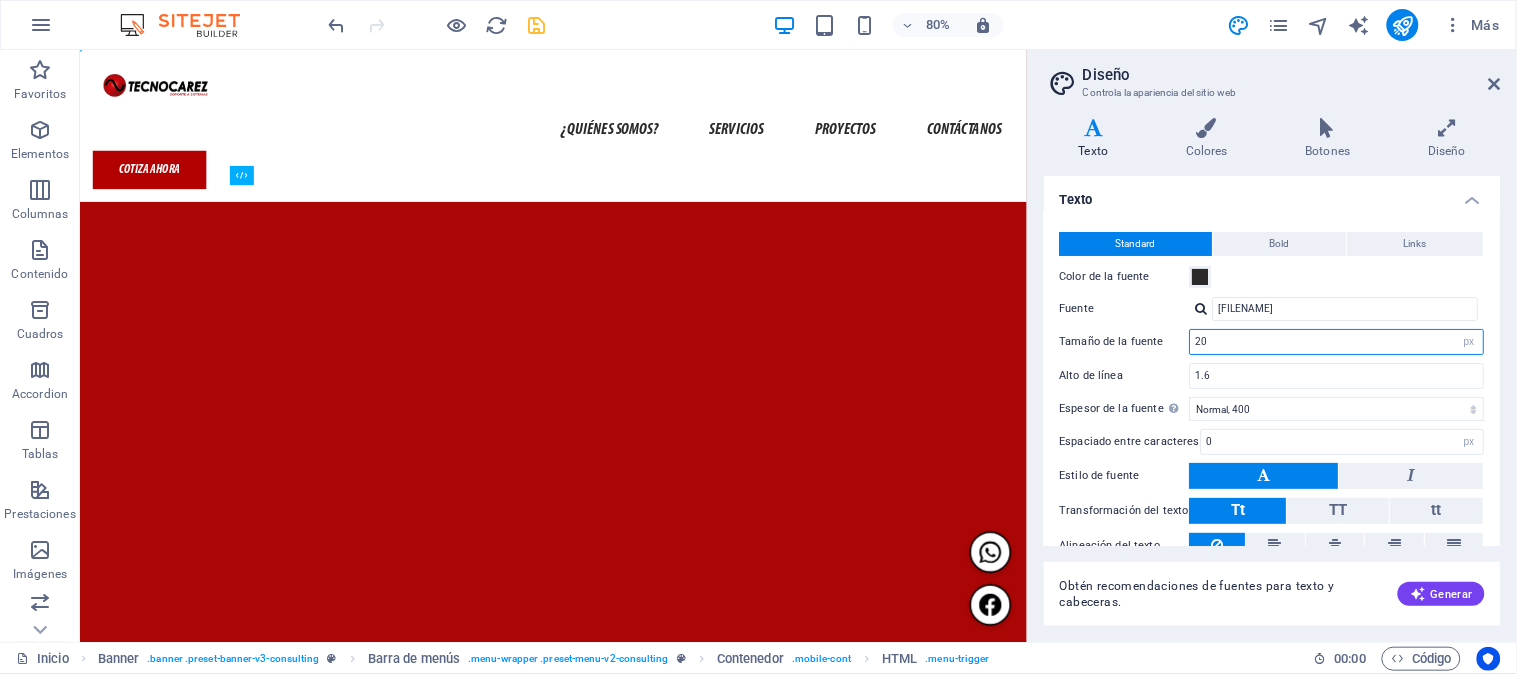 click on "20" at bounding box center (1337, 342) 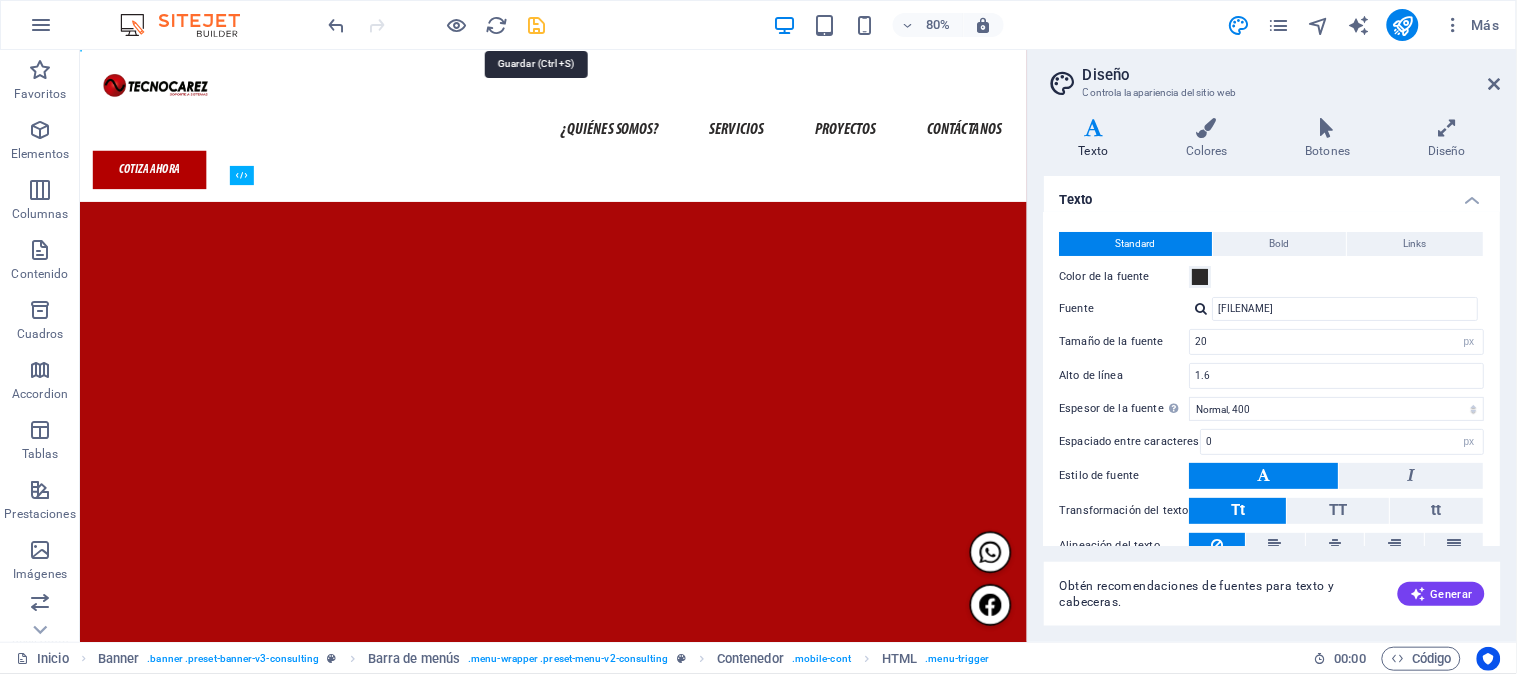 click at bounding box center [537, 25] 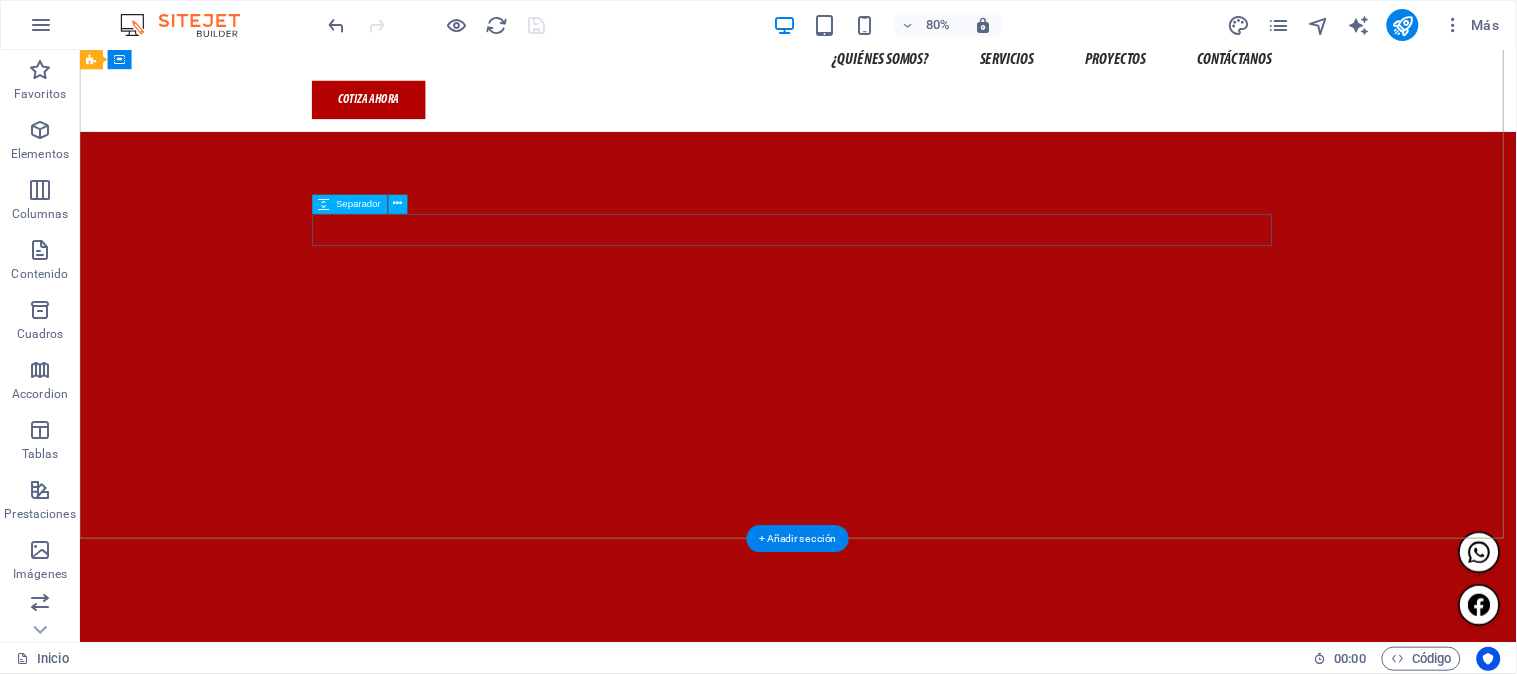 scroll, scrollTop: 0, scrollLeft: 0, axis: both 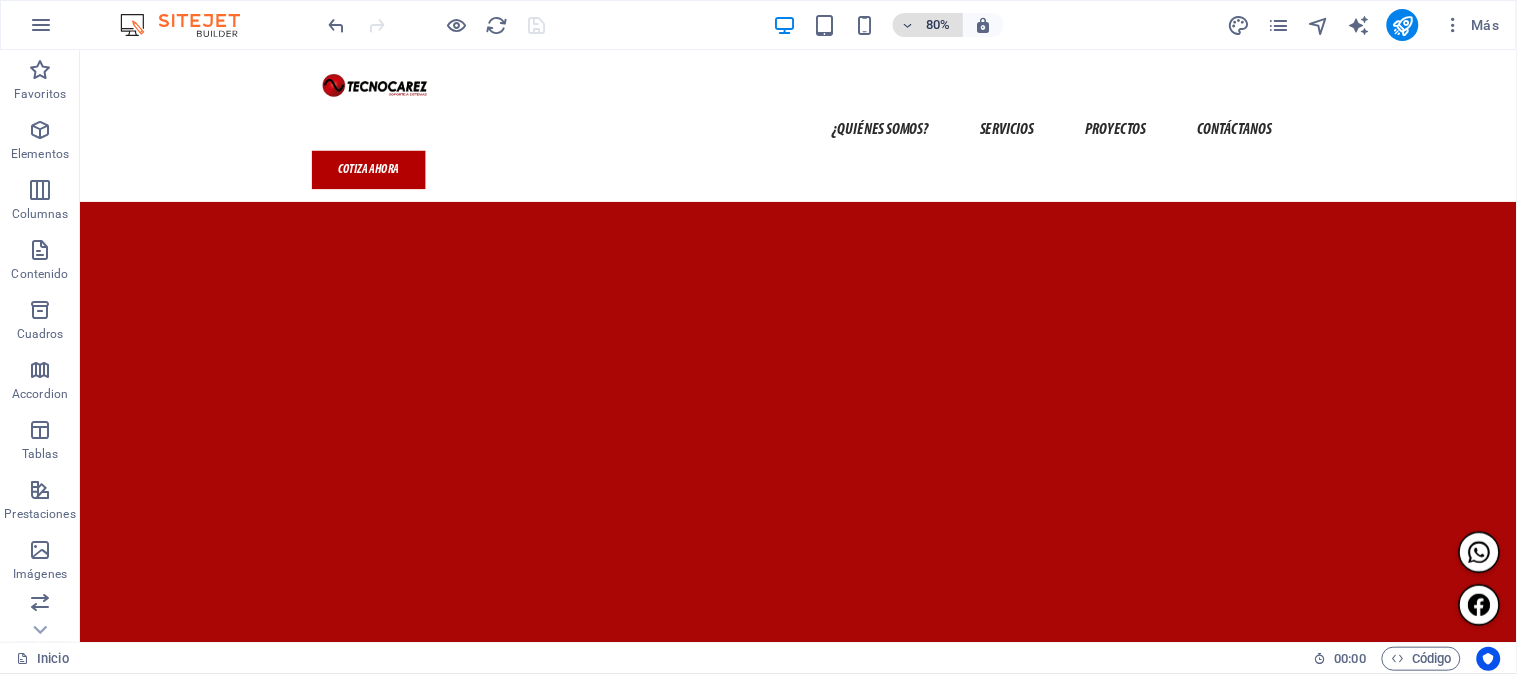 click on "80%" at bounding box center (939, 25) 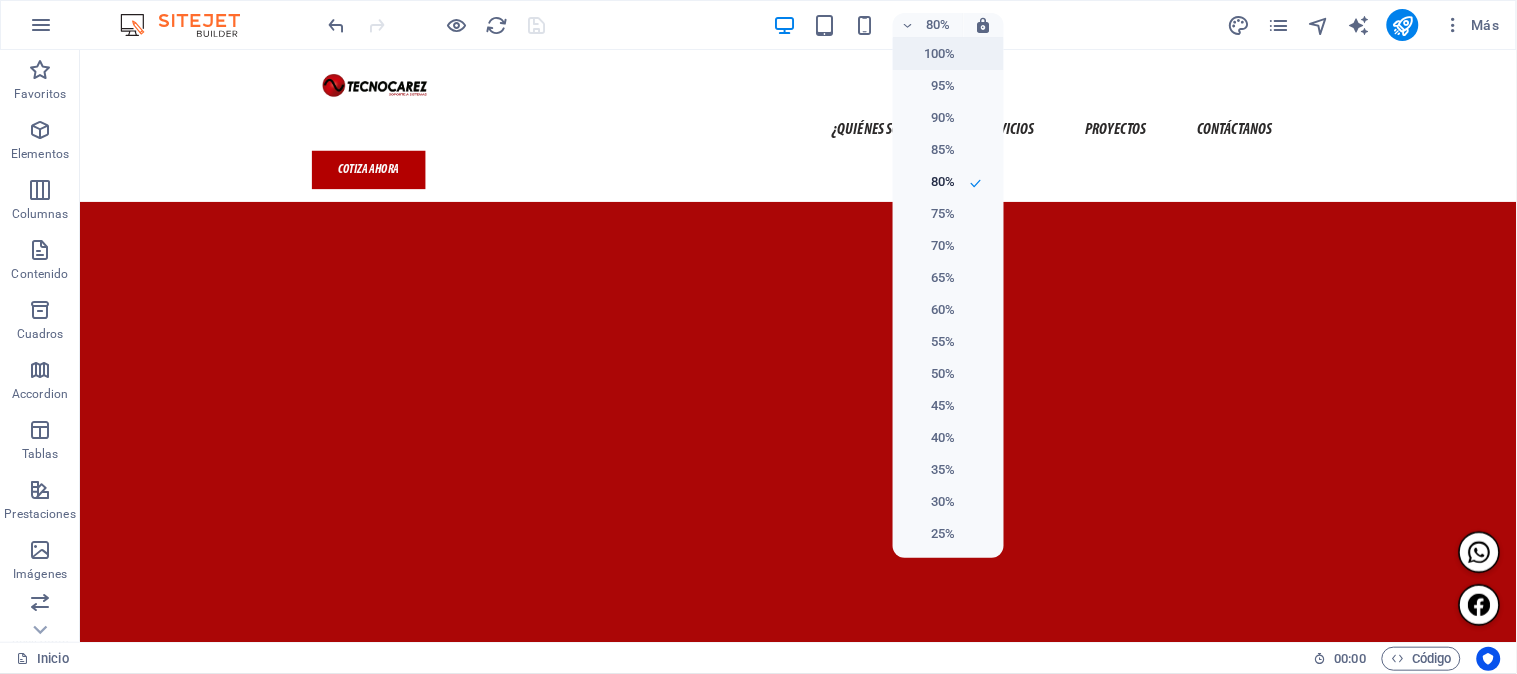 click on "100%" at bounding box center [948, 54] 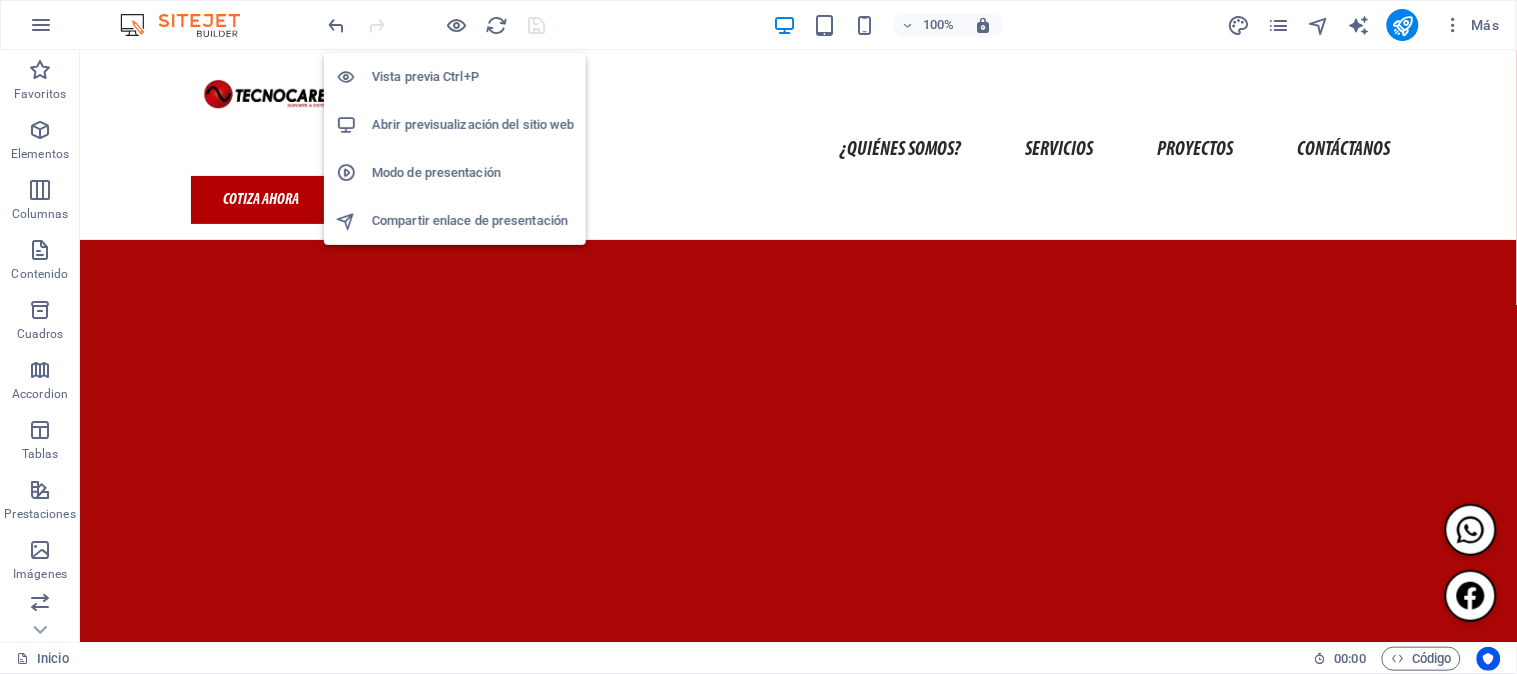 click on "Abrir previsualización del sitio web" at bounding box center [473, 125] 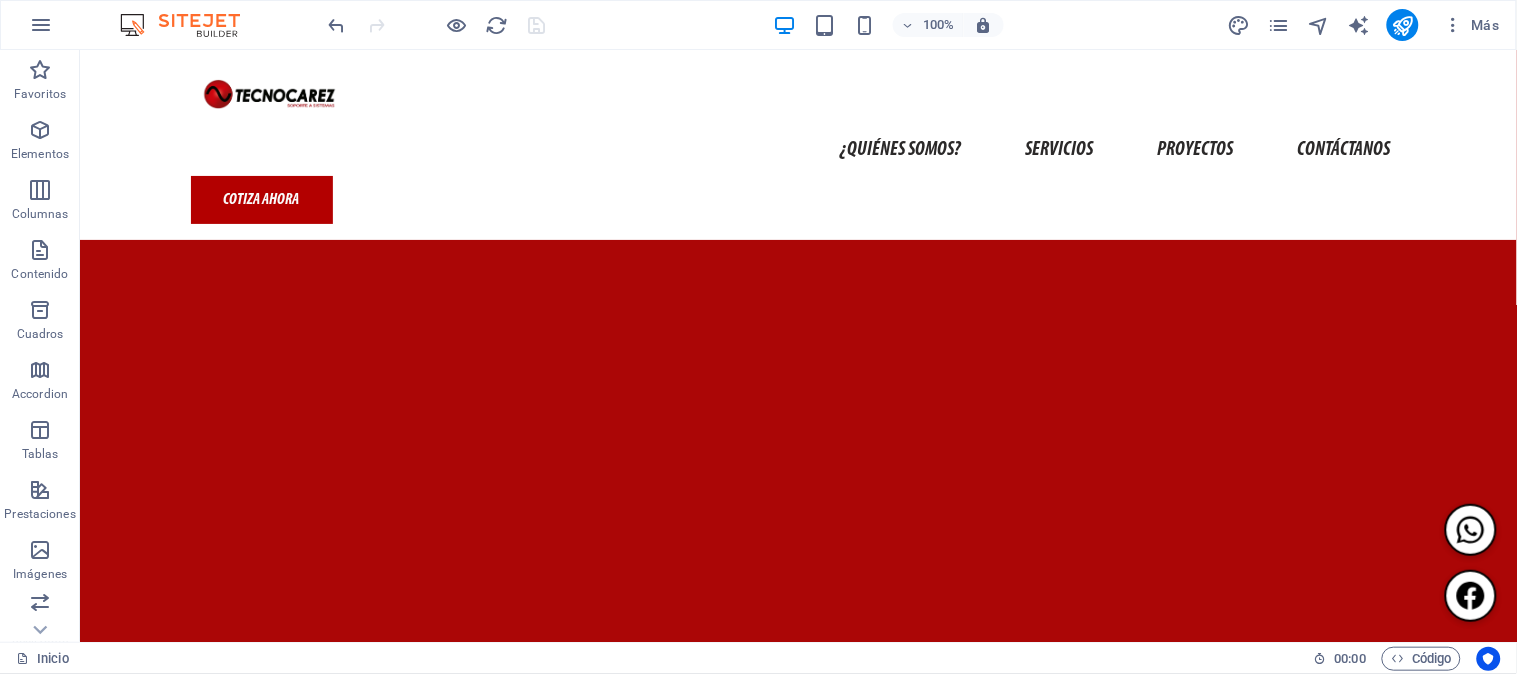 click on "¿Quiénes somos? Servicios Proyectos Contáctanos" at bounding box center [798, 149] 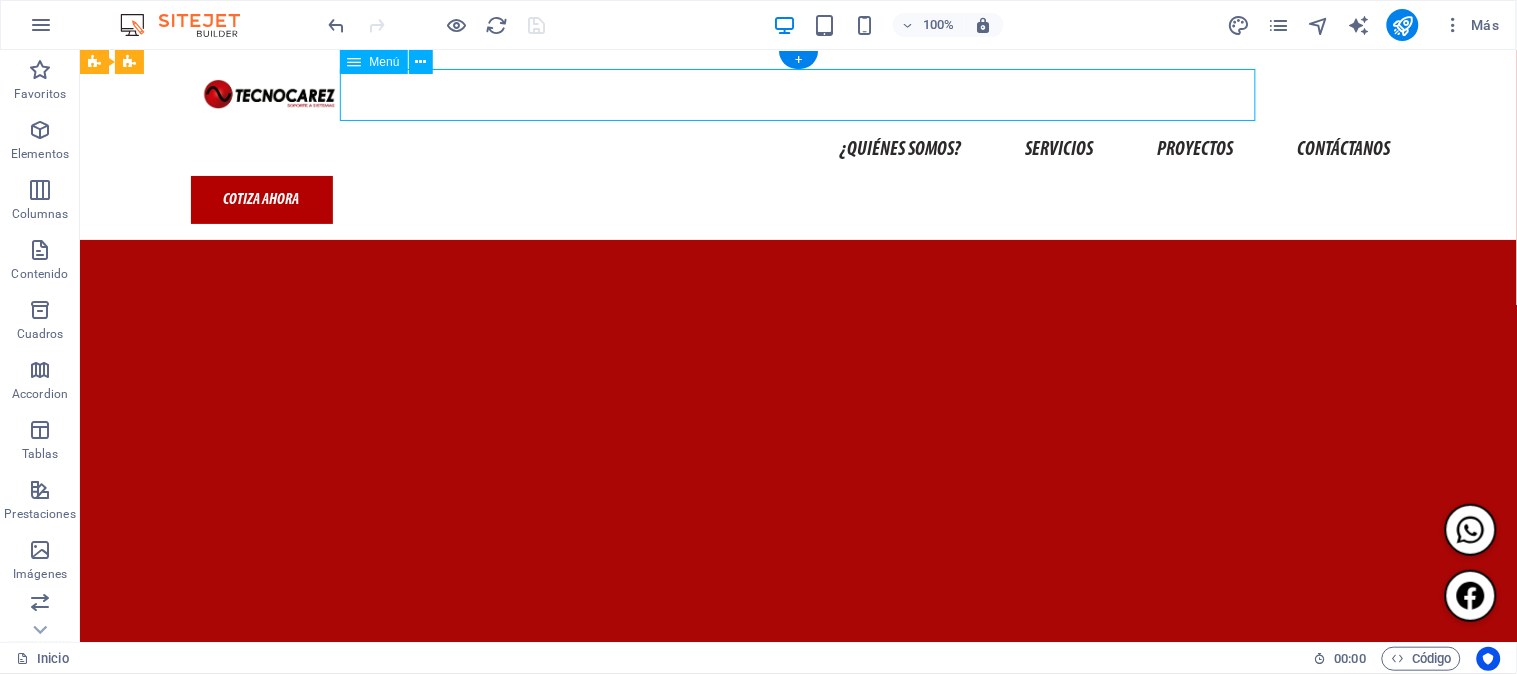 click on "¿Quiénes somos? Servicios Proyectos Contáctanos" at bounding box center (798, 149) 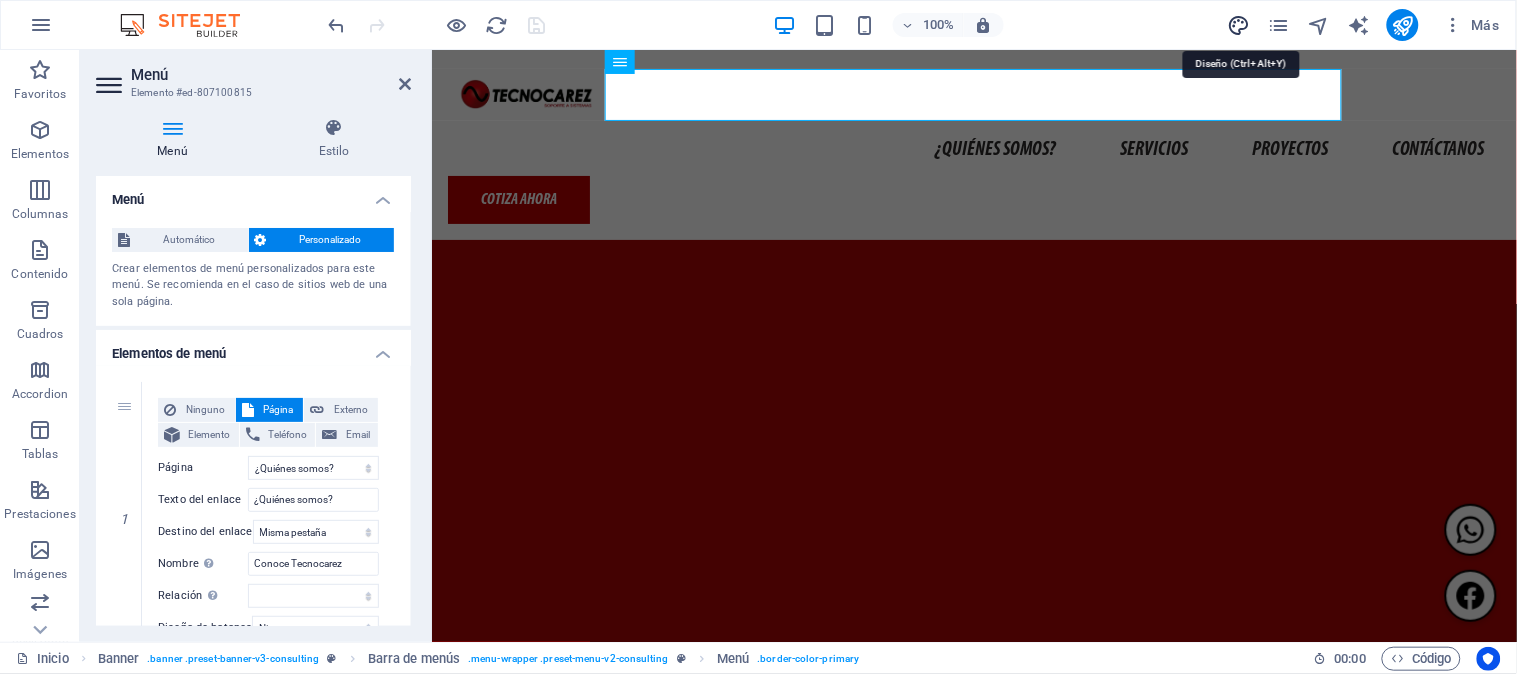 click at bounding box center [1239, 25] 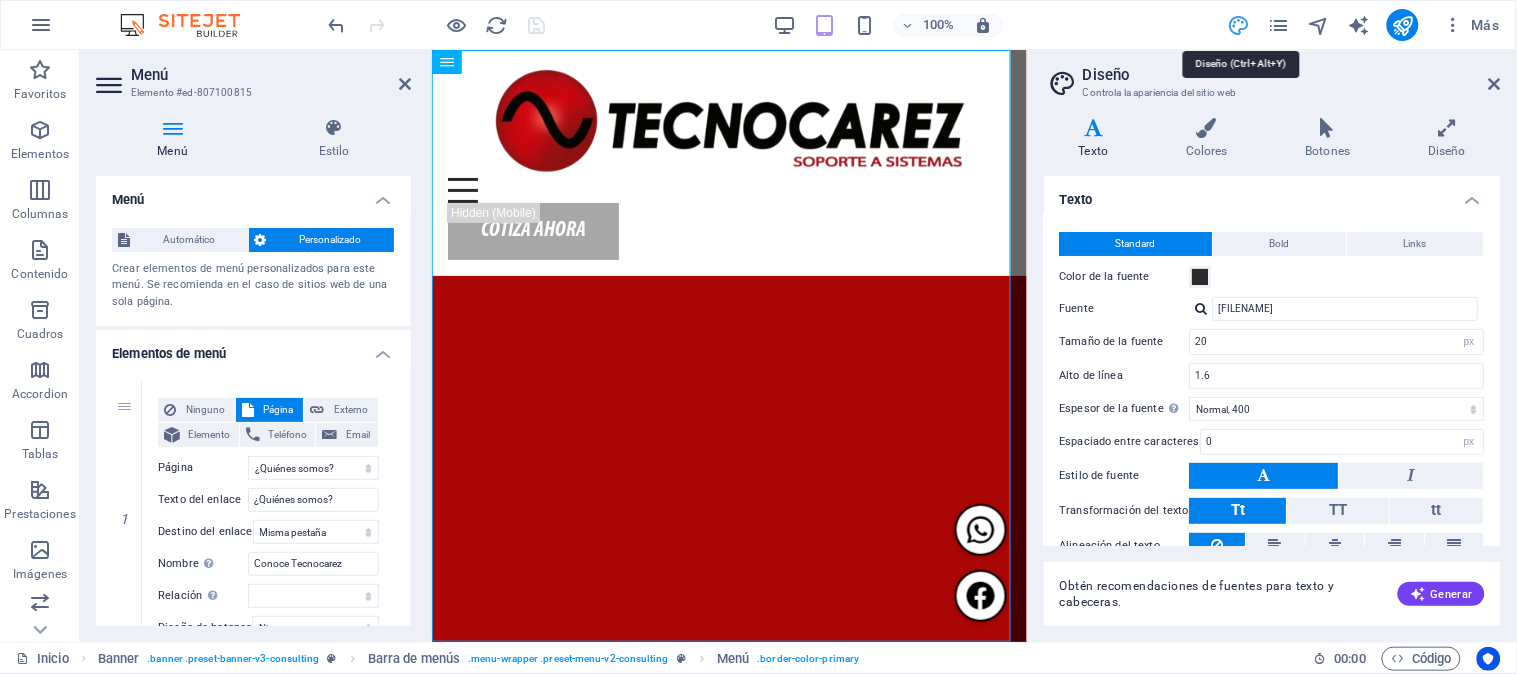 type on "18" 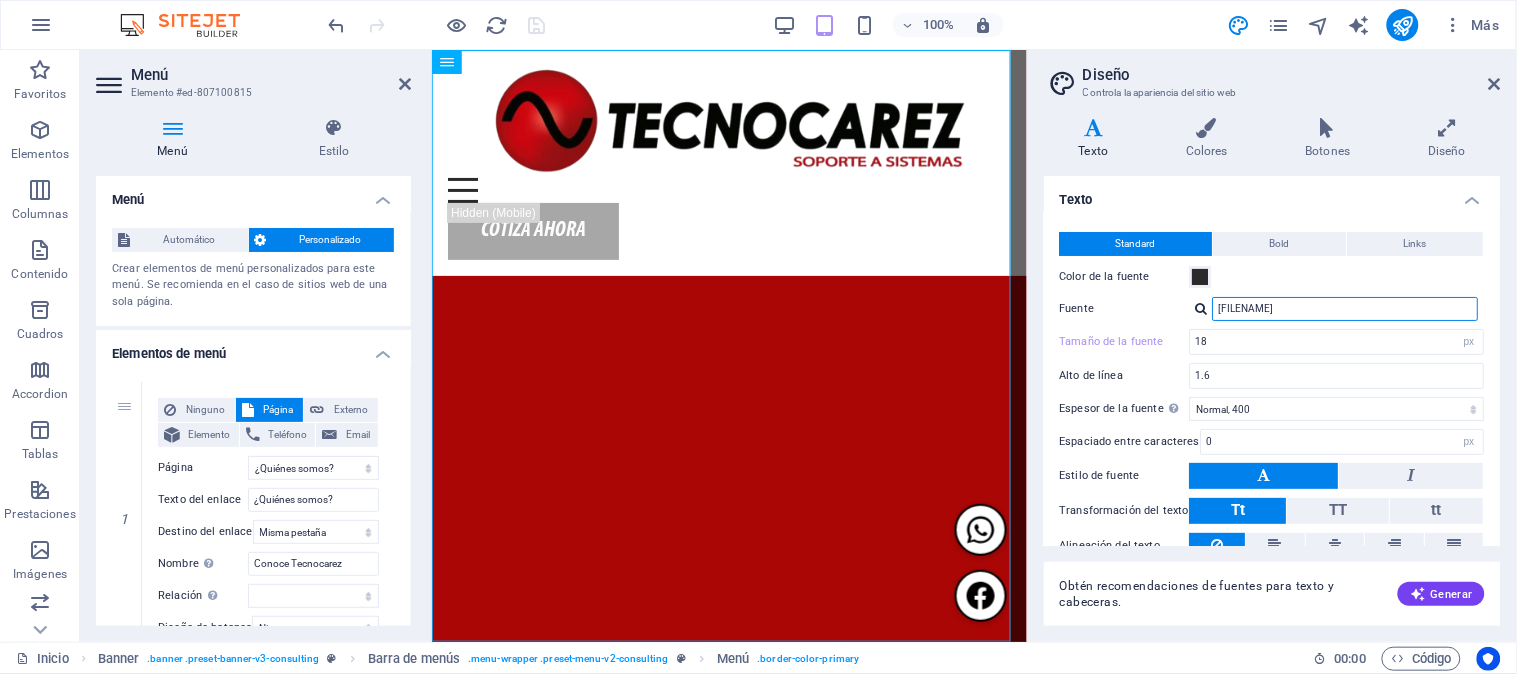 click on "[FILENAME]" at bounding box center [1346, 309] 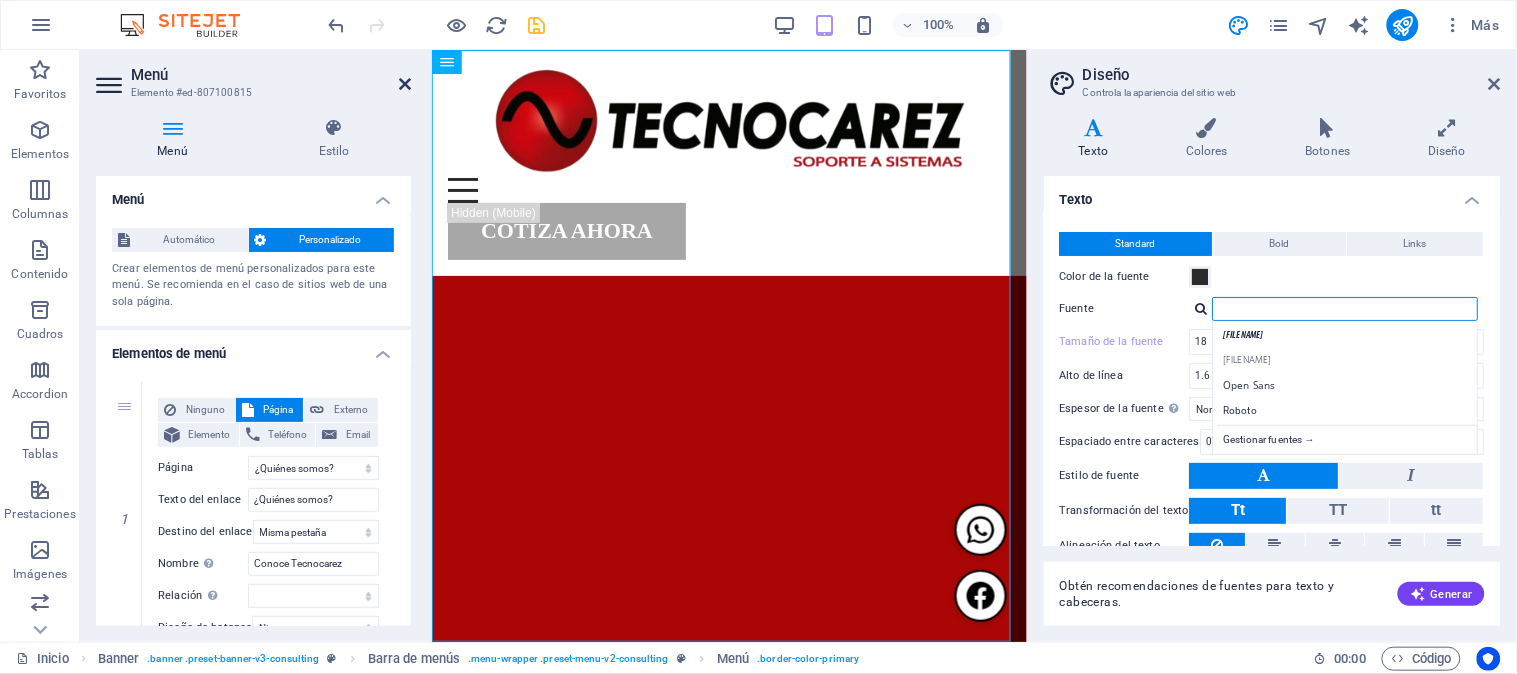 type 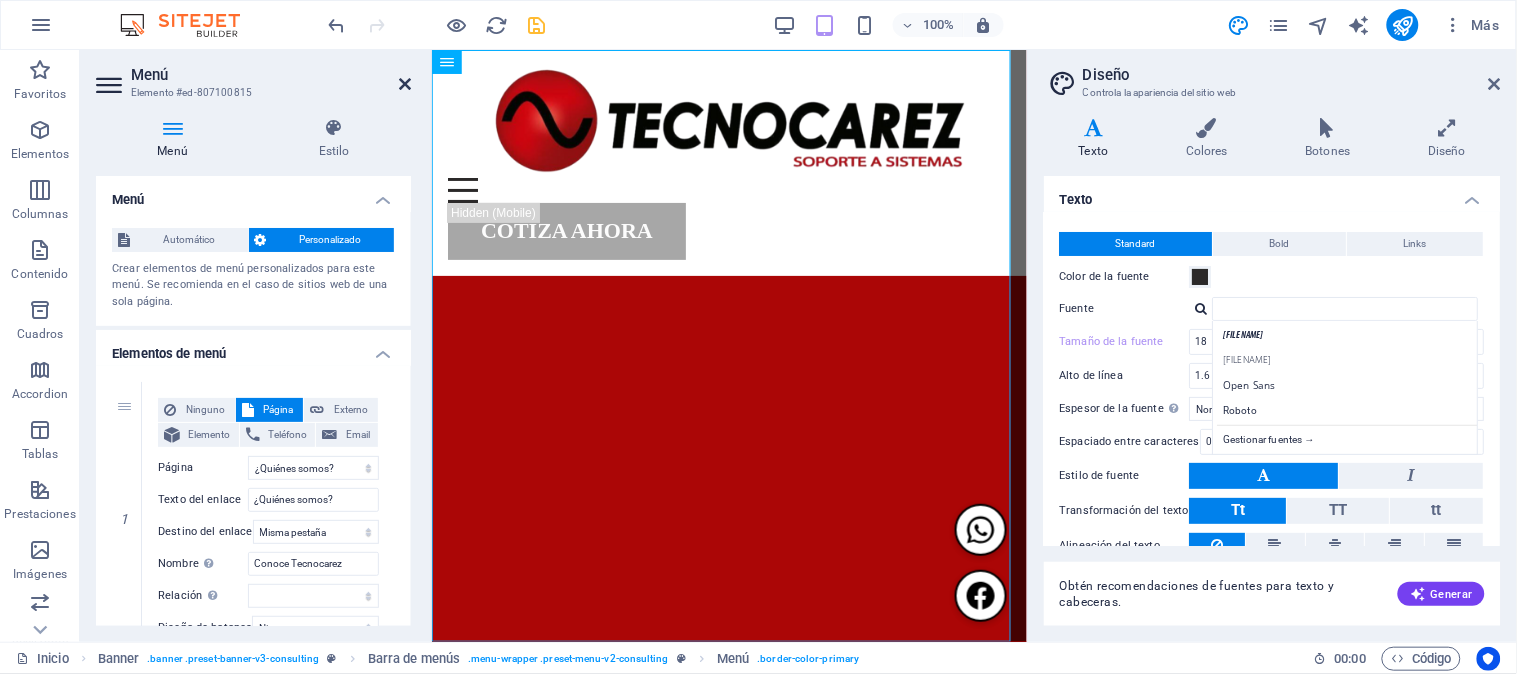 click at bounding box center (405, 84) 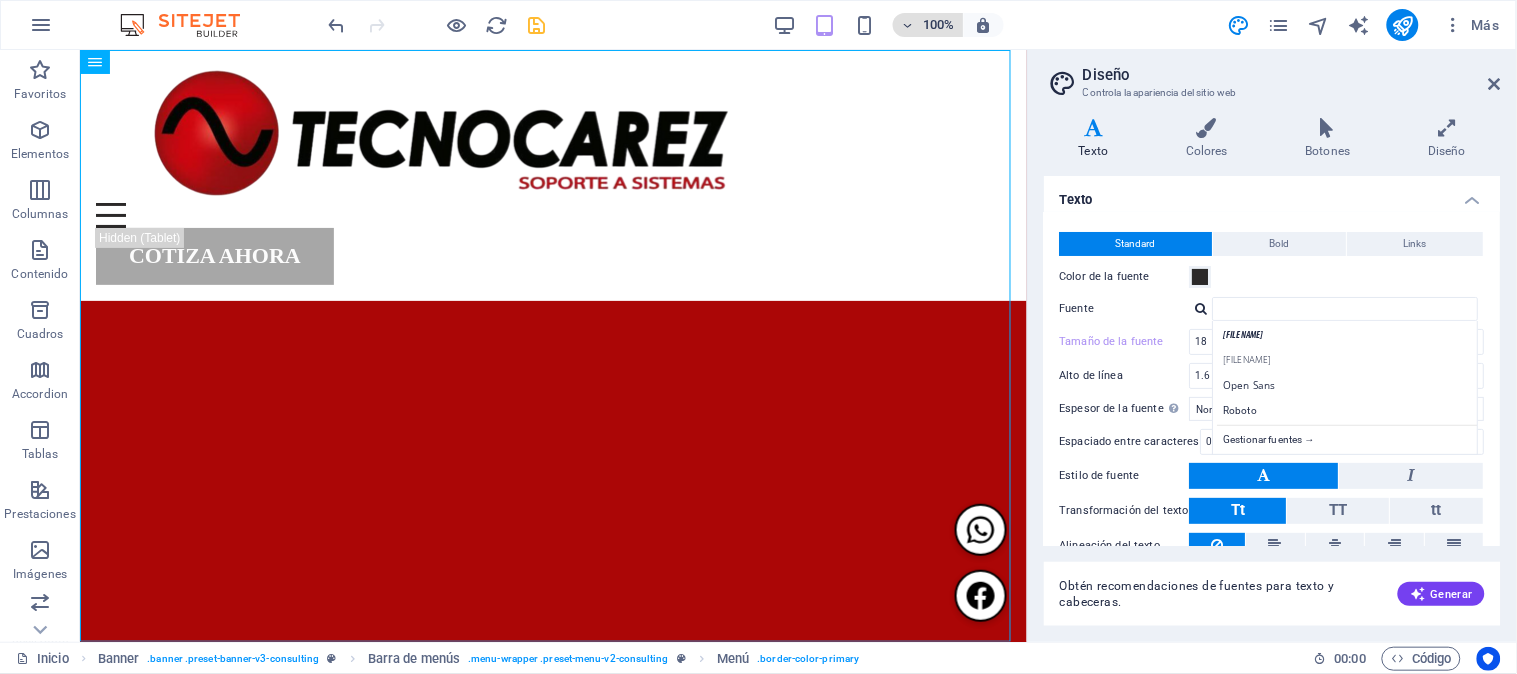 click on "100%" at bounding box center [939, 25] 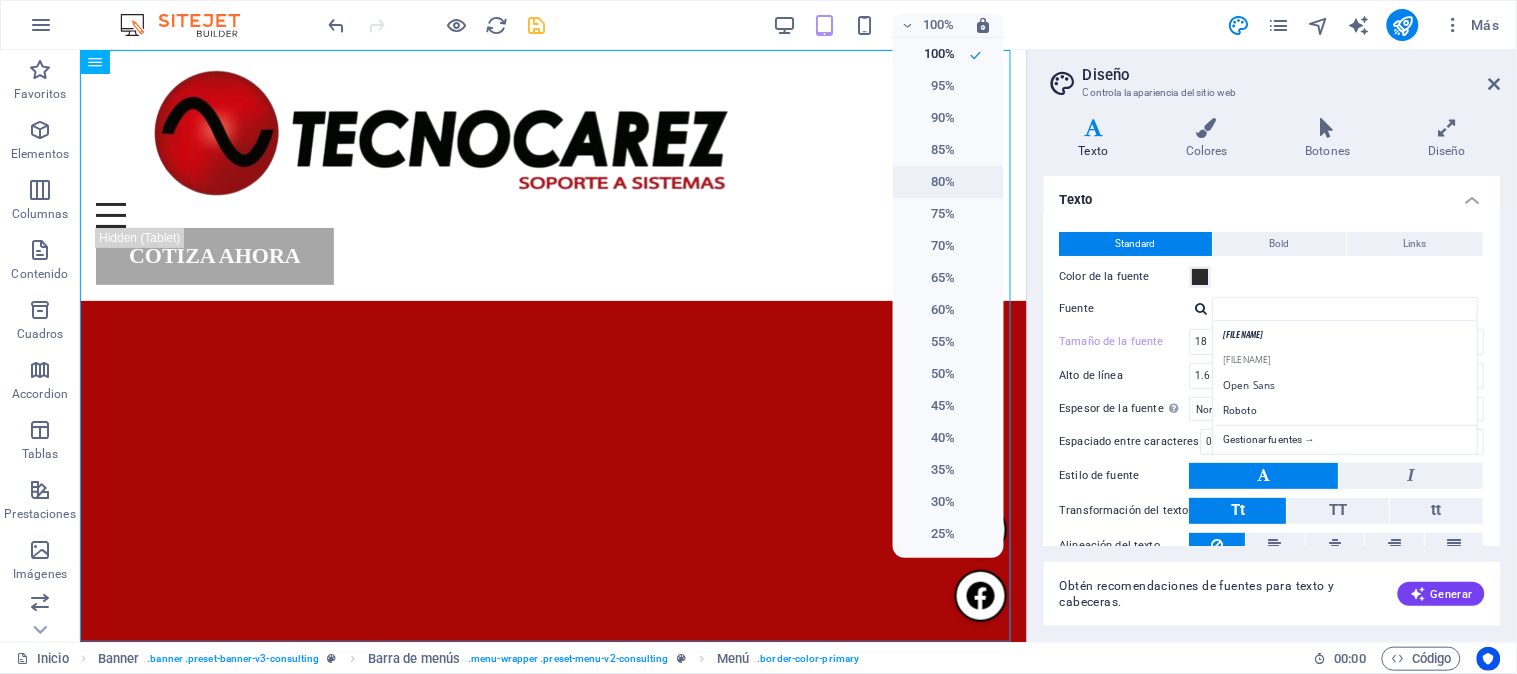 click on "80%" at bounding box center (930, 182) 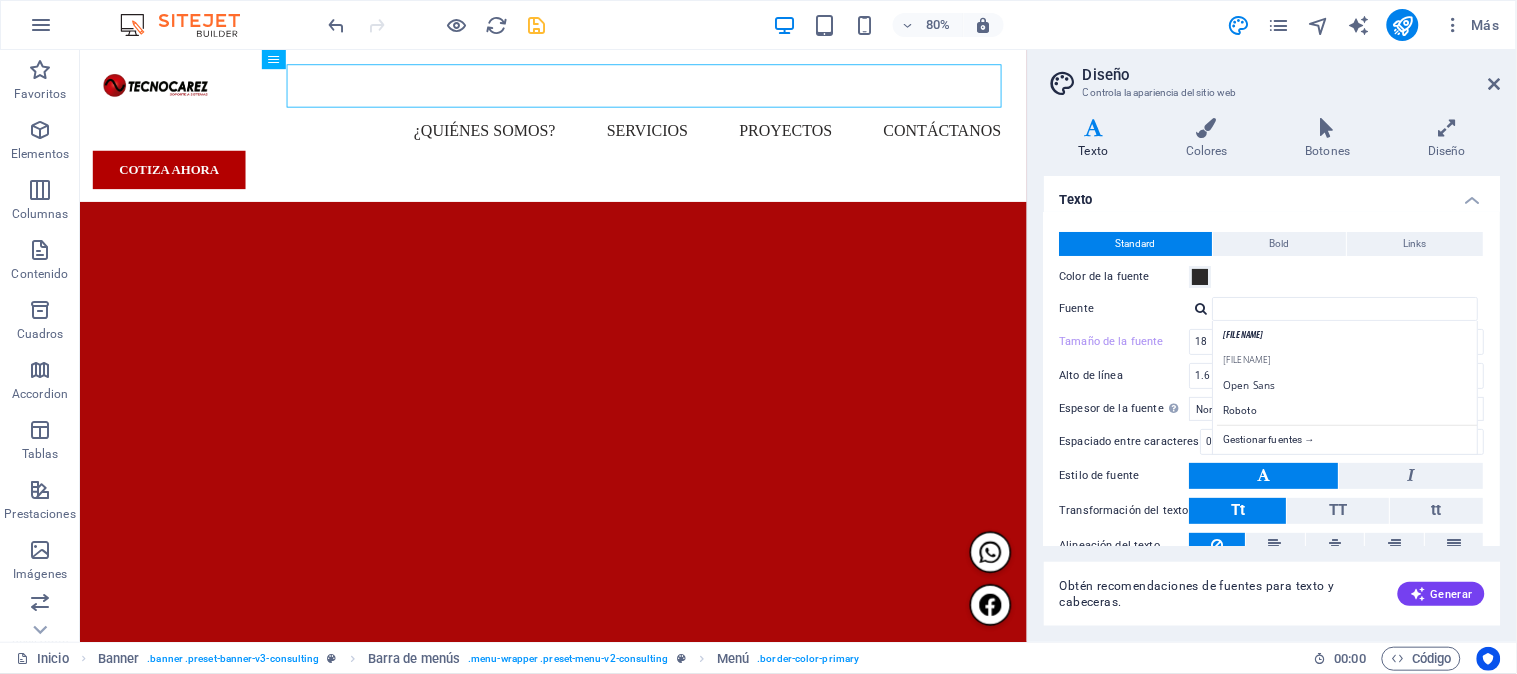 type on "20" 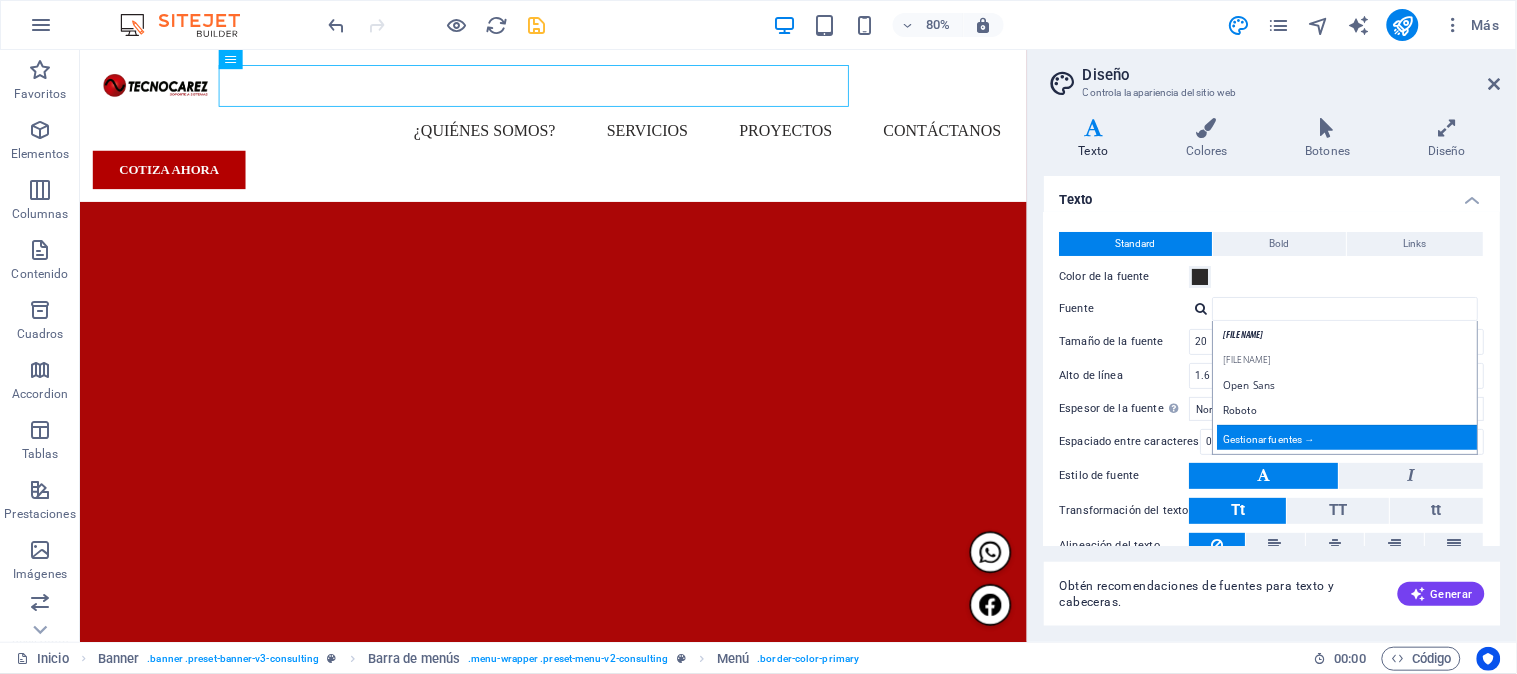 click on "Gestionar fuentes →" at bounding box center (1350, 437) 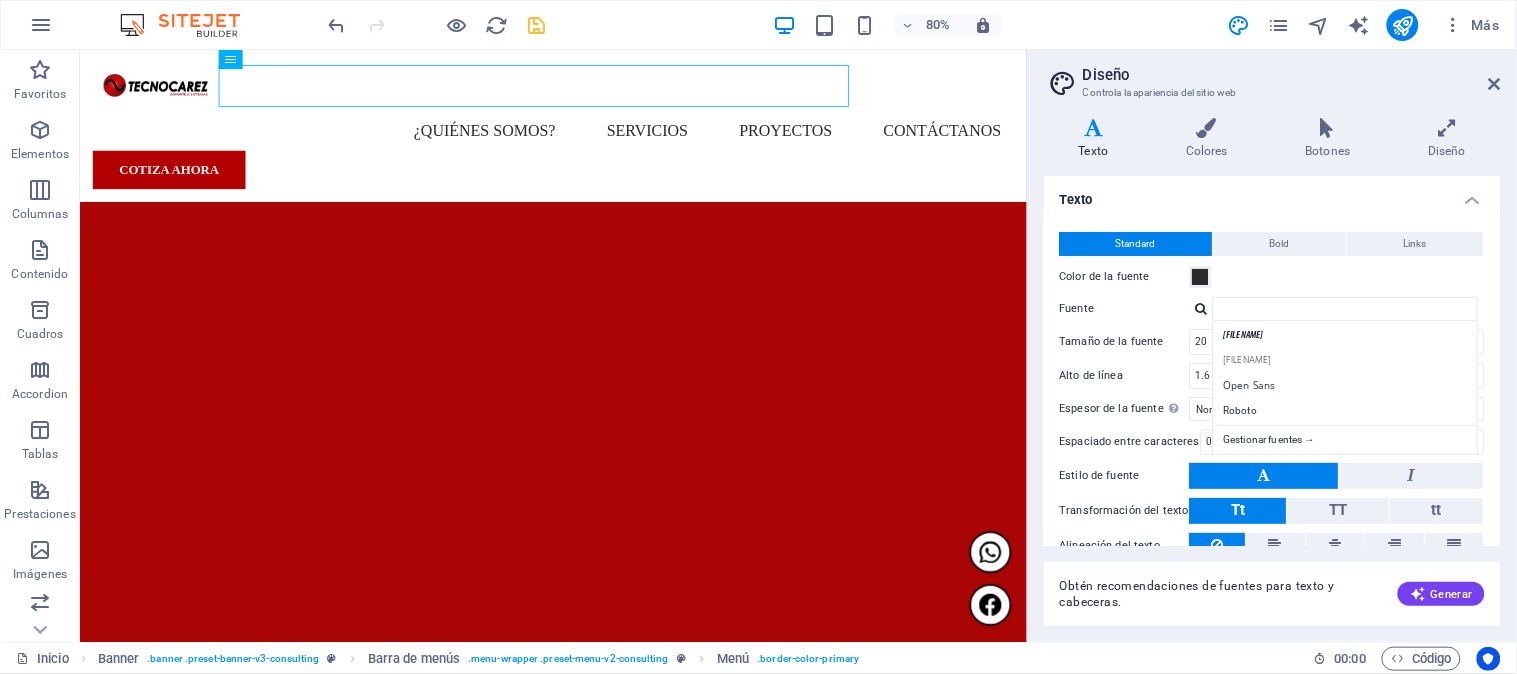 select on "popularity" 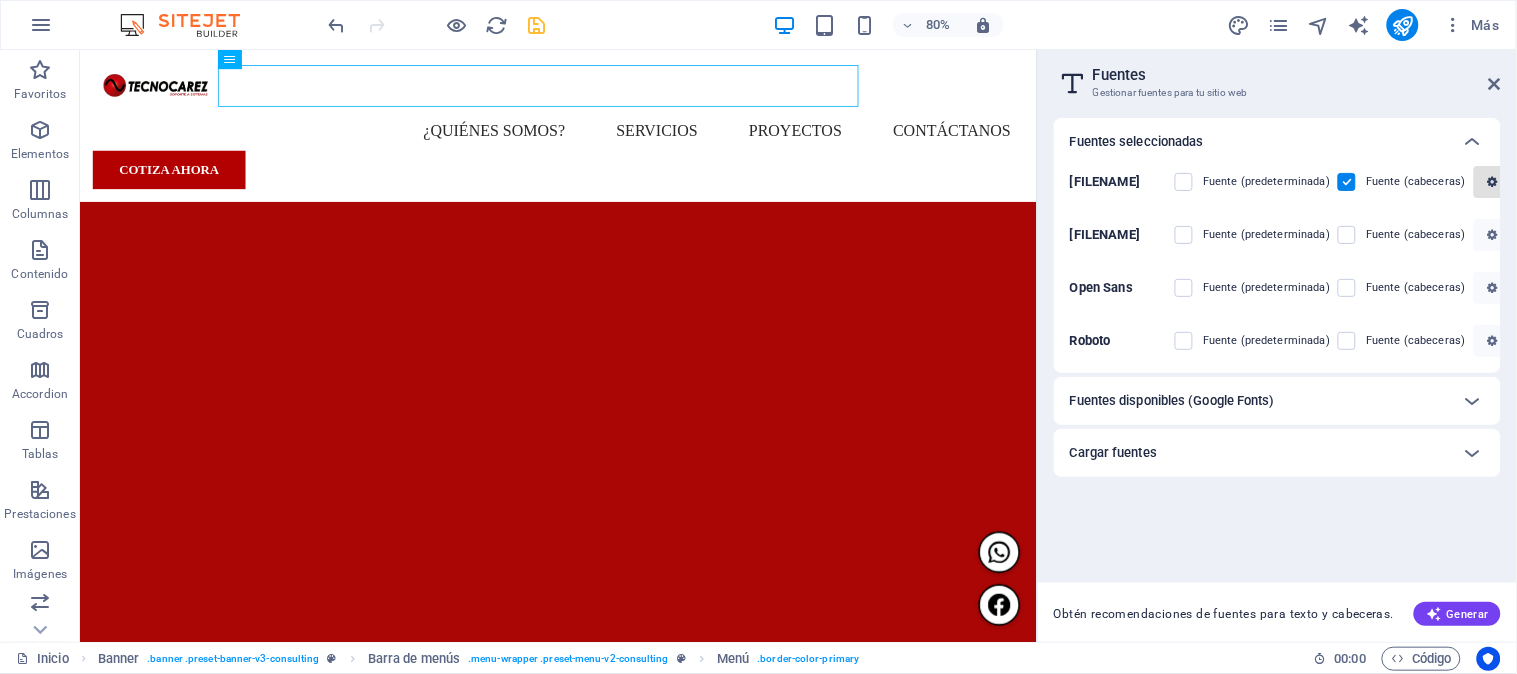 click at bounding box center [1493, 182] 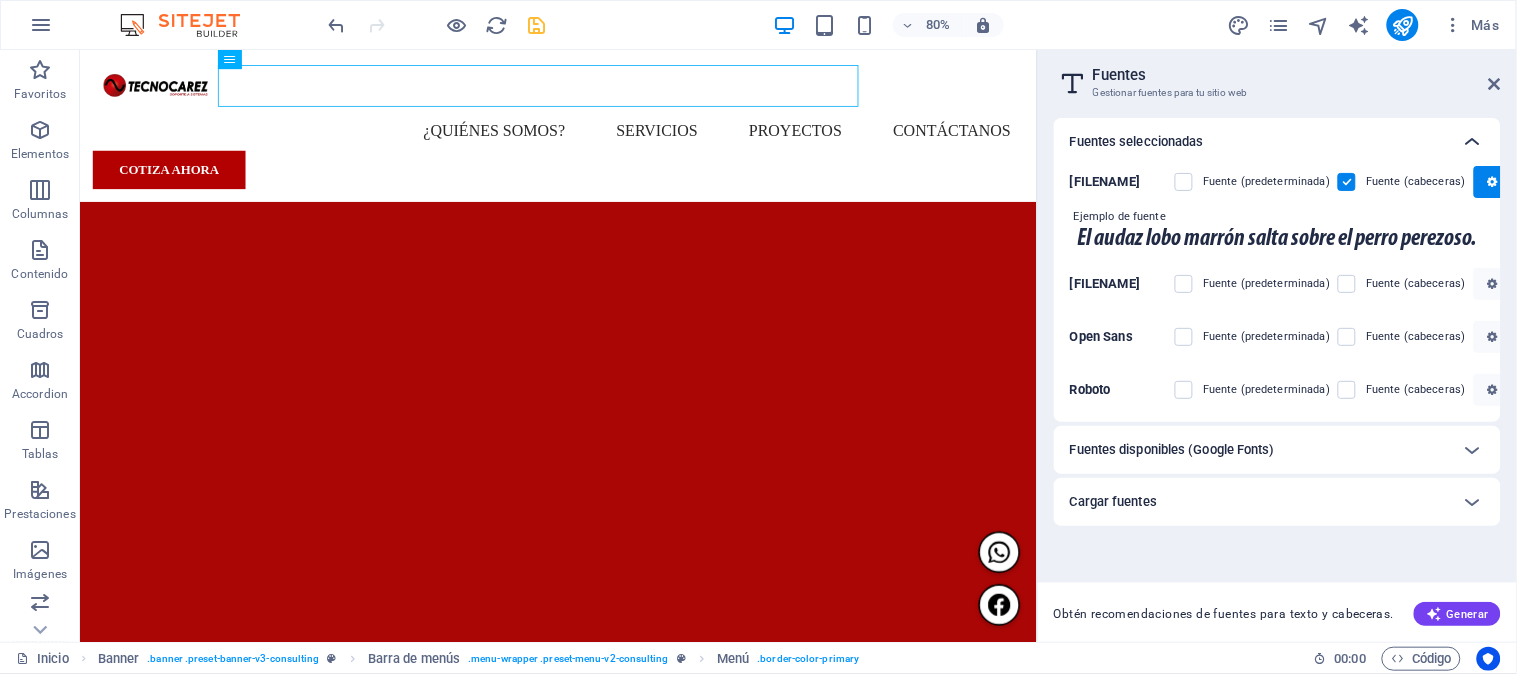 click at bounding box center (1473, 142) 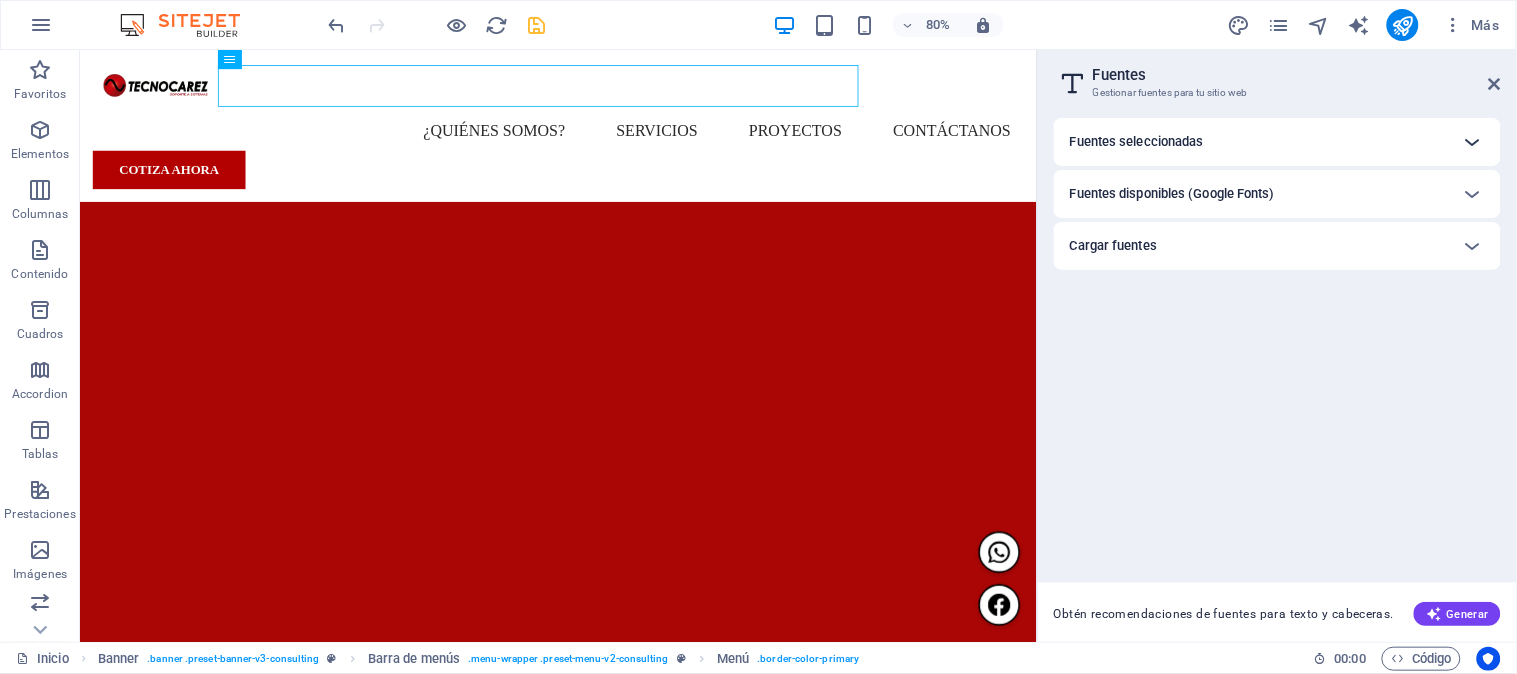 click at bounding box center (1473, 142) 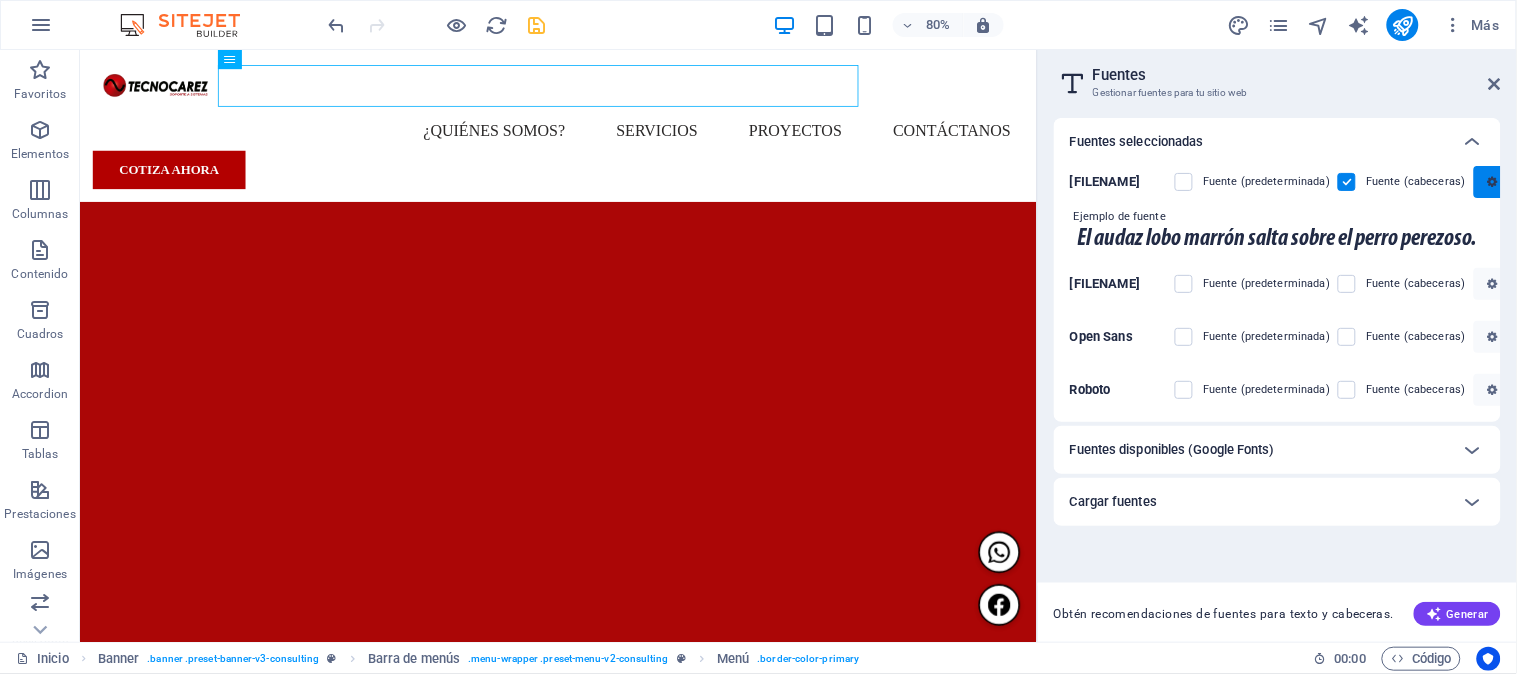 click at bounding box center (1493, 182) 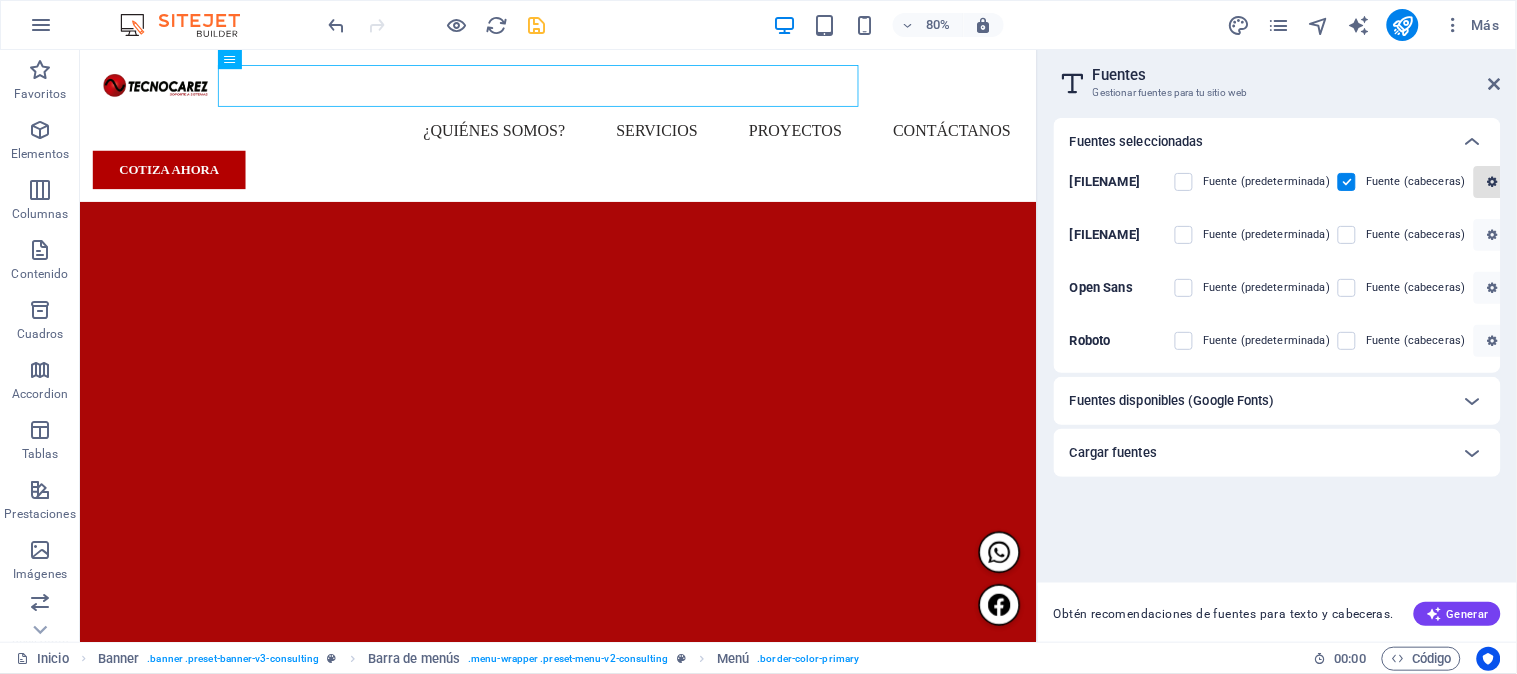 click at bounding box center (1493, 182) 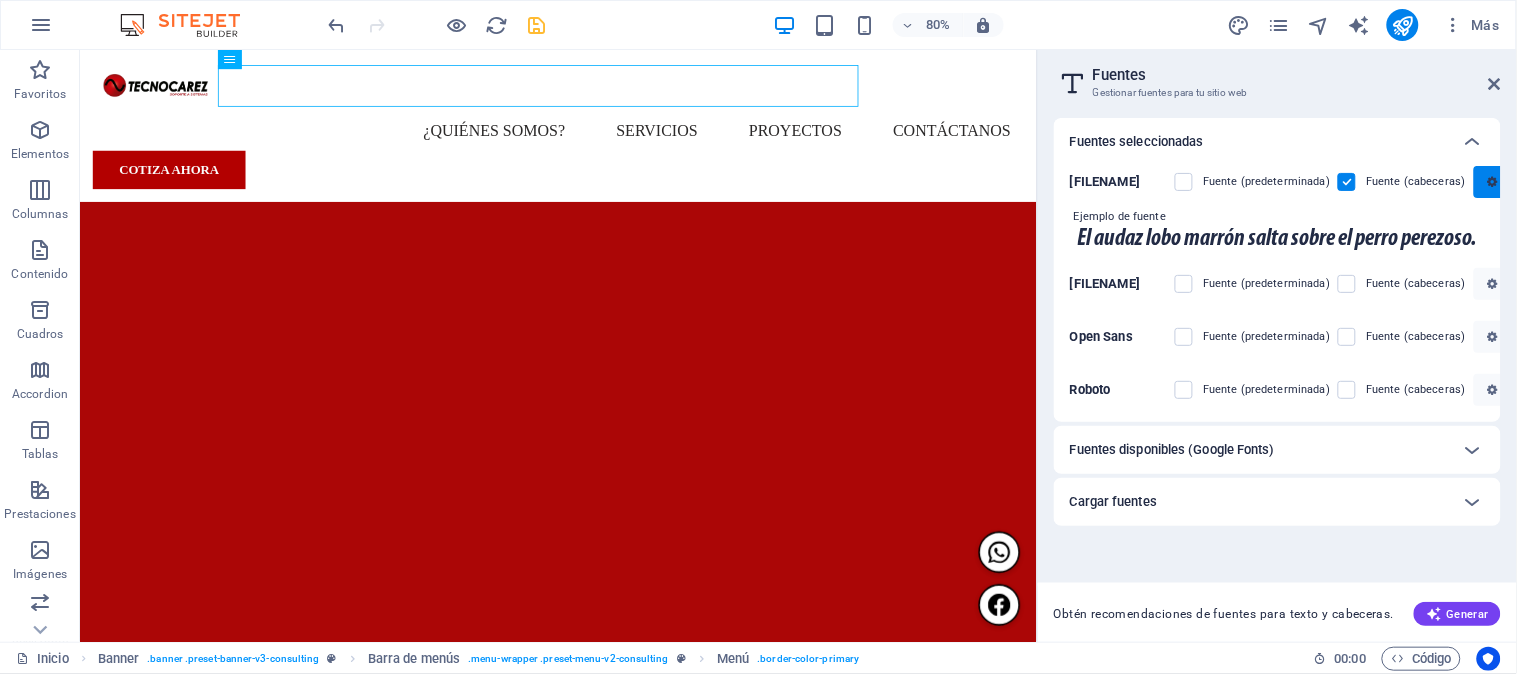 click at bounding box center (1493, 182) 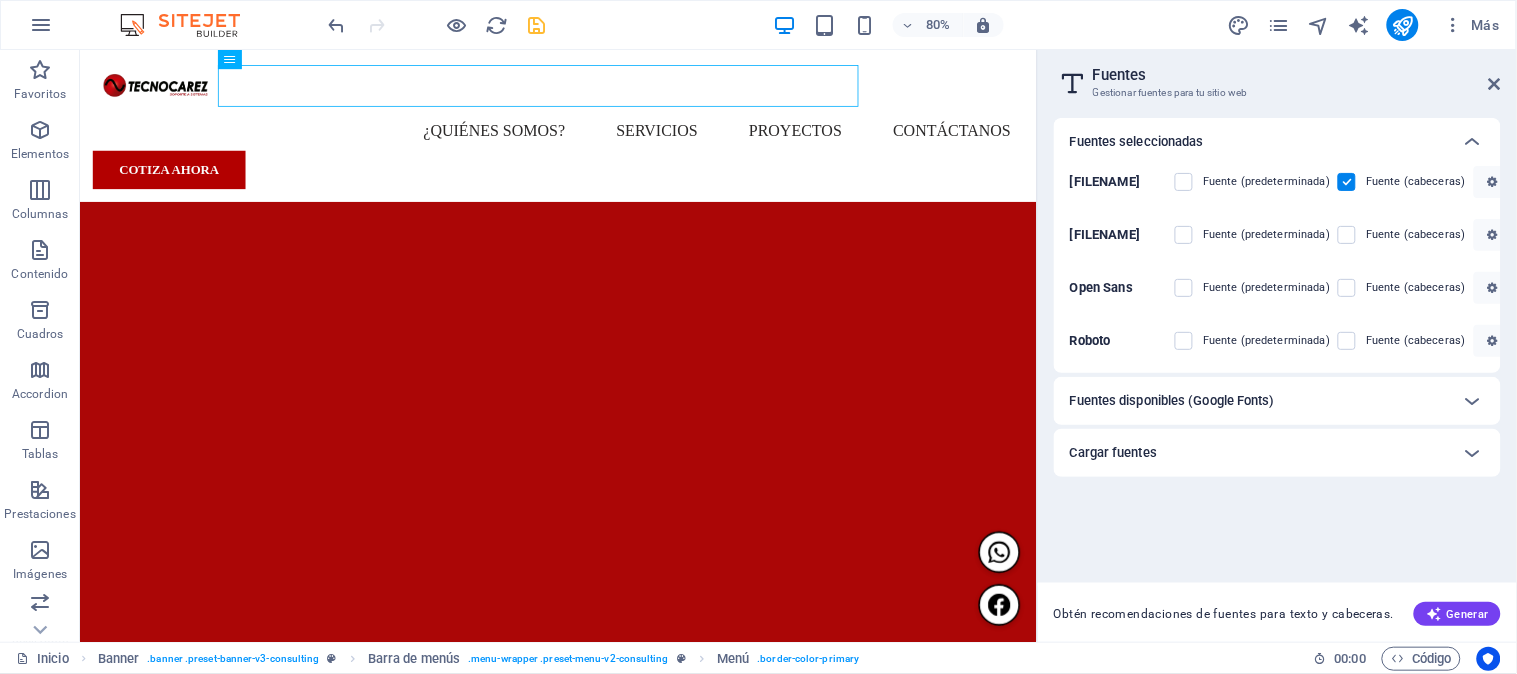 click on "Cargar fuentes" at bounding box center (1259, 453) 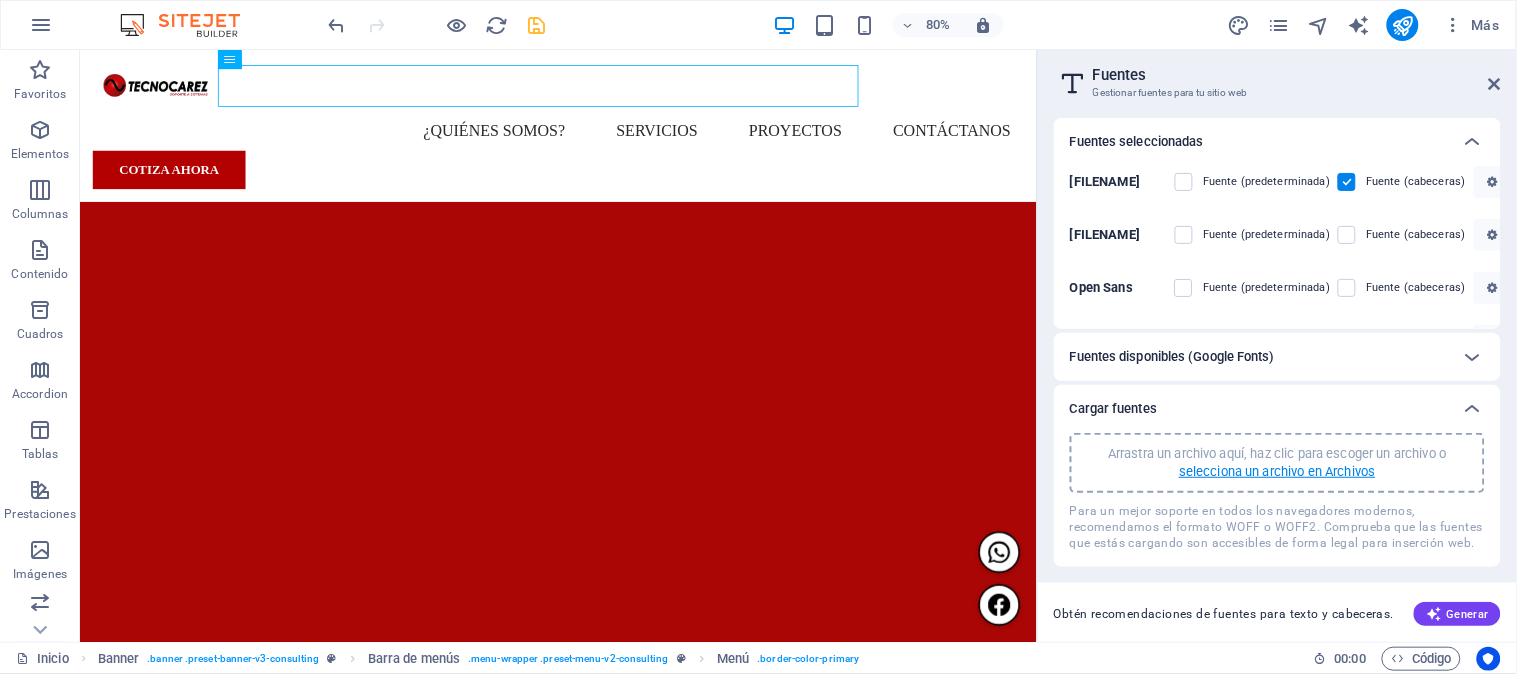 click on "selecciona un archivo en Archivos" at bounding box center (1277, 472) 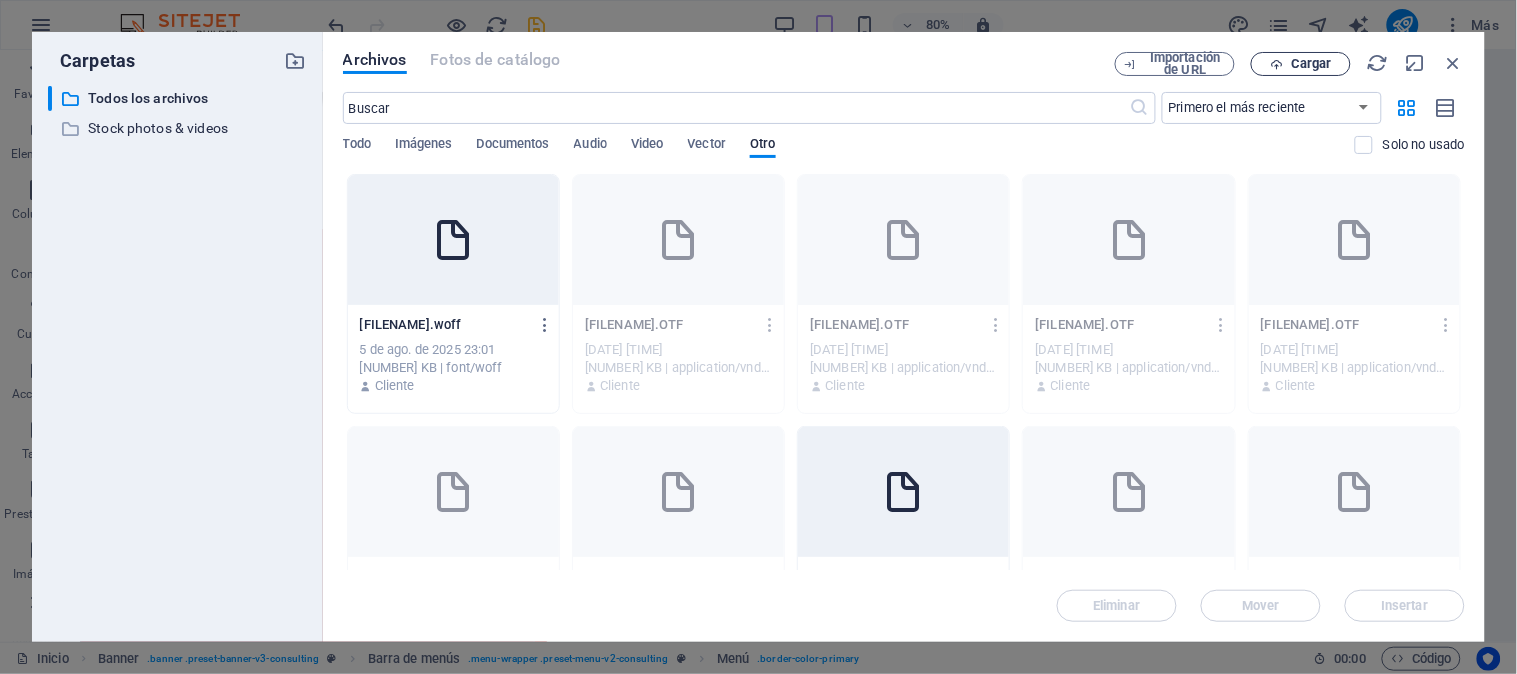 click on "Cargar" at bounding box center [1301, 64] 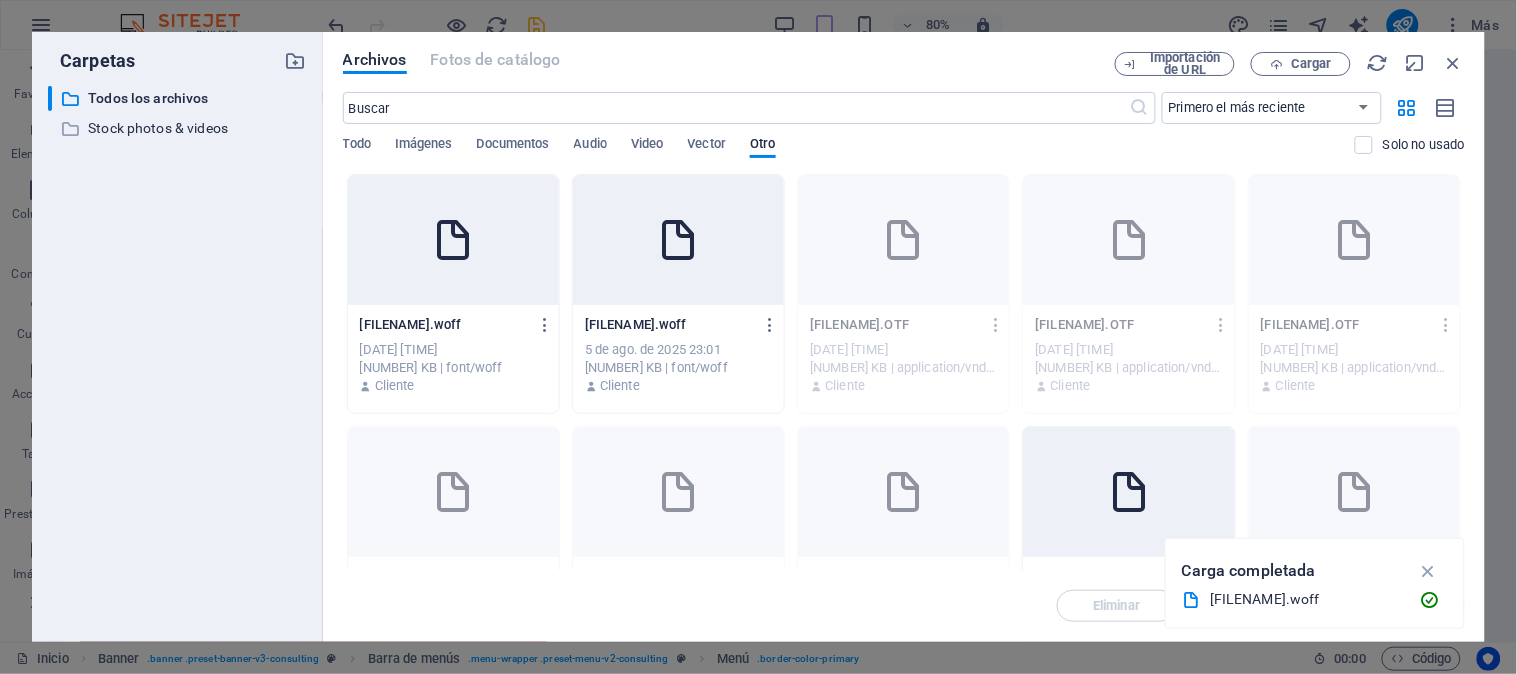 click at bounding box center (453, 240) 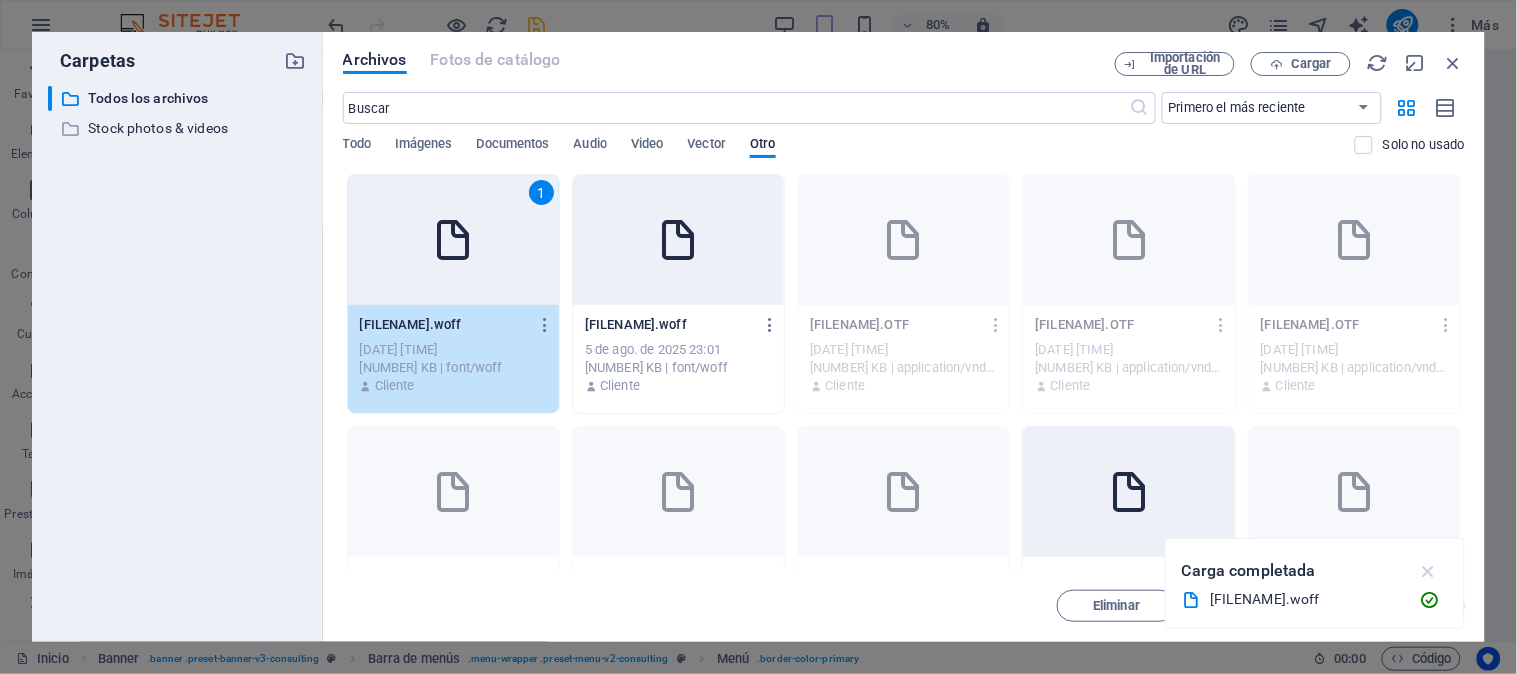 click at bounding box center [1428, 571] 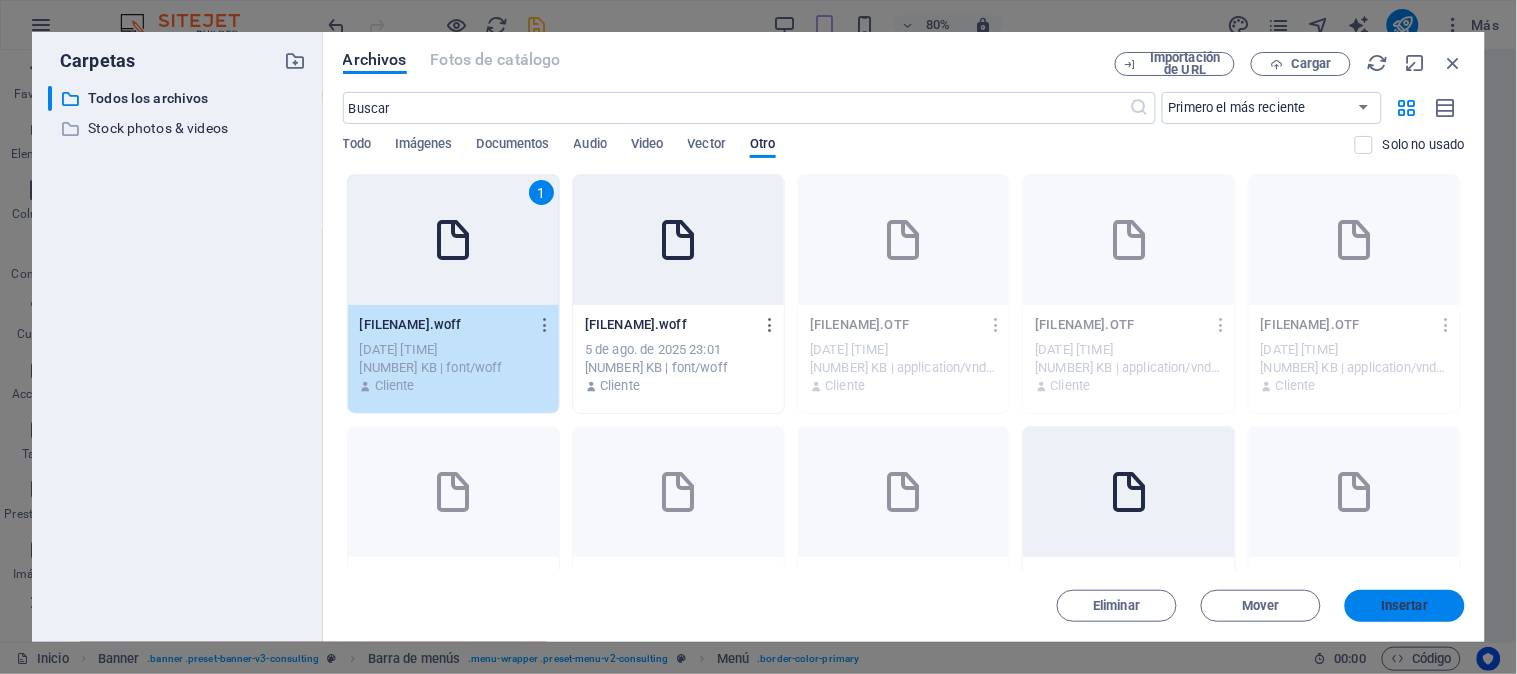 click on "Insertar" at bounding box center [1405, 606] 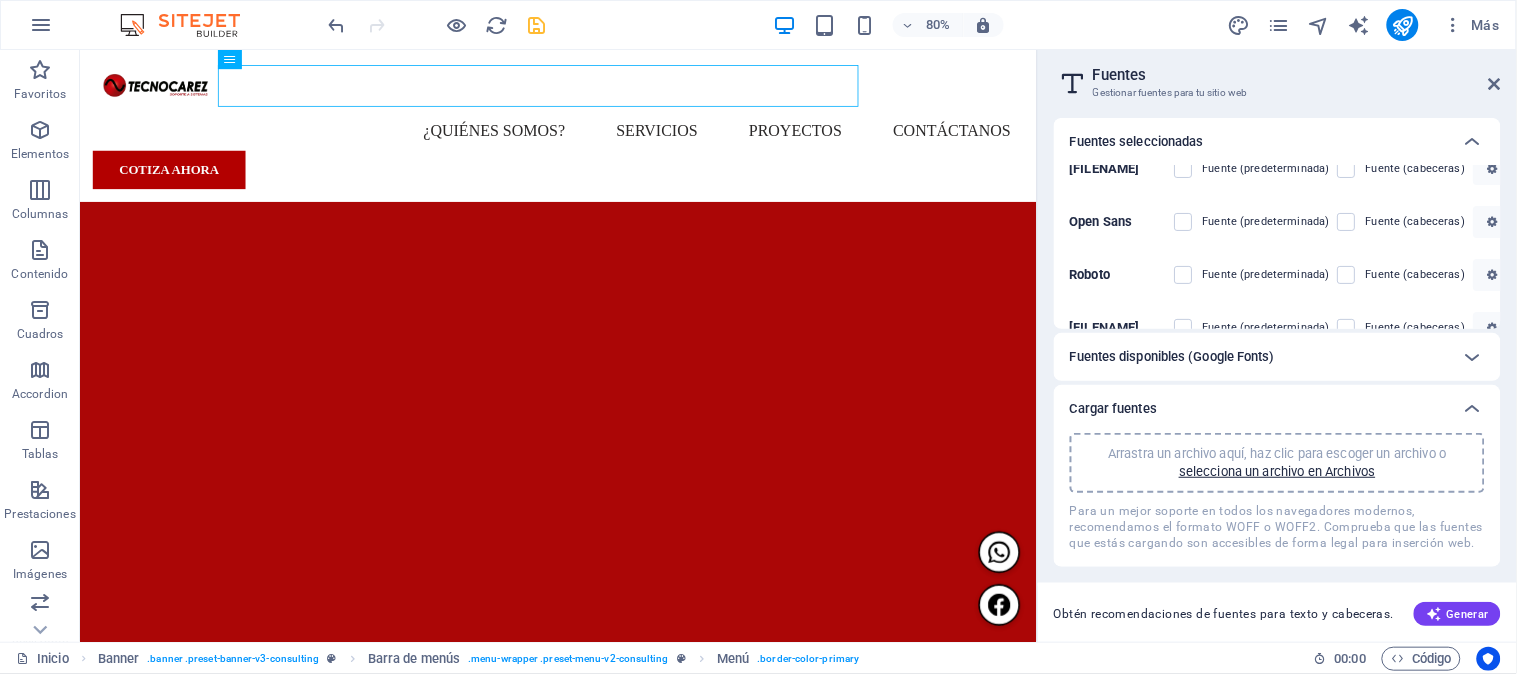 scroll, scrollTop: 93, scrollLeft: 0, axis: vertical 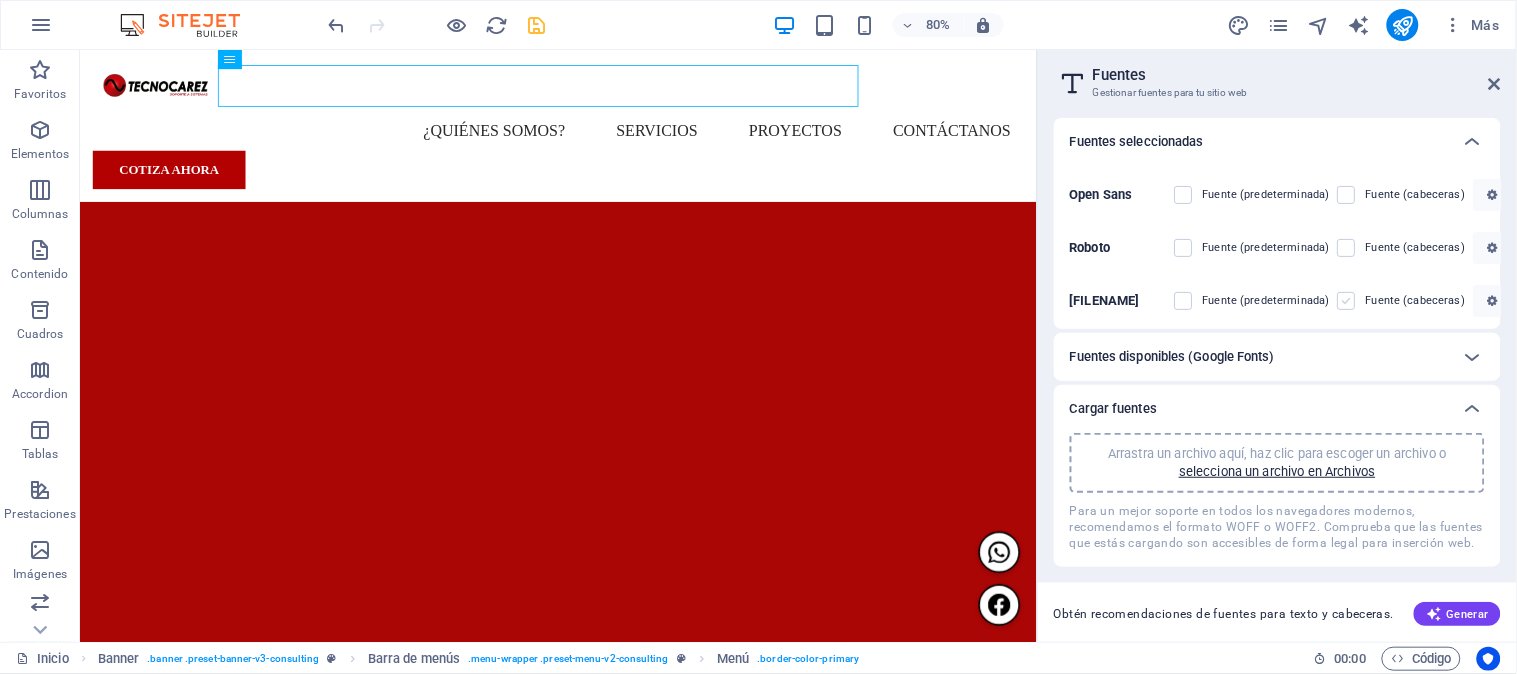 click at bounding box center [1347, 301] 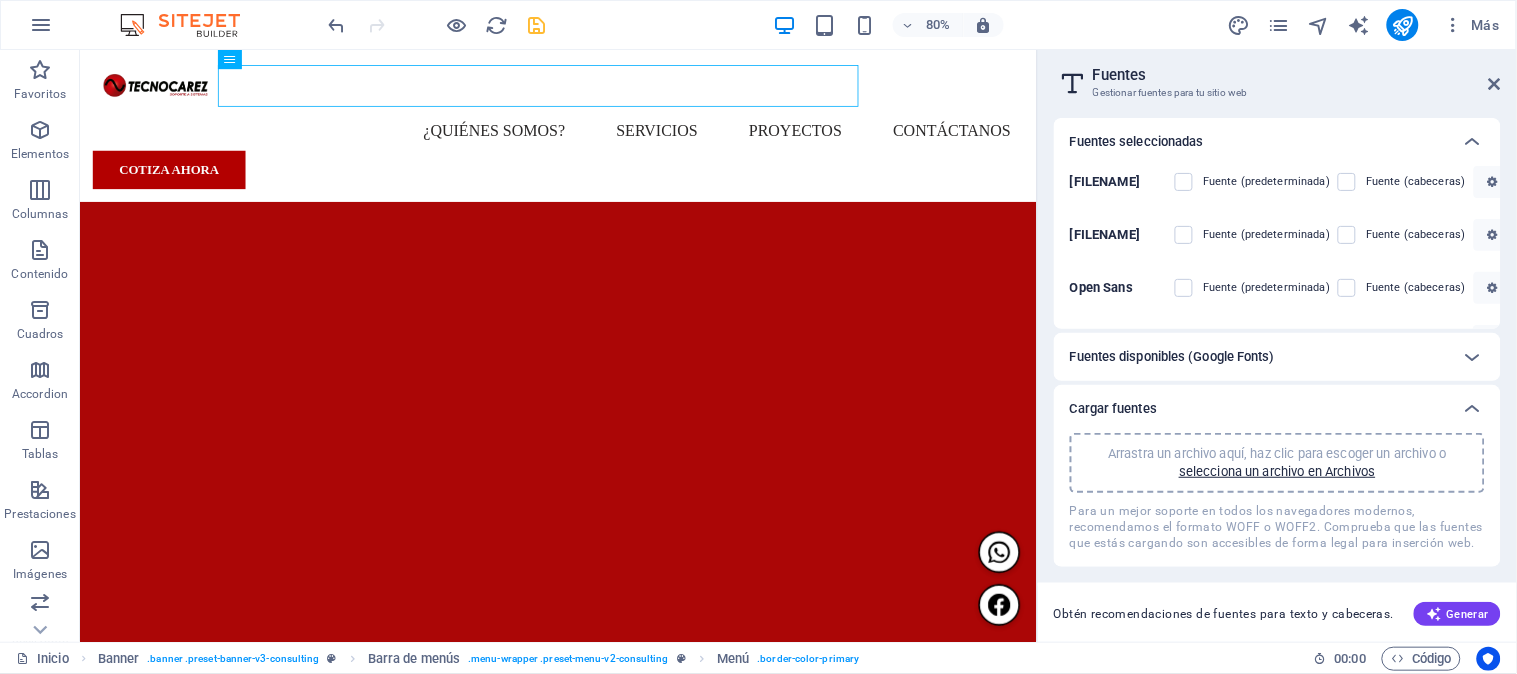 scroll, scrollTop: 93, scrollLeft: 0, axis: vertical 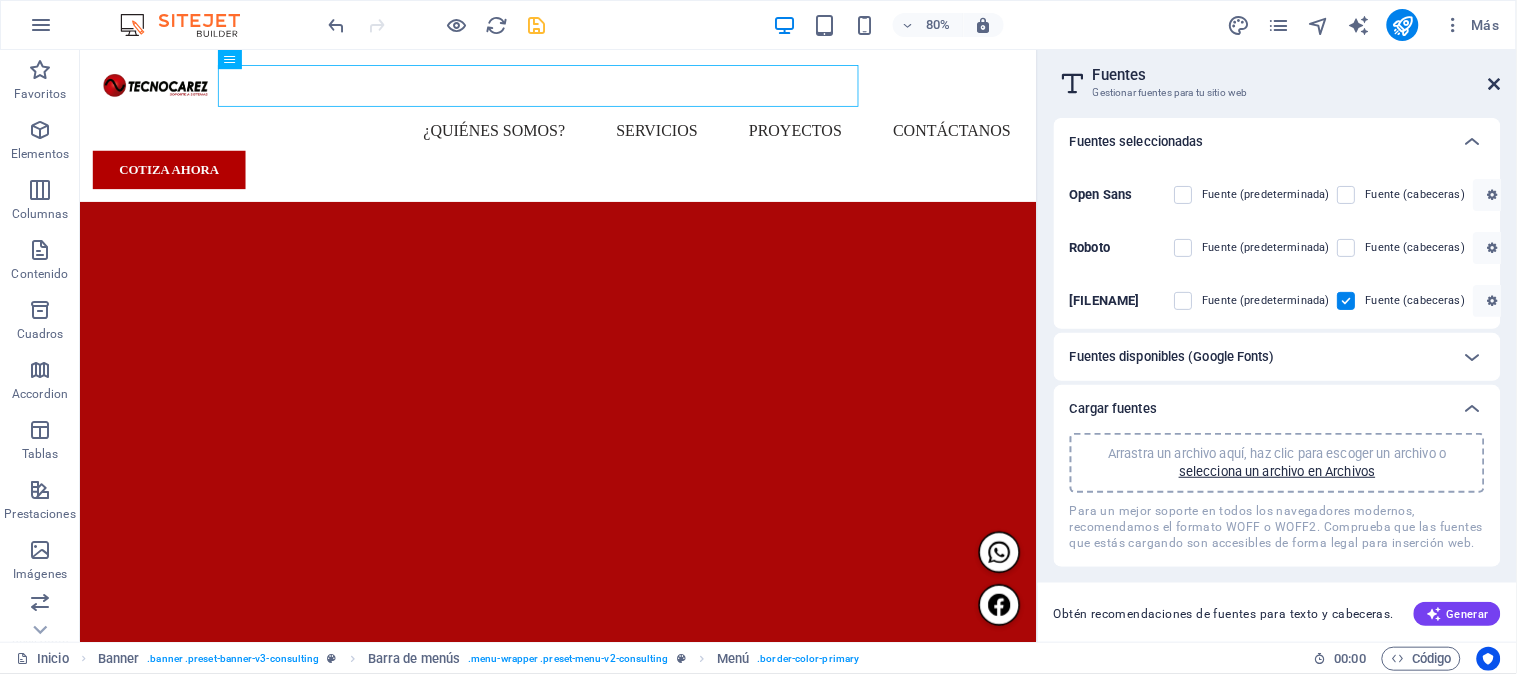 click at bounding box center (1495, 84) 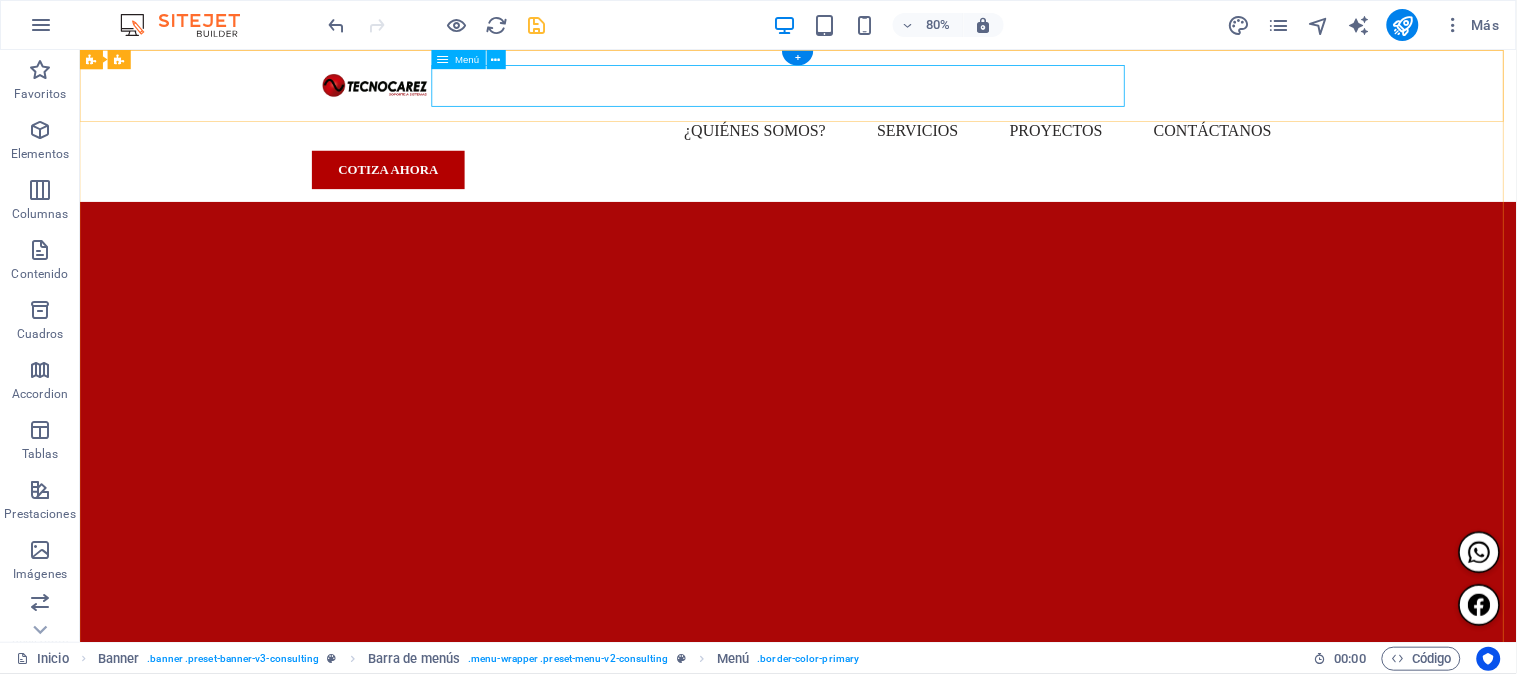 click on "¿Quiénes somos? Servicios Proyectos Contáctanos" at bounding box center [977, 149] 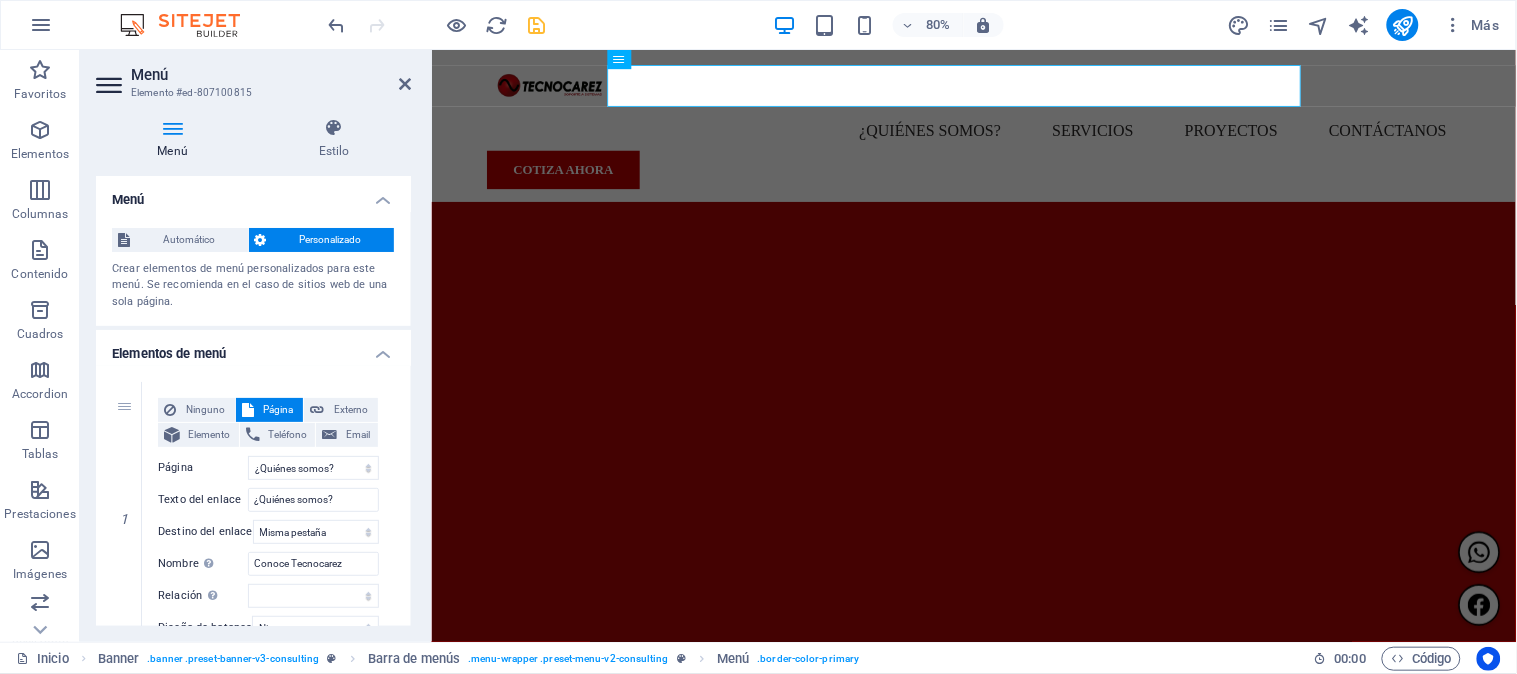 click on "Menú" at bounding box center [271, 75] 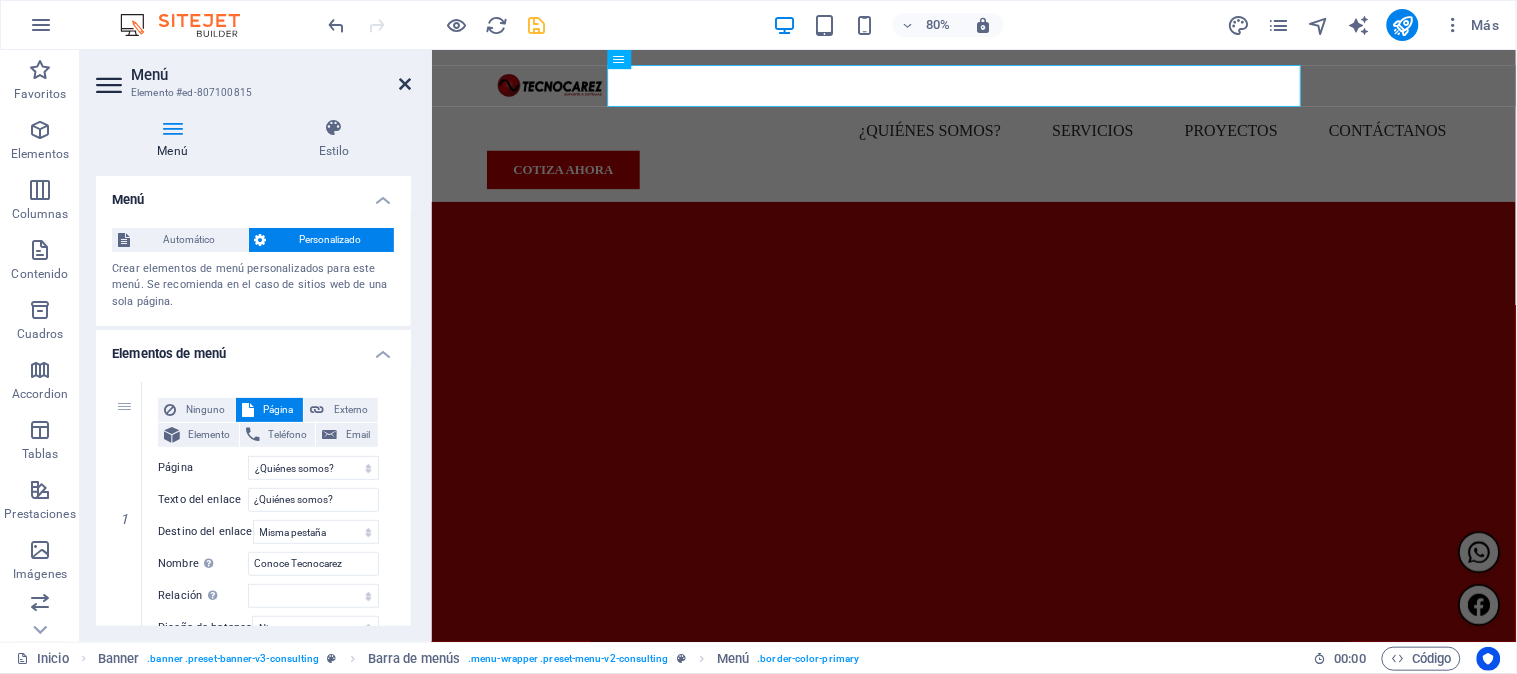 click at bounding box center [405, 84] 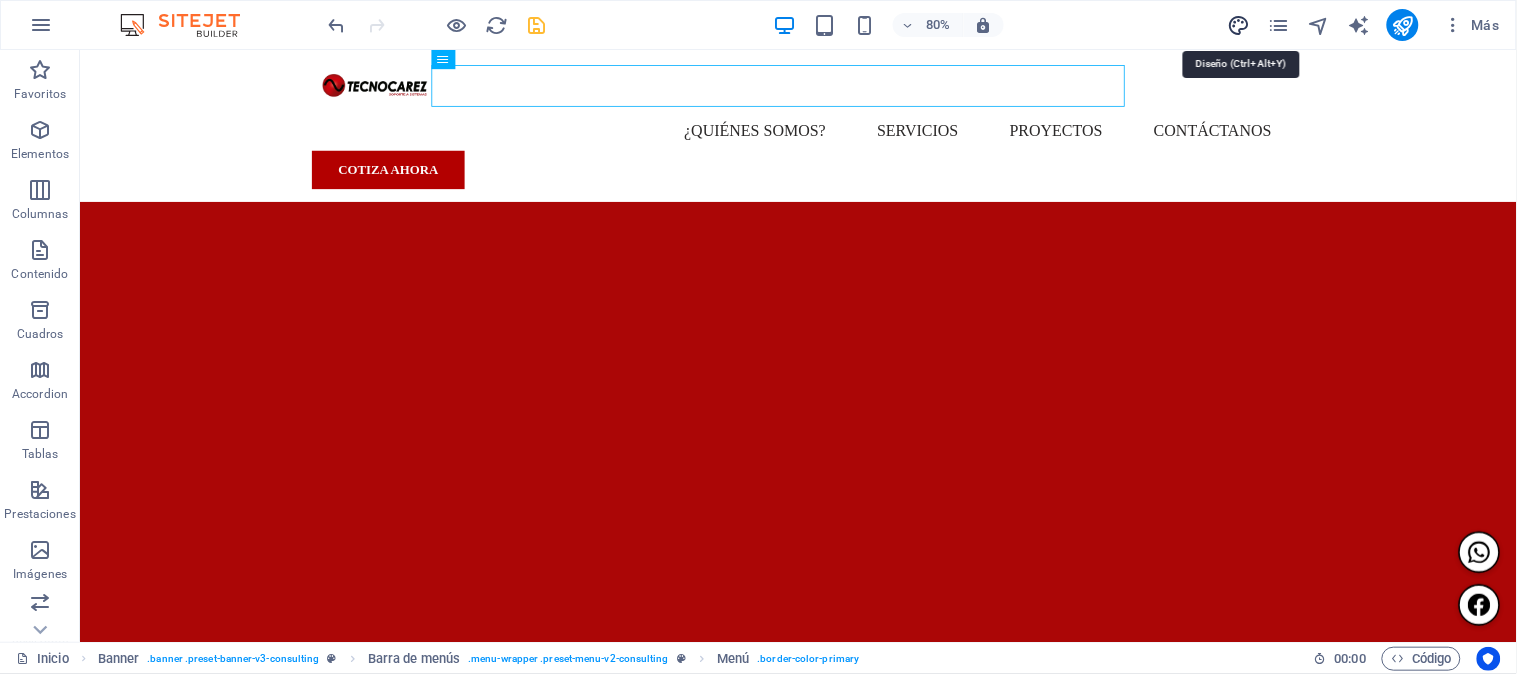 click at bounding box center [1239, 25] 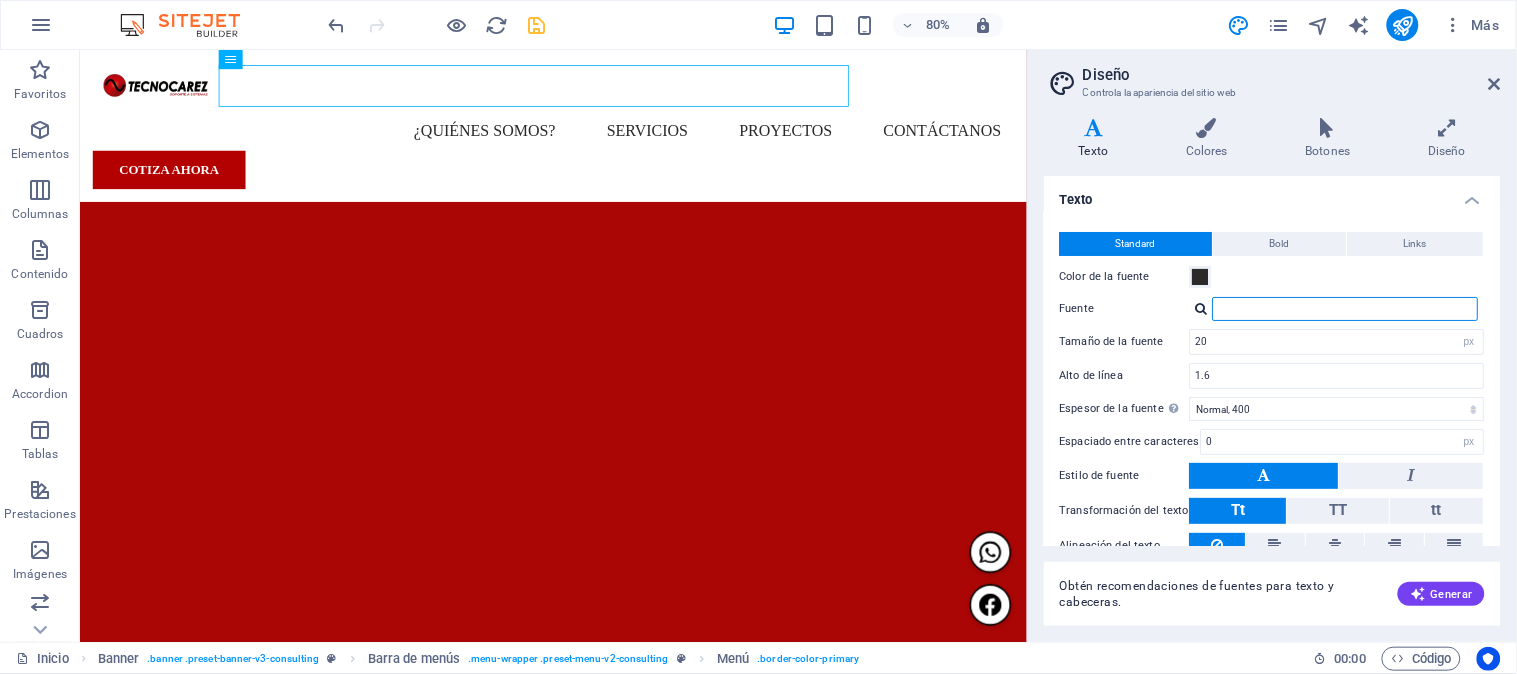 click on "Fuente" at bounding box center (1346, 309) 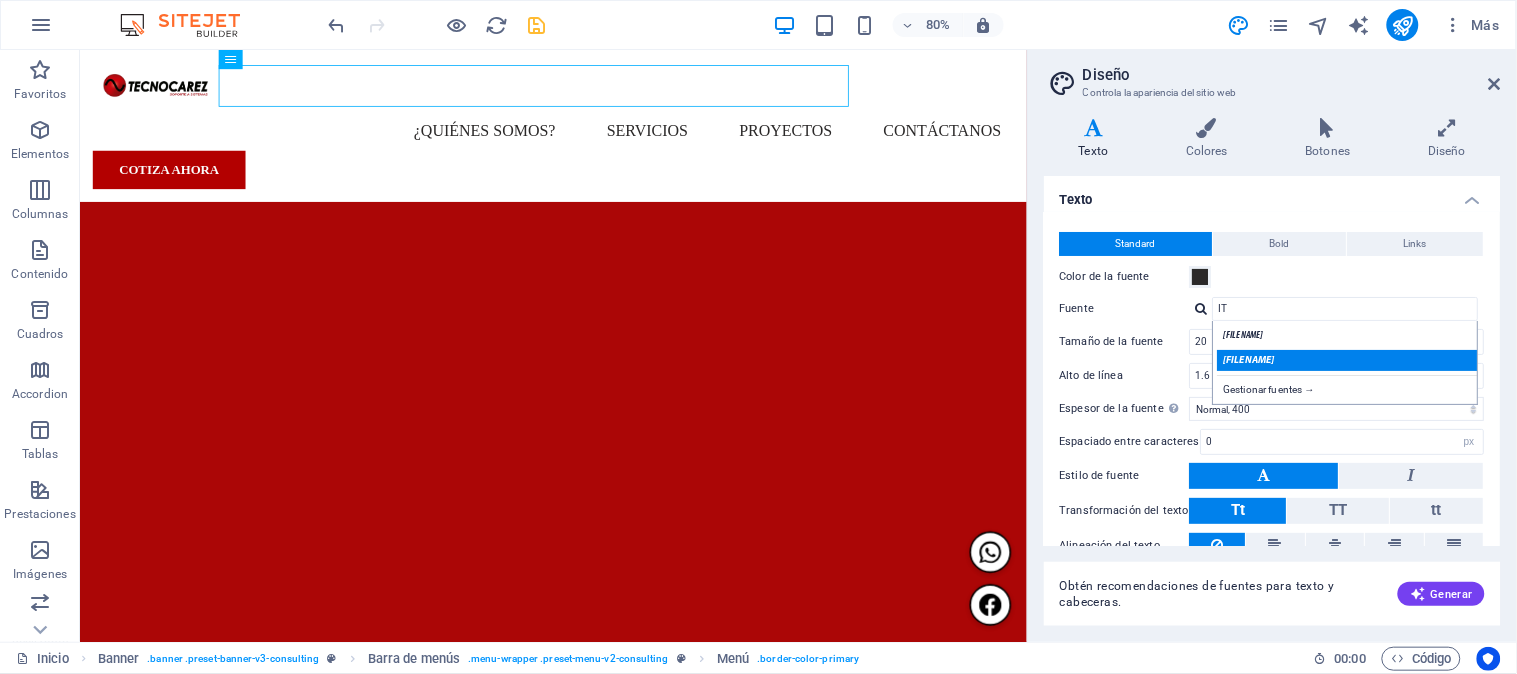 click on "[FILENAME]" at bounding box center [1350, 360] 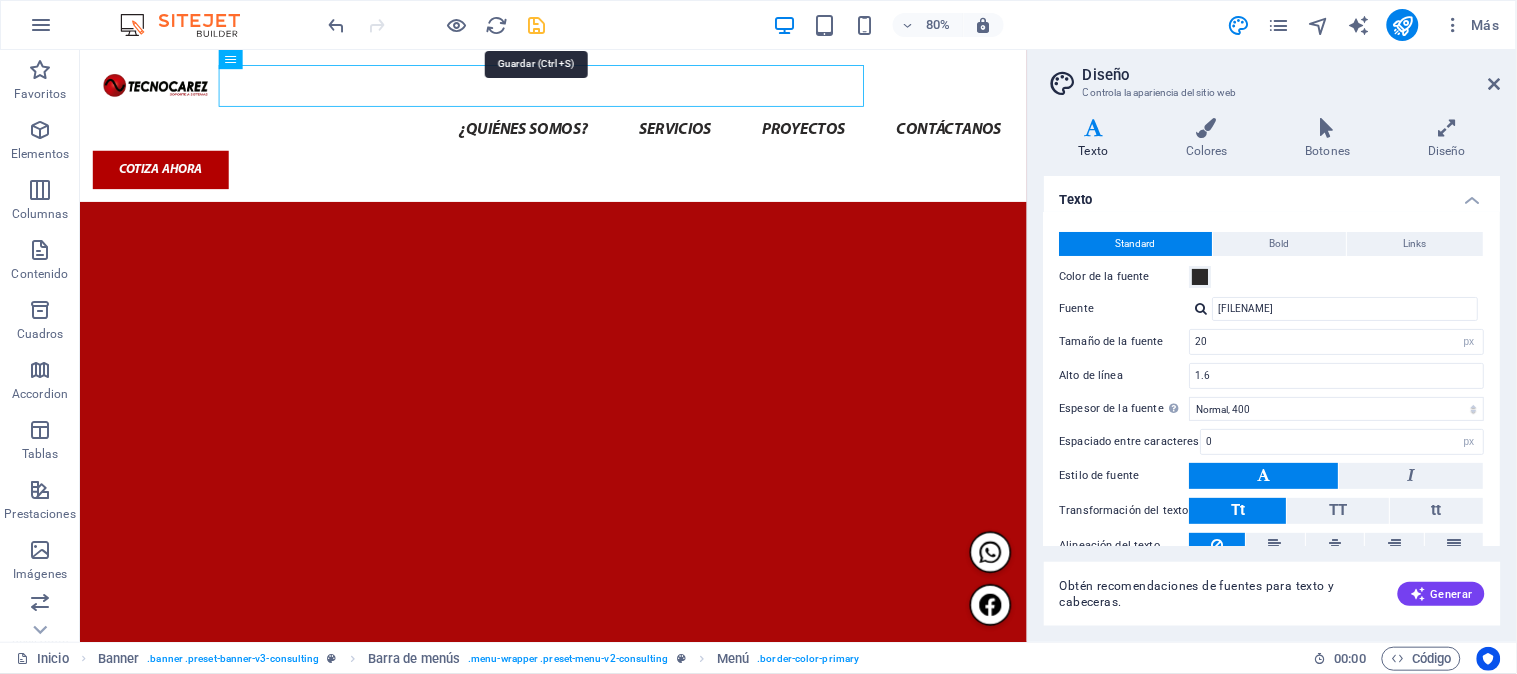 click at bounding box center [537, 25] 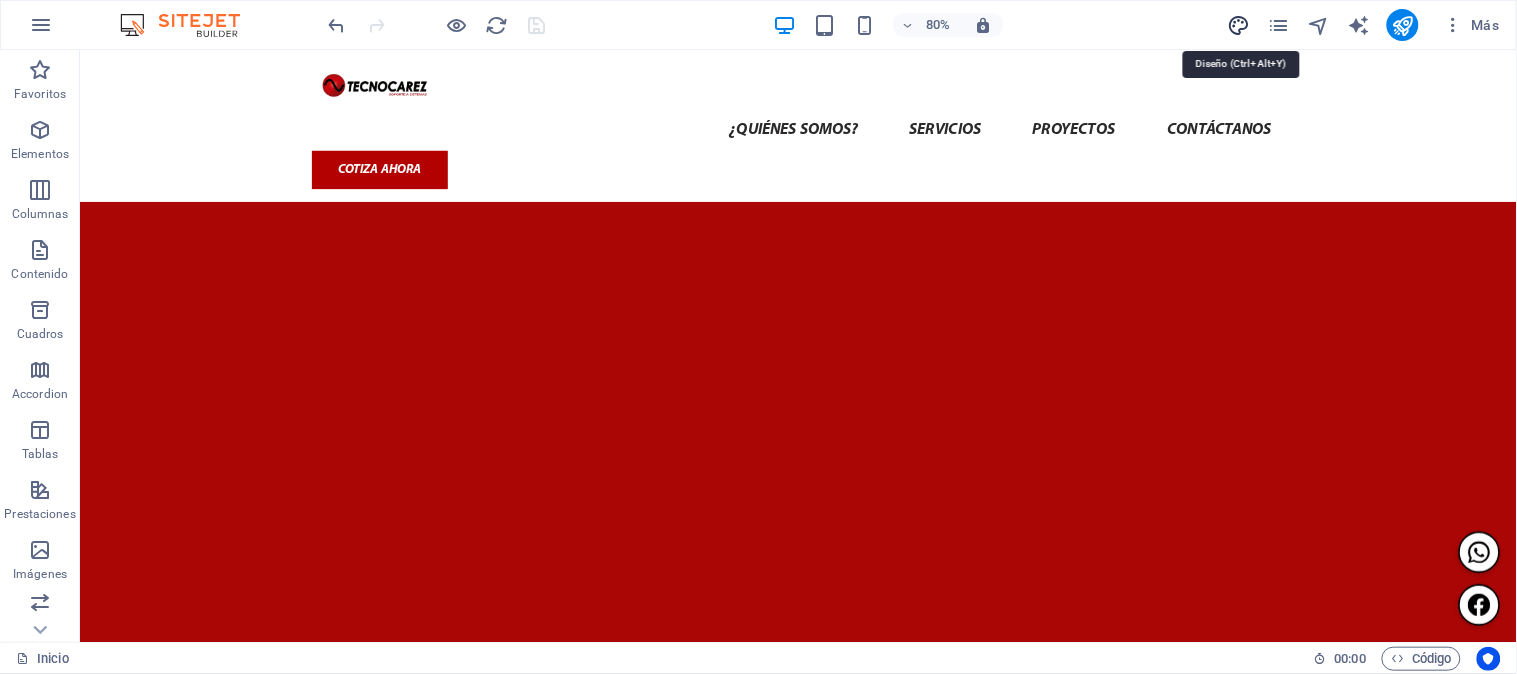 click at bounding box center (1239, 25) 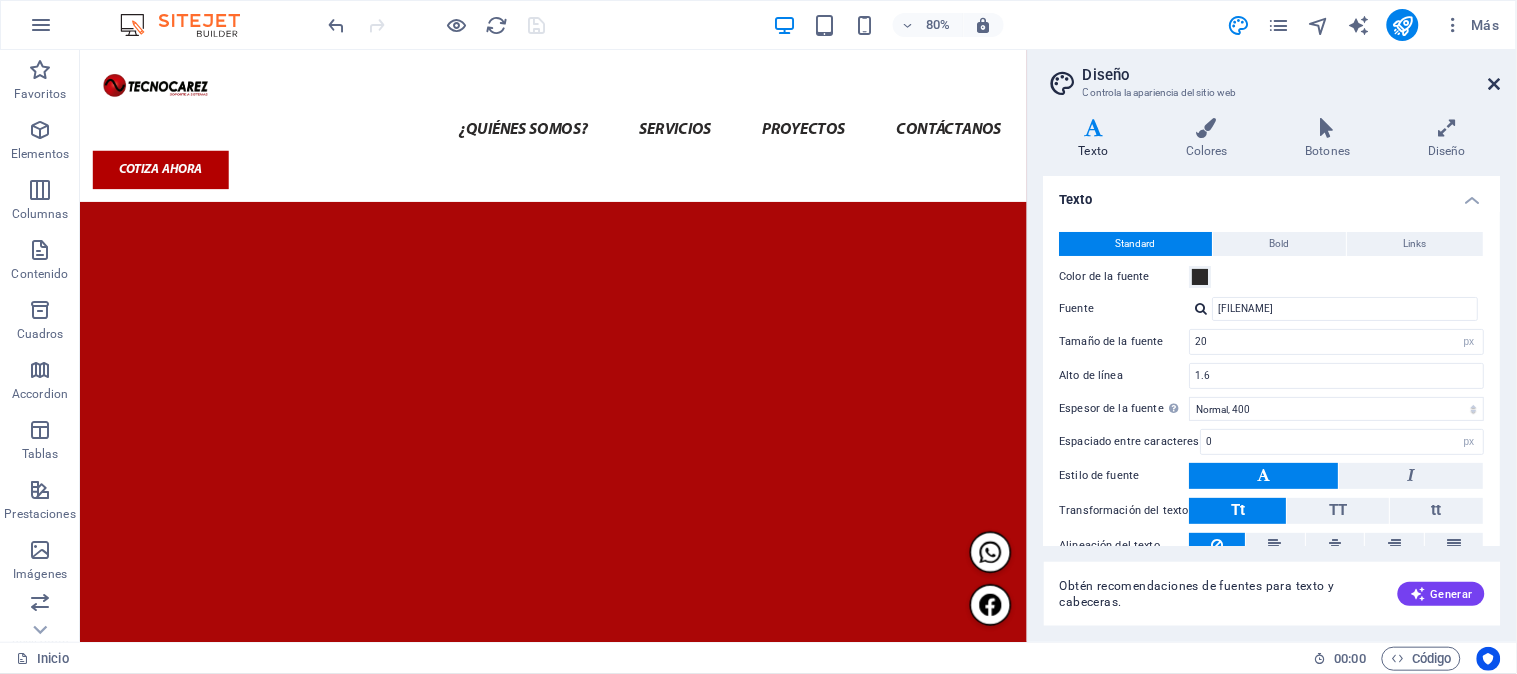 click at bounding box center (1495, 84) 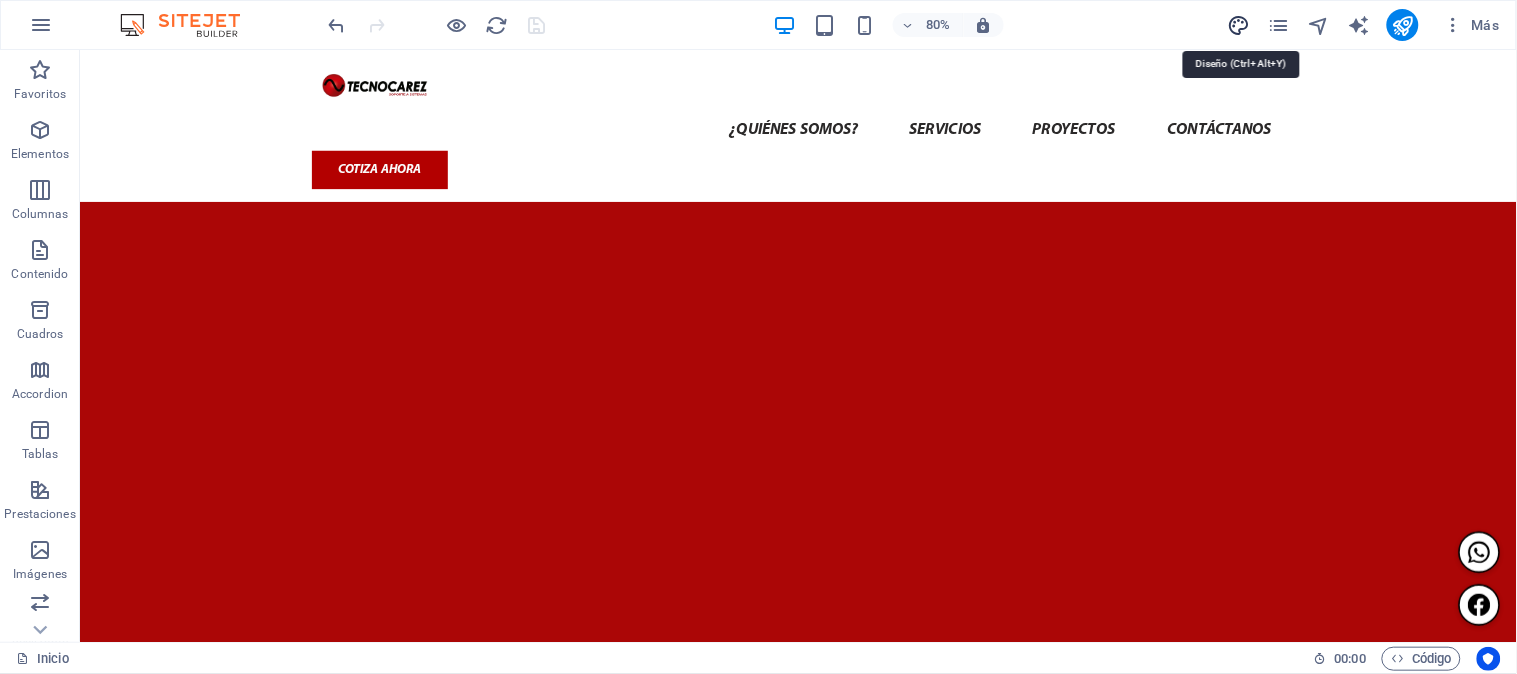 click at bounding box center [1239, 25] 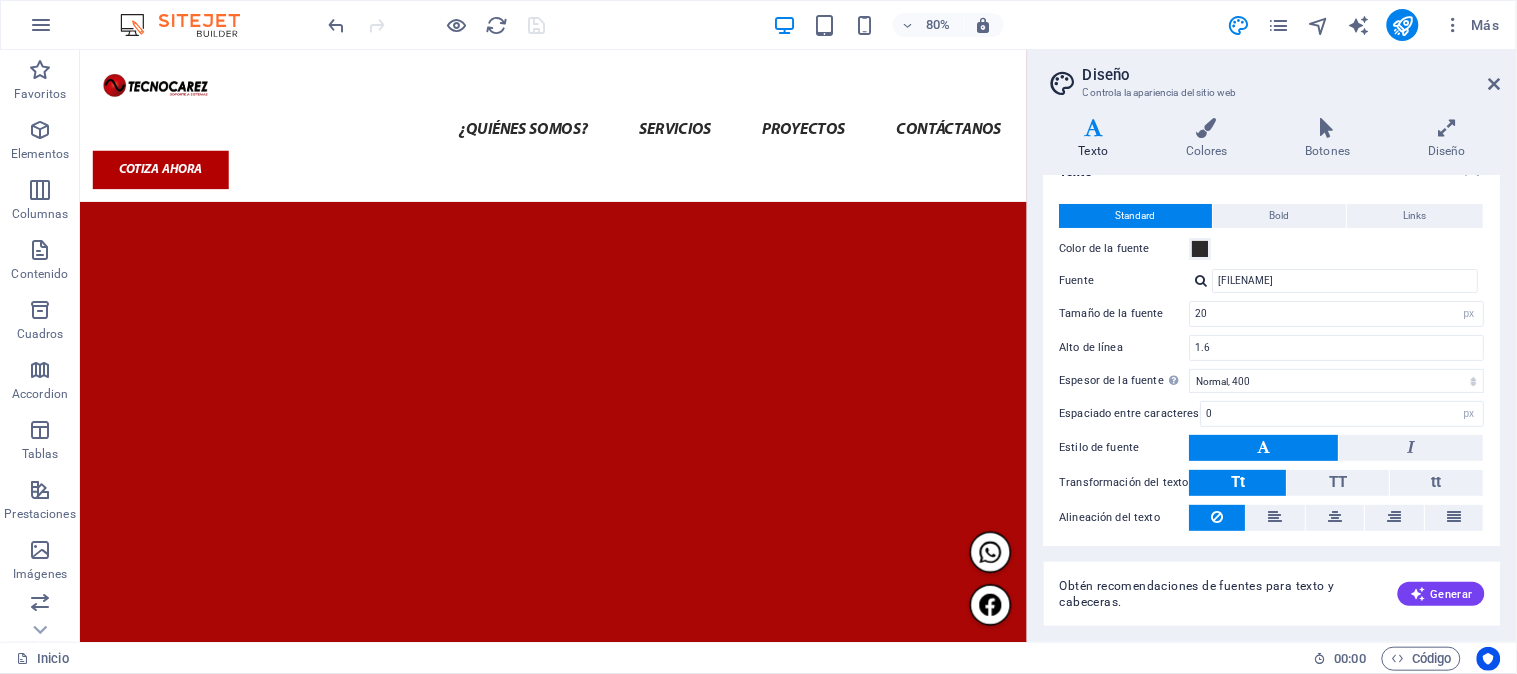 scroll, scrollTop: 0, scrollLeft: 0, axis: both 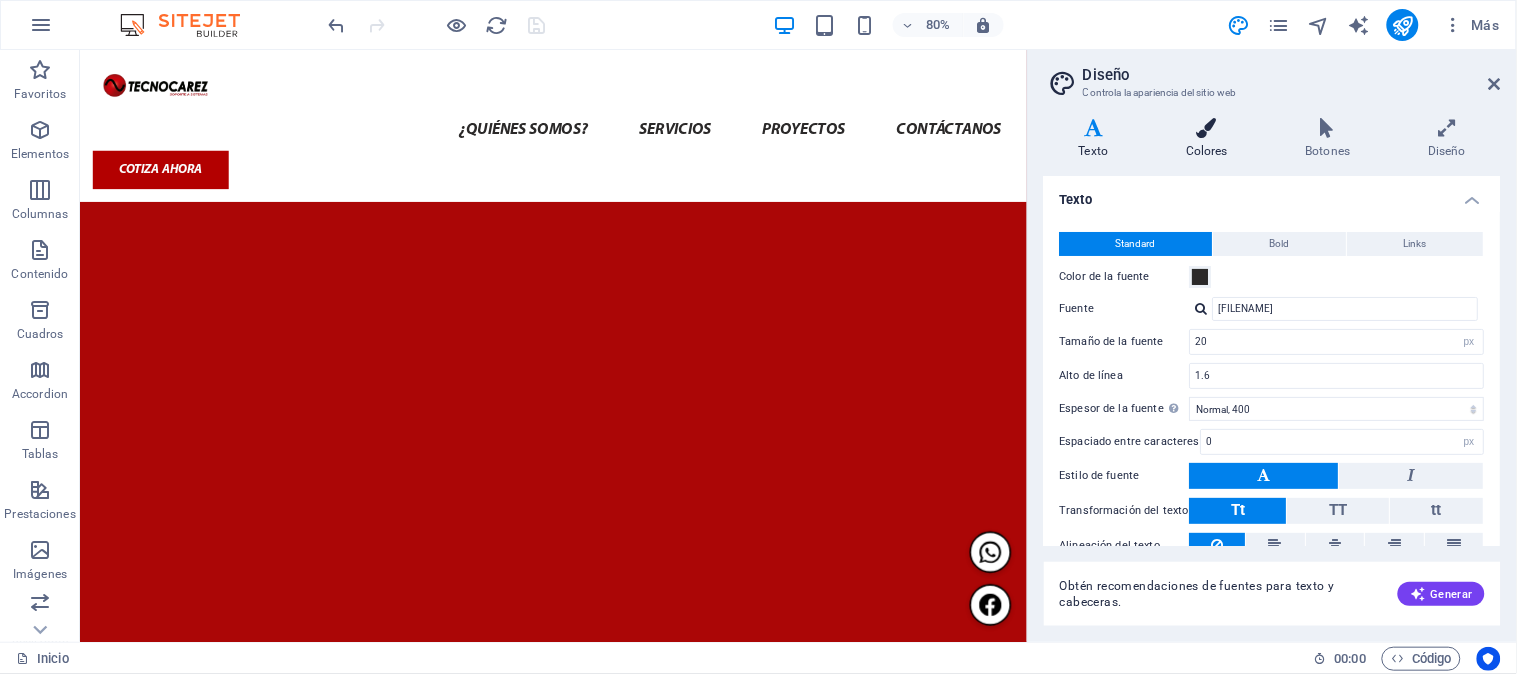 click at bounding box center [1207, 128] 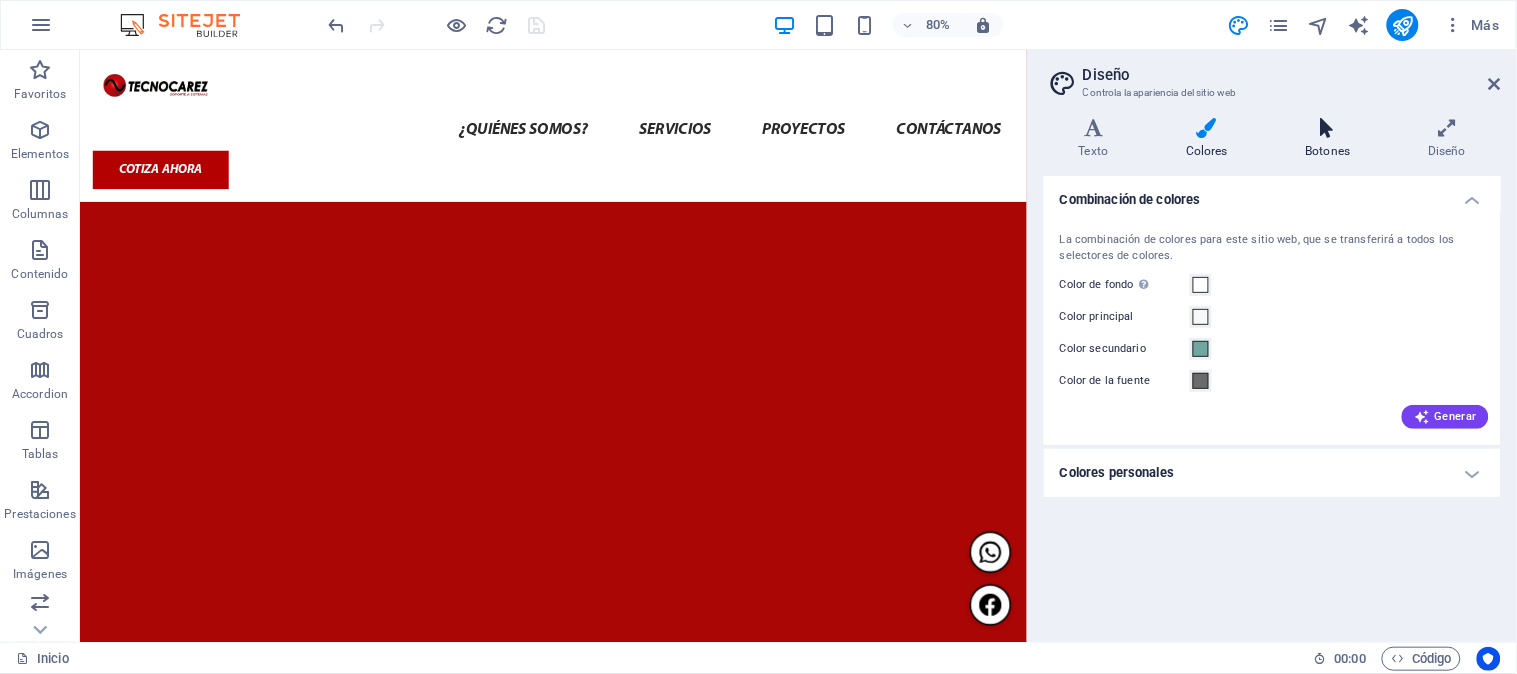 click on "Botones" at bounding box center (1332, 139) 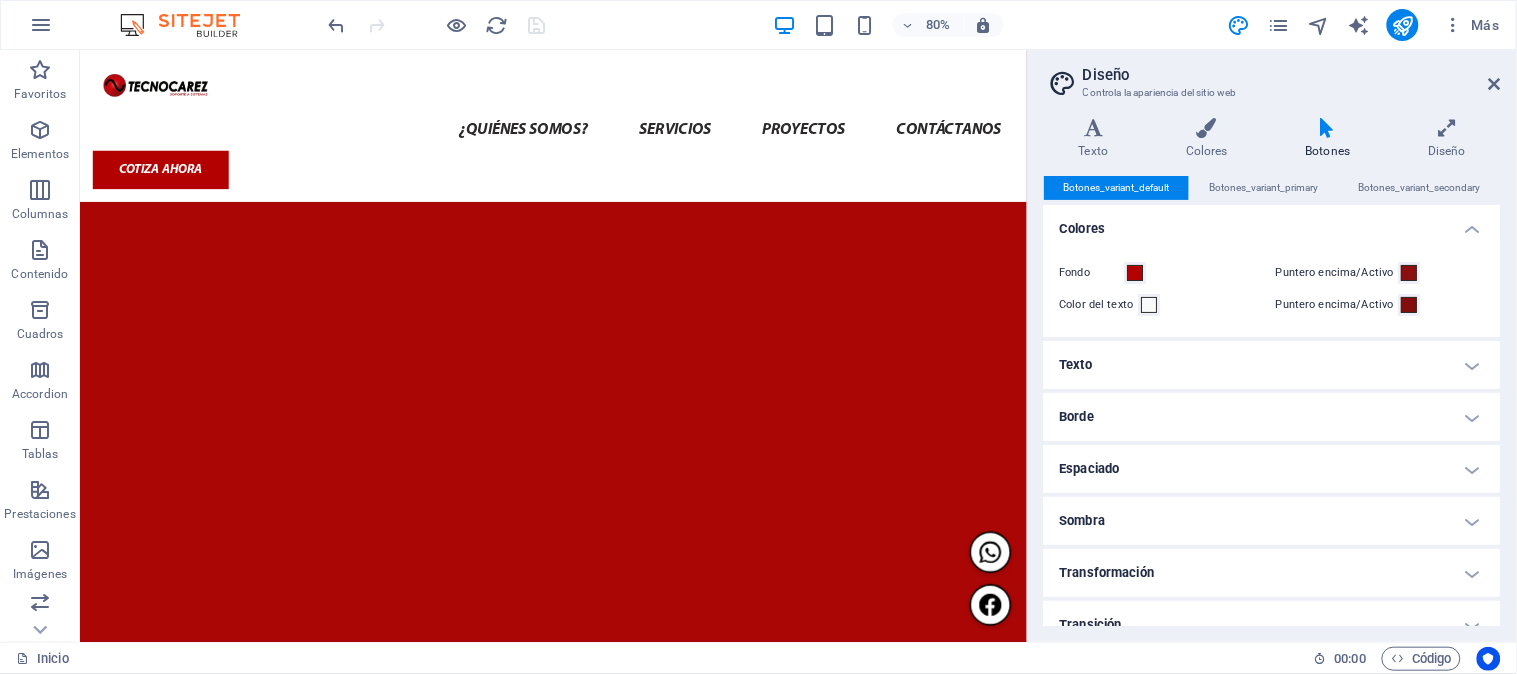 click on "Texto" at bounding box center (1272, 365) 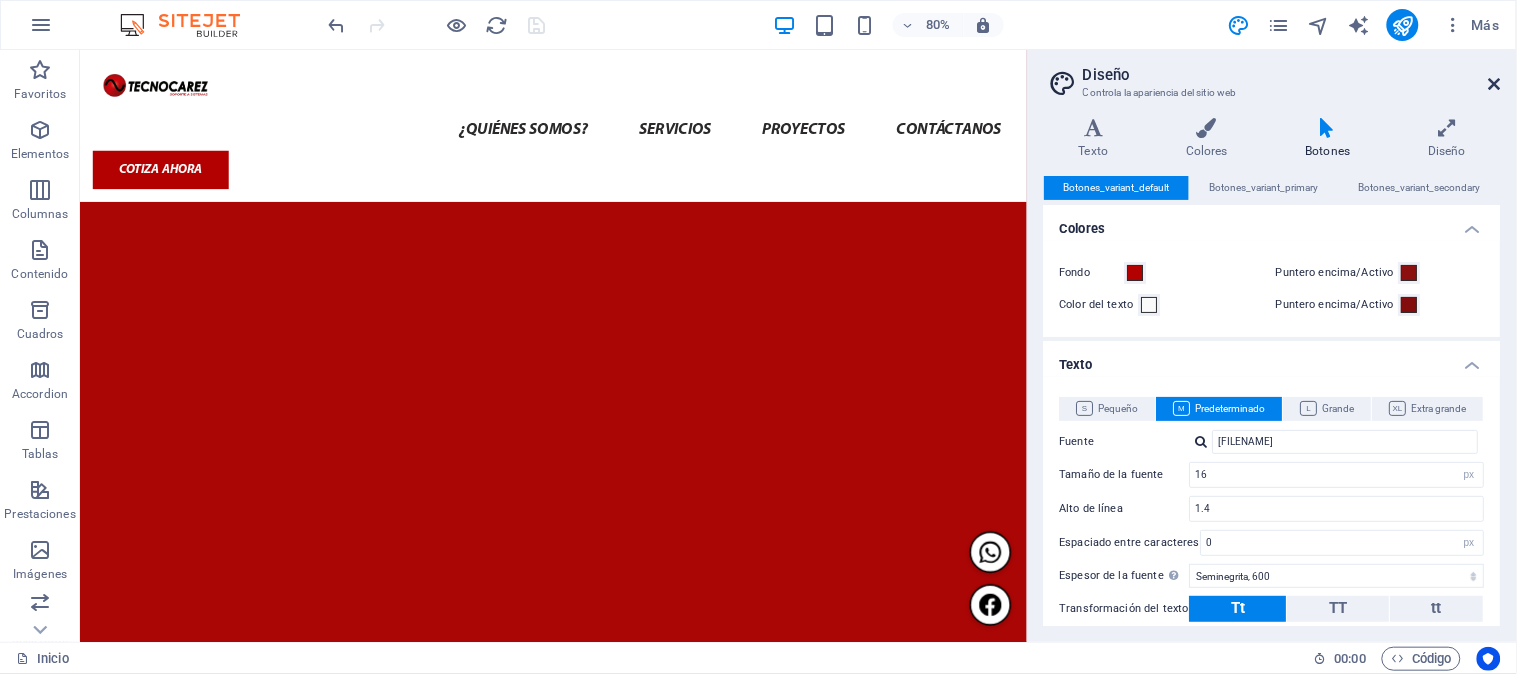 click at bounding box center (1495, 84) 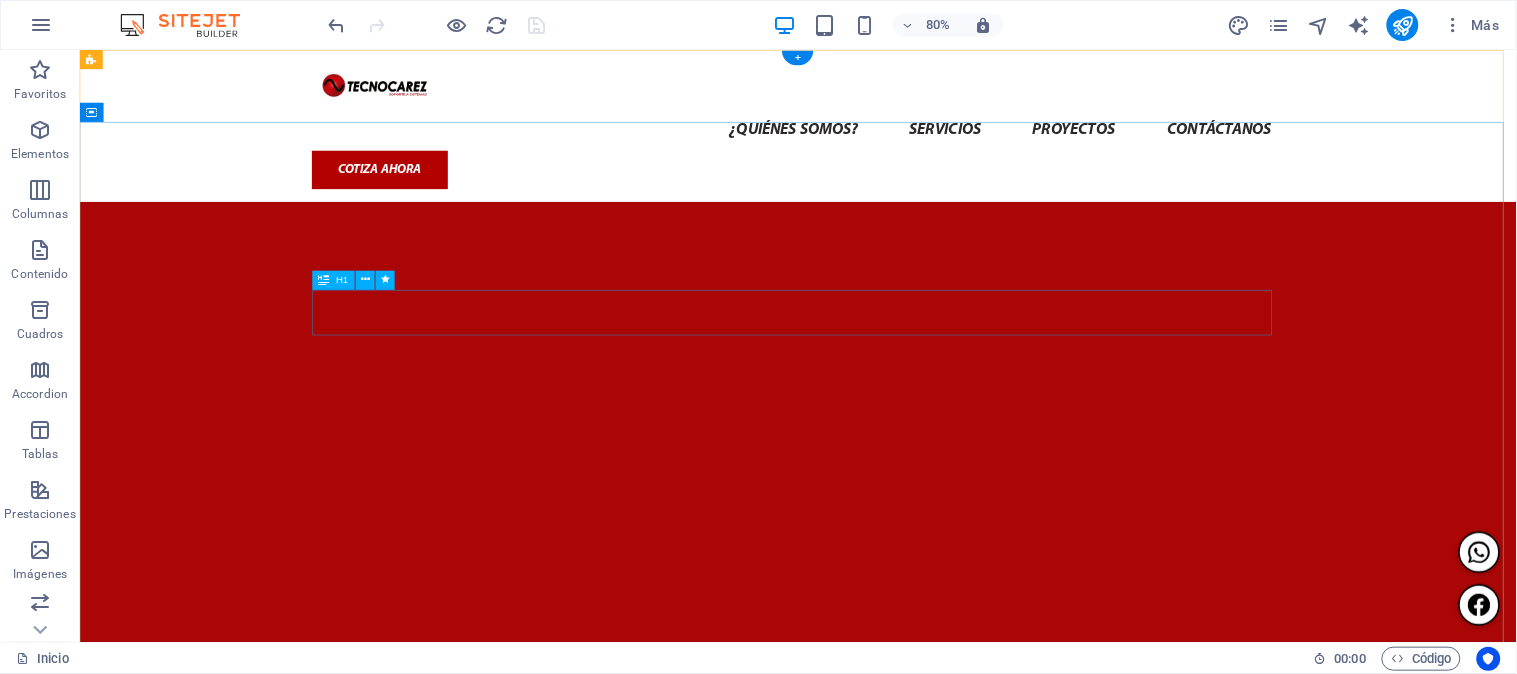 click on "SOLUCIONES INTEGRALES EN SEGURIDAD Y TECNOLOGÍA" at bounding box center (977, 1051) 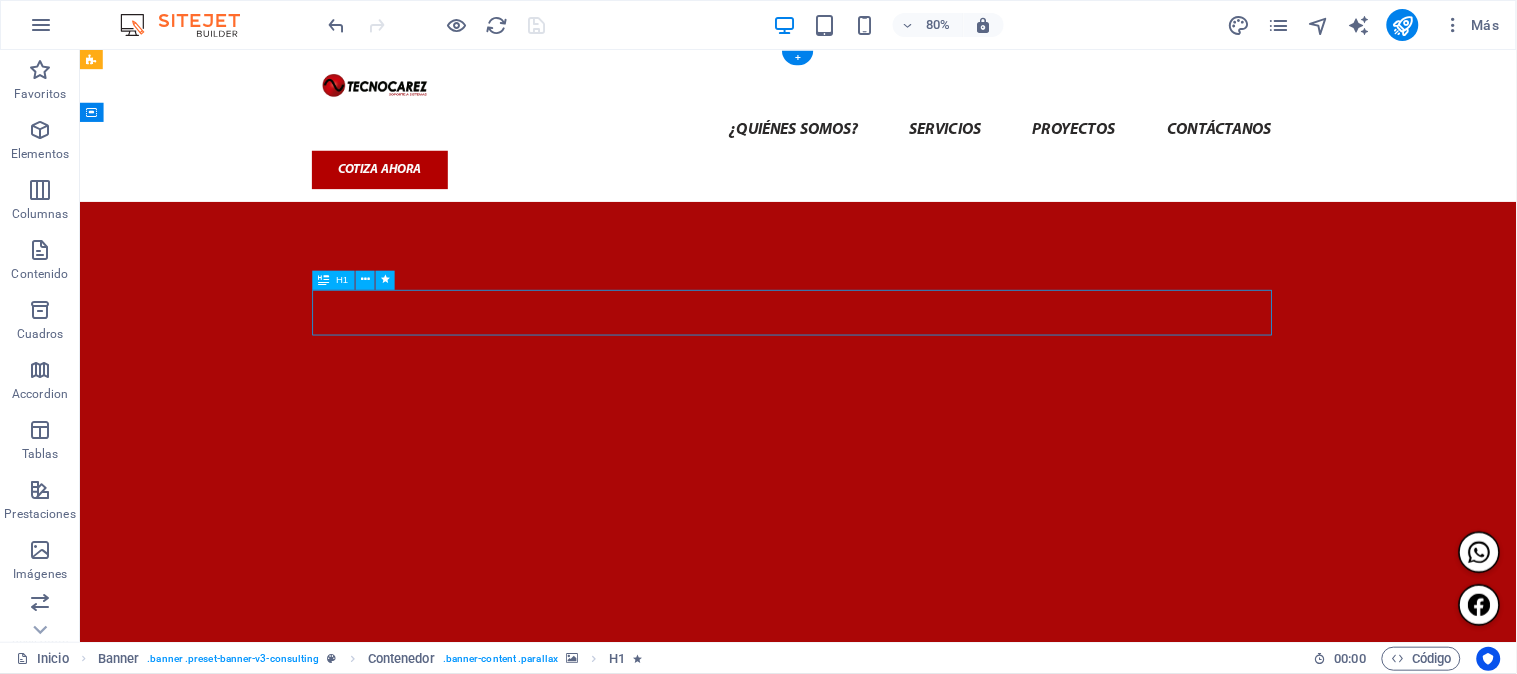 click on "SOLUCIONES INTEGRALES EN SEGURIDAD Y TECNOLOGÍA" at bounding box center (977, 1051) 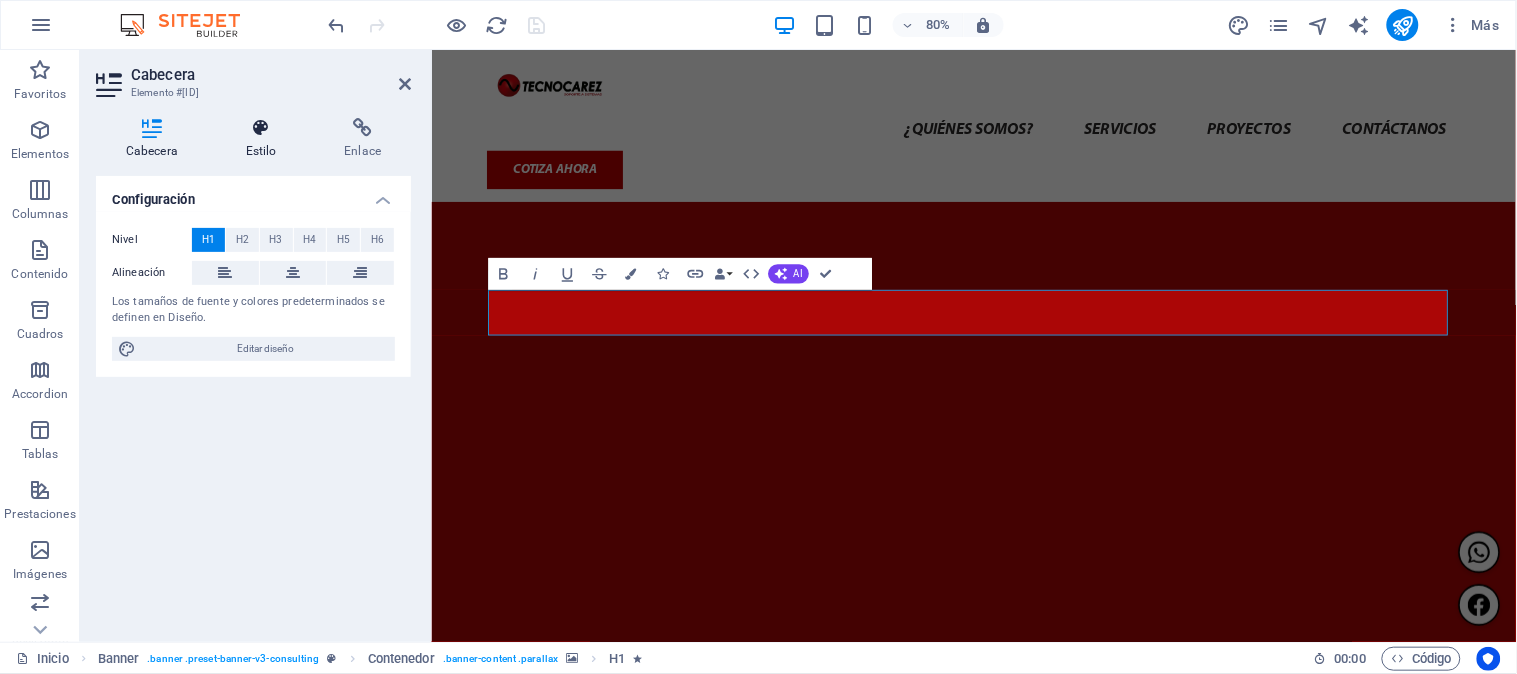 click on "Estilo" at bounding box center [265, 139] 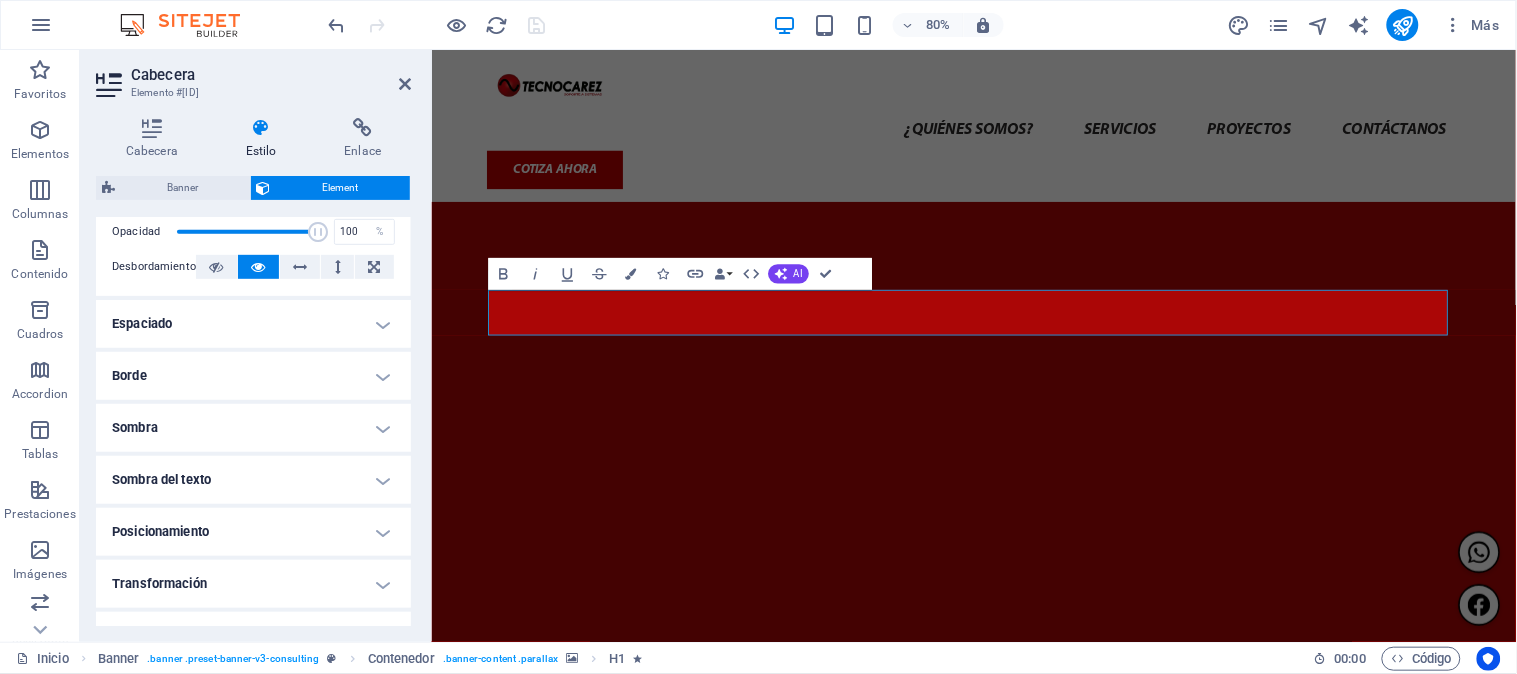 scroll, scrollTop: 452, scrollLeft: 0, axis: vertical 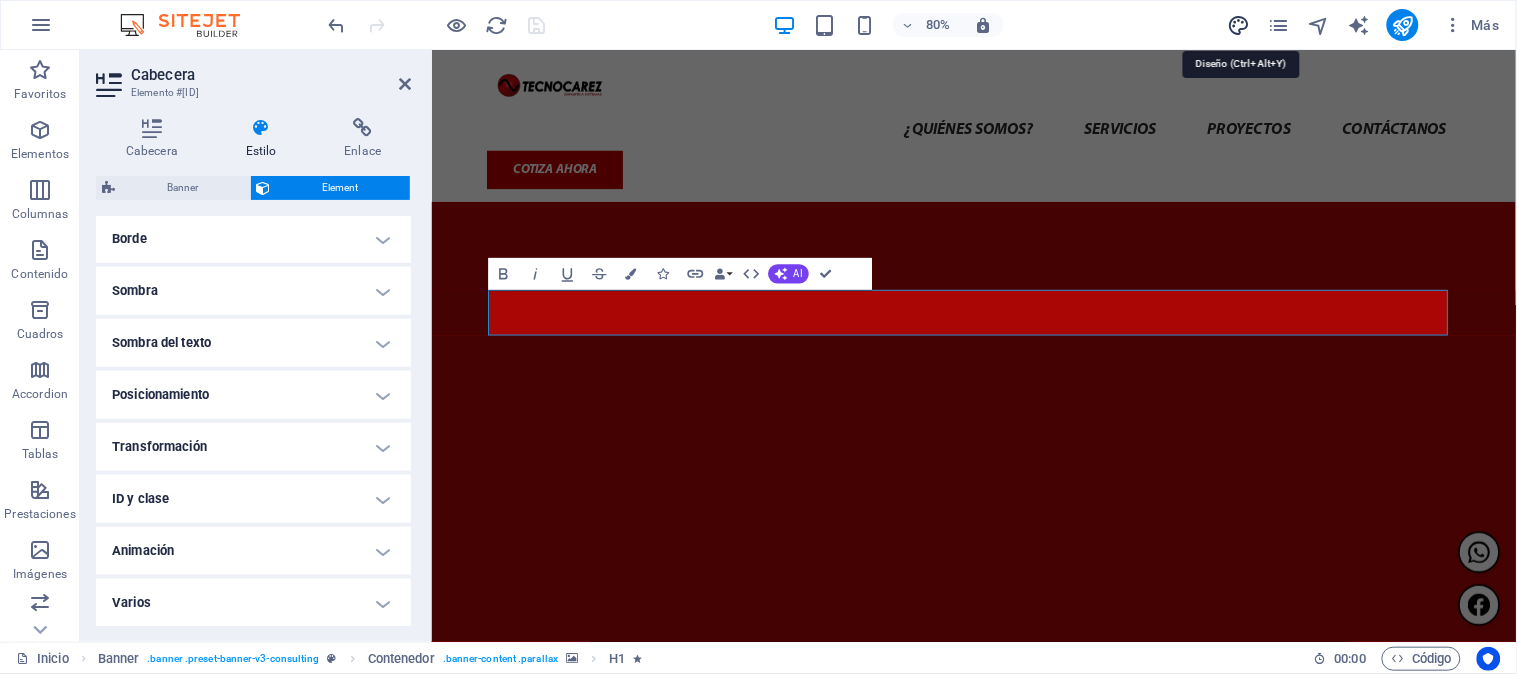 click at bounding box center [1239, 25] 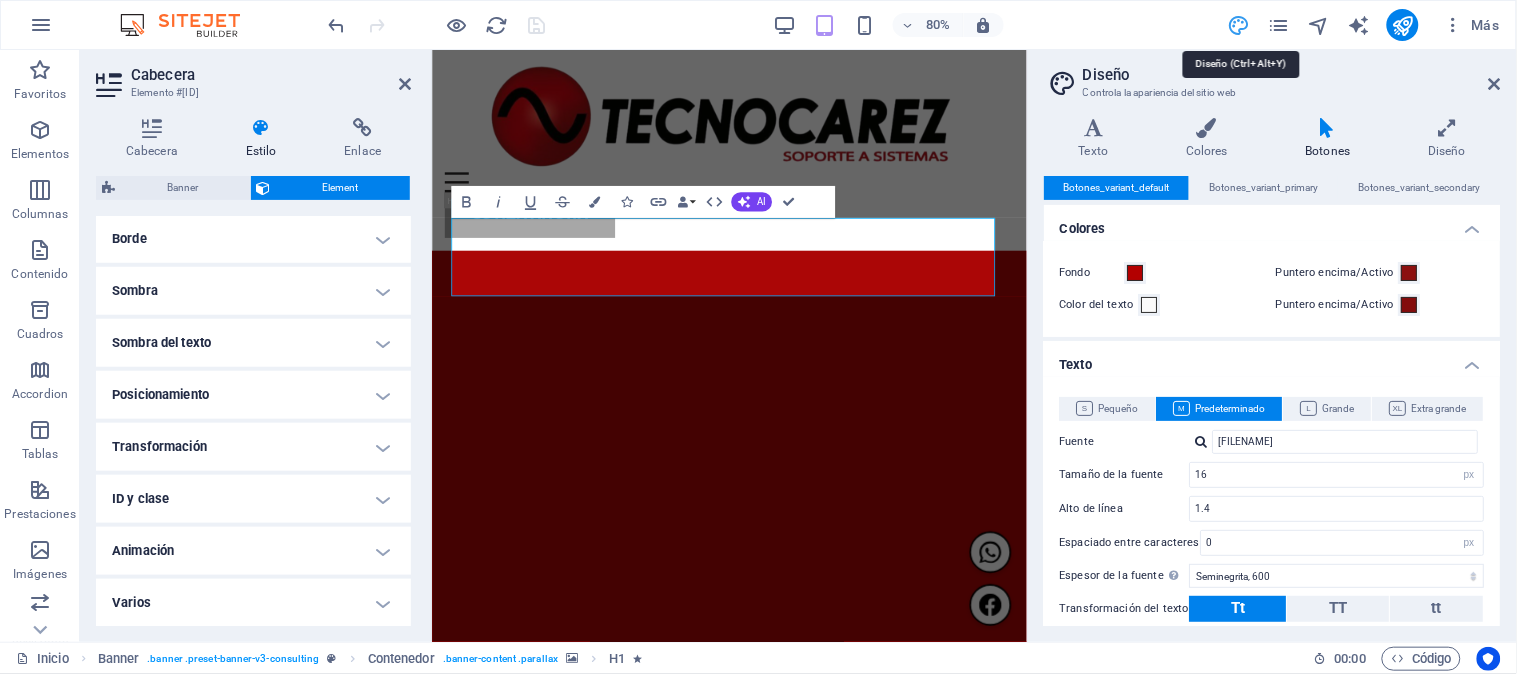 type on "22" 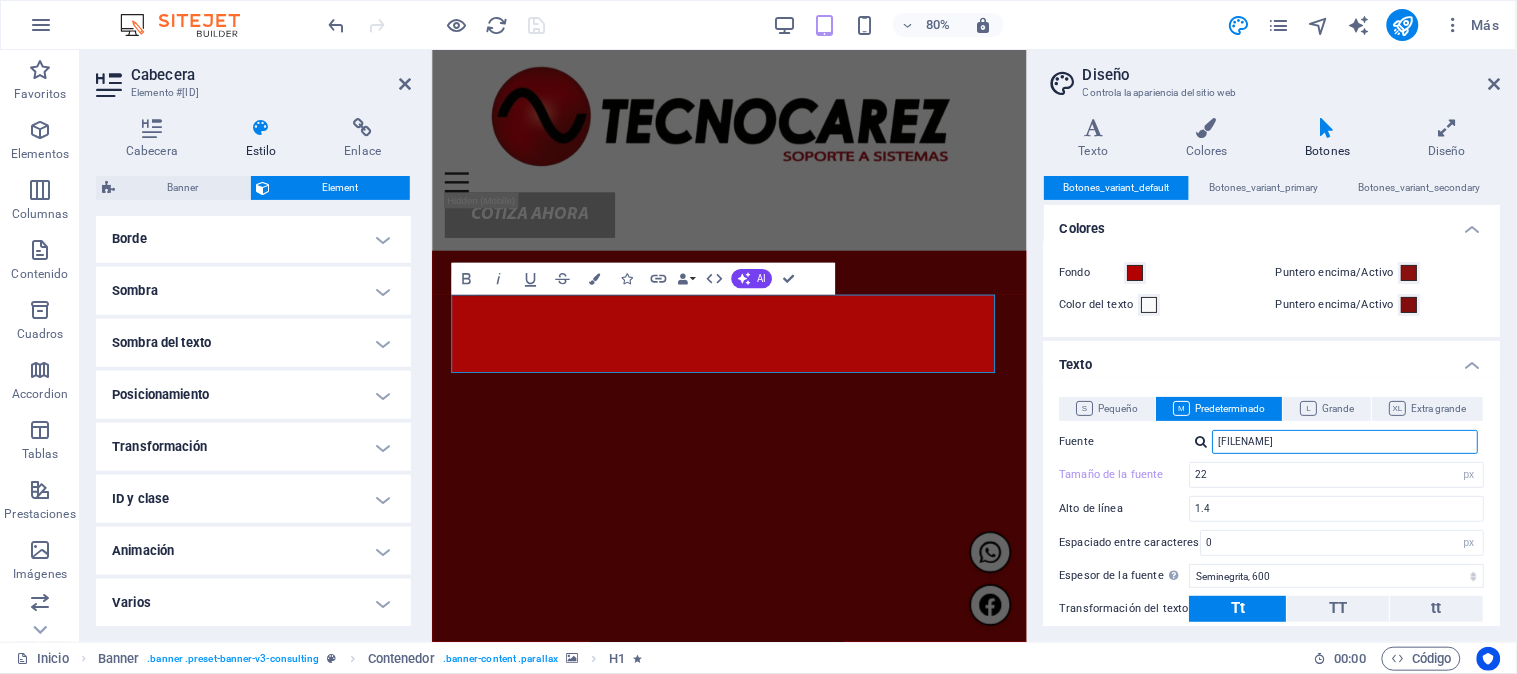 click on "[FILENAME]" at bounding box center (1346, 442) 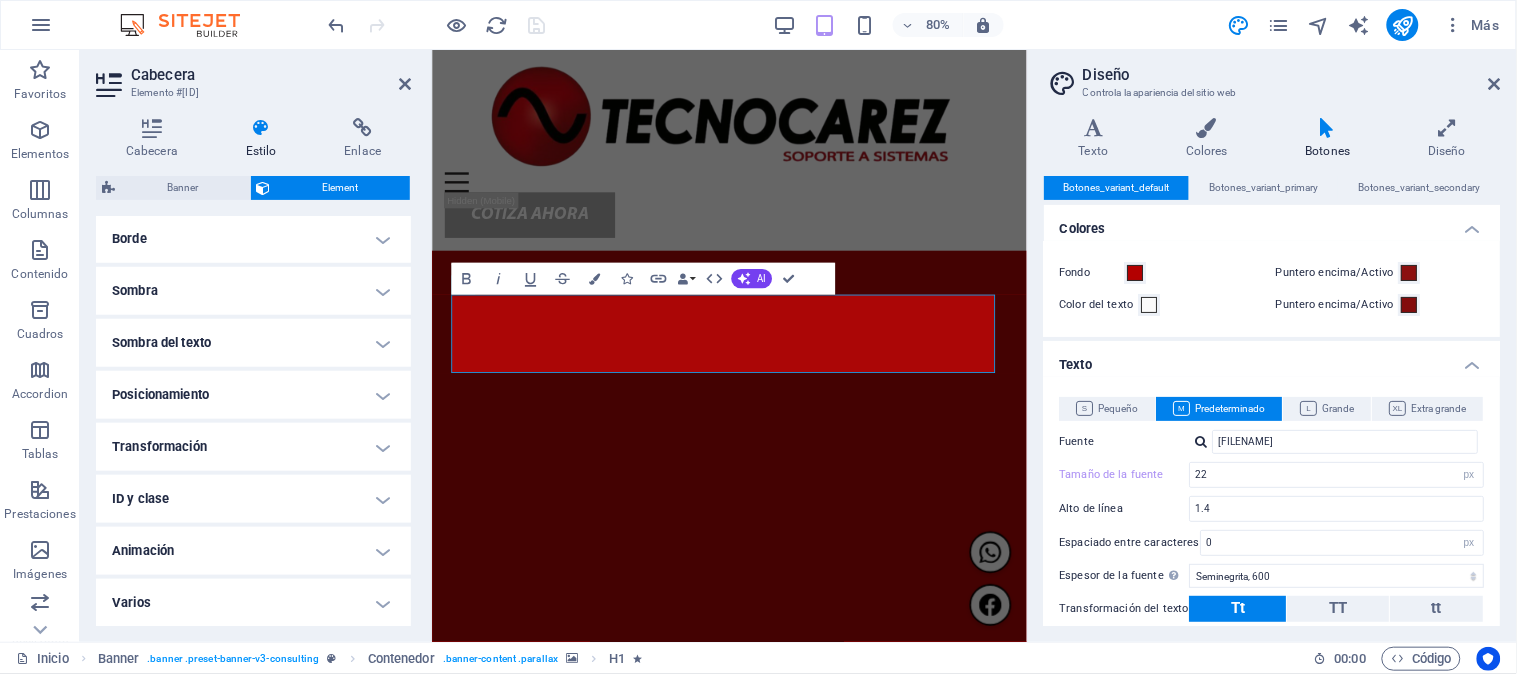 click on "Elemento #[ID] Tamaño de la fuente 22 rem px em % Alto de línea 1.4 Espaciado entre caracteres 0 rem px Espesor de la fuente Para mostrar el espesor de la fuente correctamente, puede que deba activarse.  Gestionar fuentes Fino, 100 Extra delgado, 200 Delgado, 300 Normal, 400 Medio, 500 Seminegrita, 600 Negrita, 700 Extra negrita, 800 Negro, 900 Transformación del texto Tt TT tt Estilo de fuente [FILENAME] Tamaño de la fuente 22 rem px em % Alto de línea 1.4 Espaciado entre caracteres 0 rem px Espesor de la fuente Para mostrar el espesor de la fuente correctamente, puede que deba activarse.  Gestionar fuentes Fino, 100 Extra delgado, 200 Delgado, 300 Normal, 400 Medio, 500 Seminegrita, 600 Negrita, 700 Extra negrita, 800 Negro, 900 Transformación del texto Tt TT tt Estilo de fuente [FILENAME] Tamaño de la fuente 22 rem" at bounding box center (1272, 527) 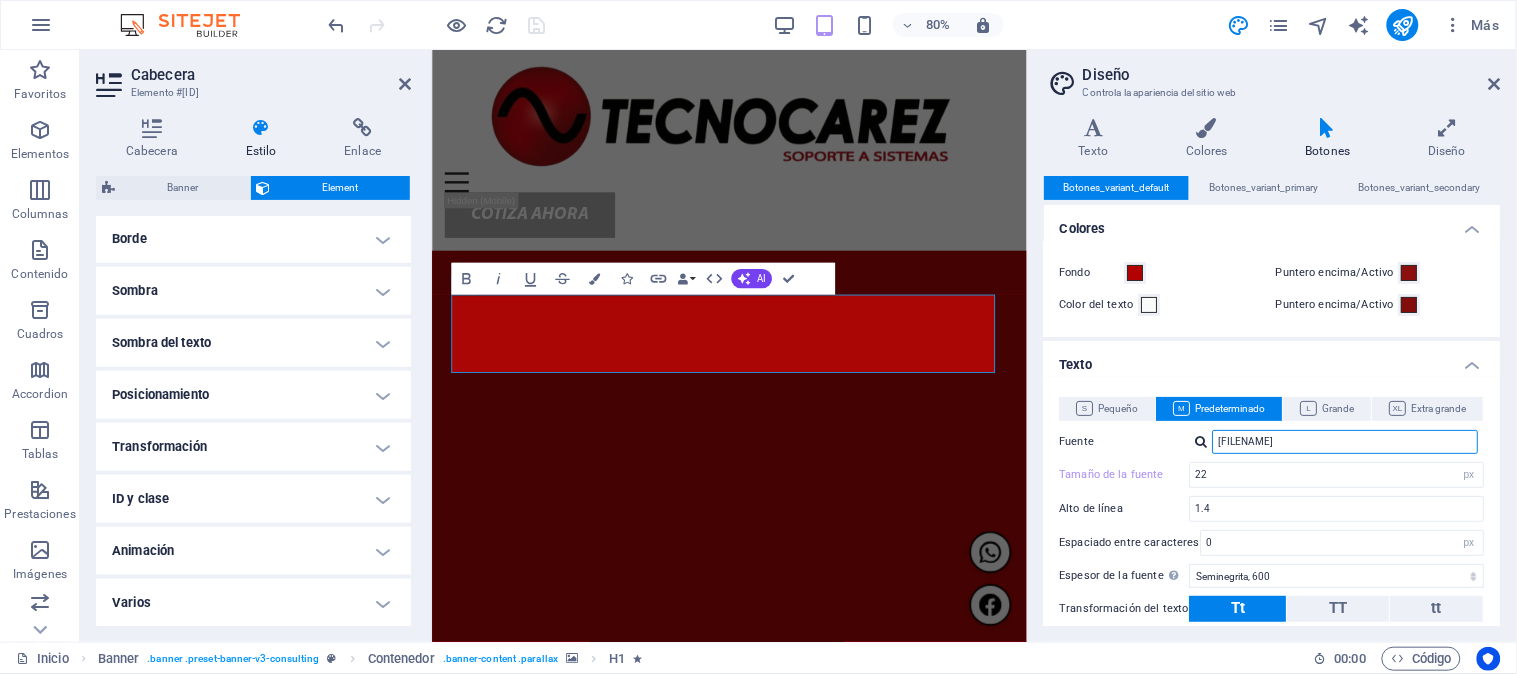 click on "[FILENAME]" at bounding box center (1346, 442) 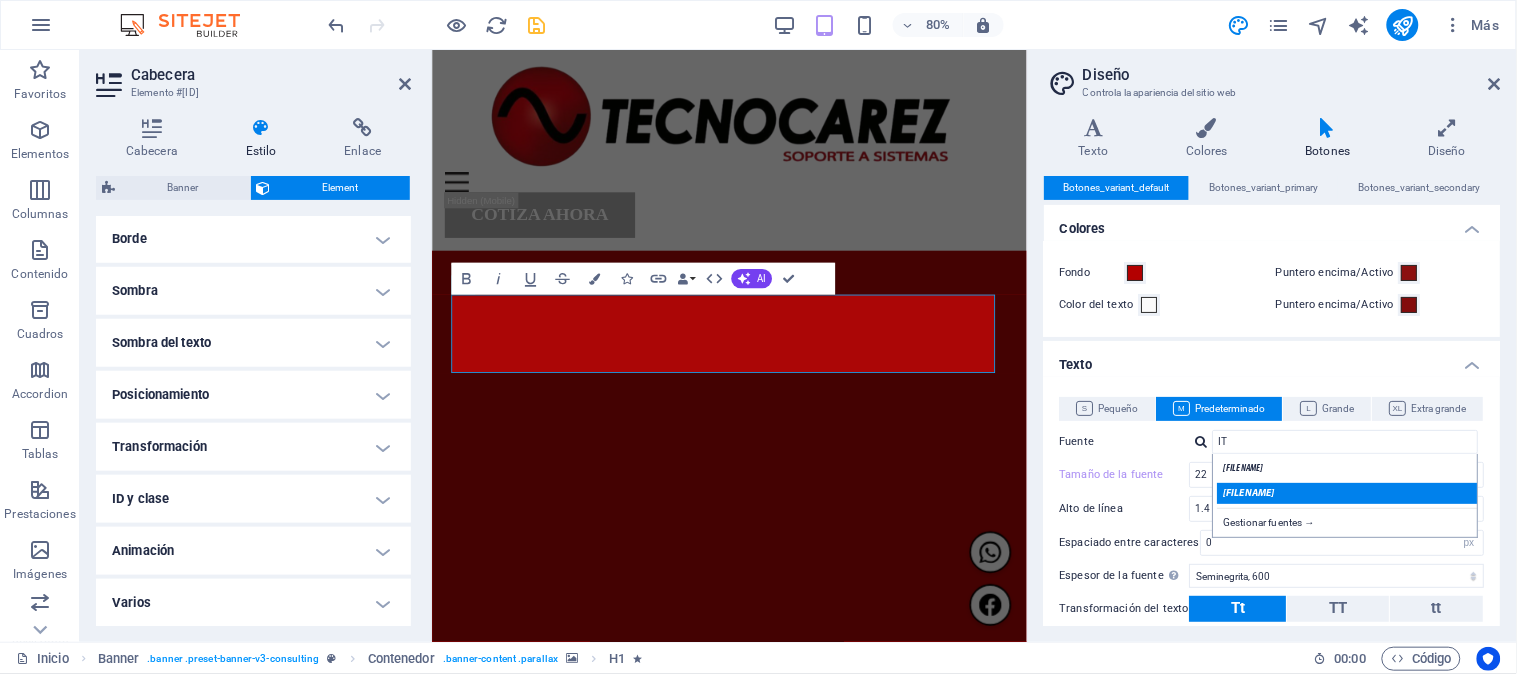 click on "[FILENAME]" at bounding box center [1350, 493] 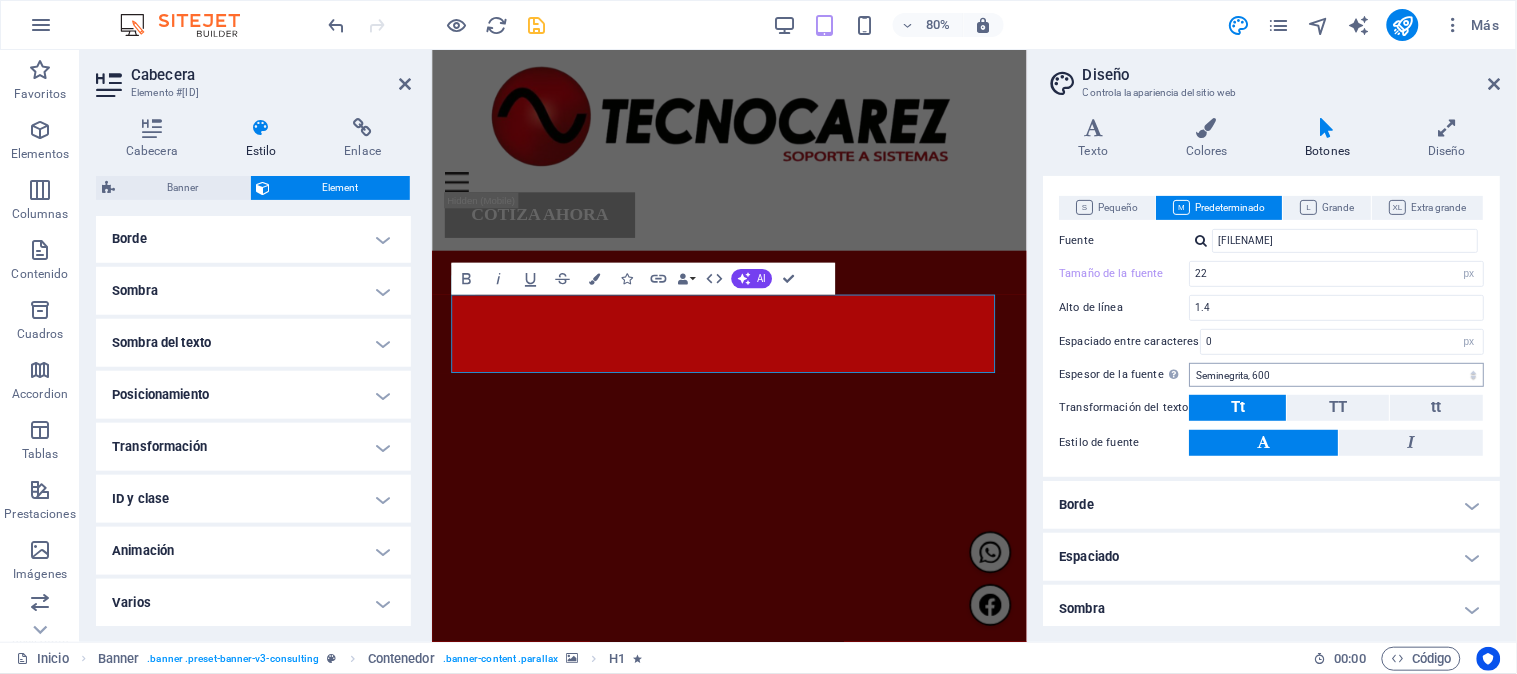 scroll, scrollTop: 308, scrollLeft: 0, axis: vertical 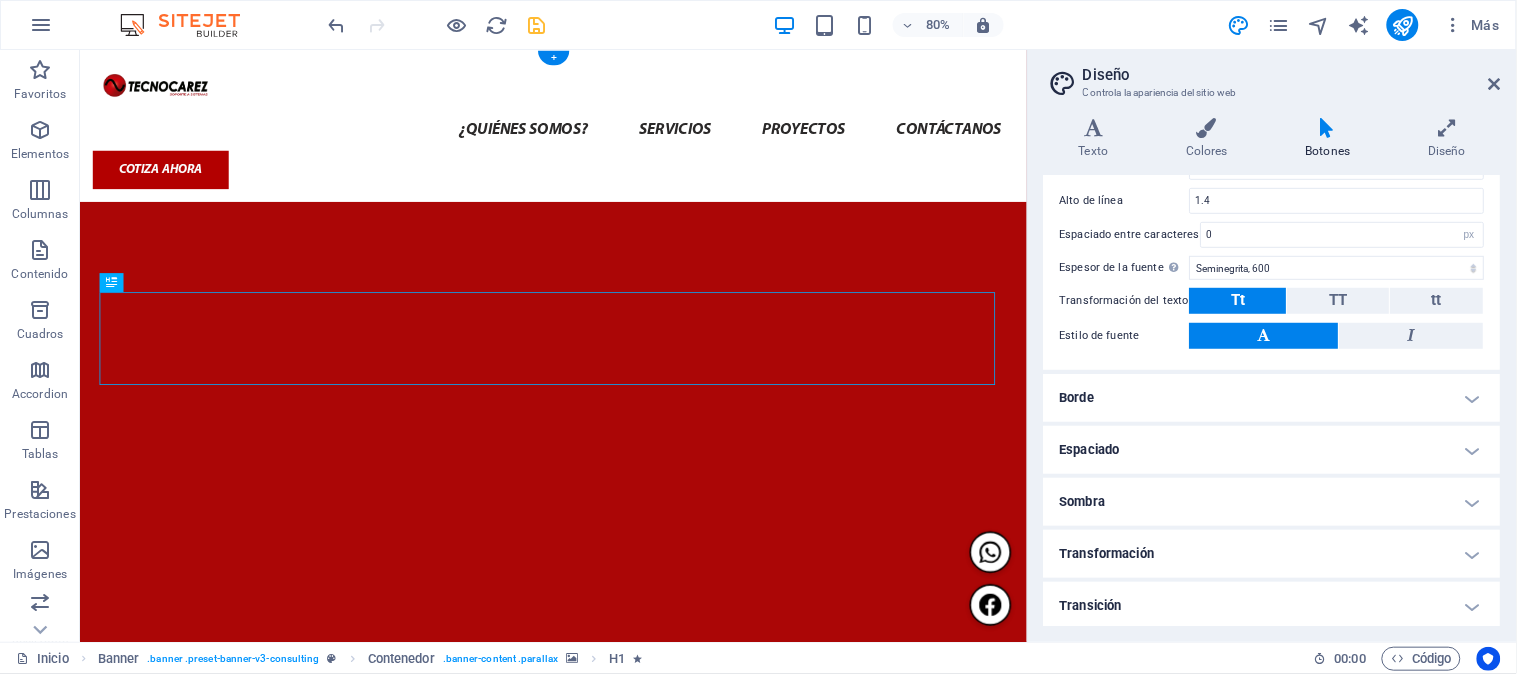 type on "16" 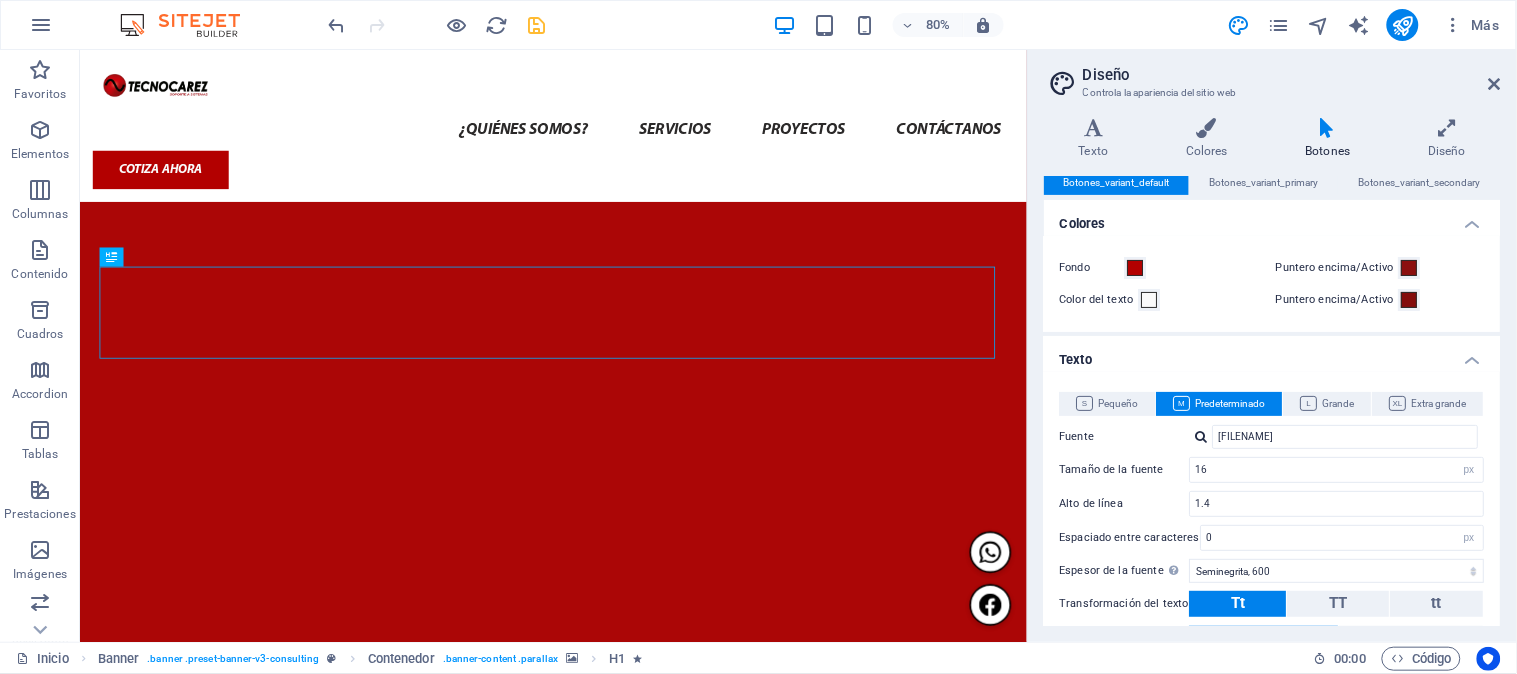 scroll, scrollTop: 0, scrollLeft: 0, axis: both 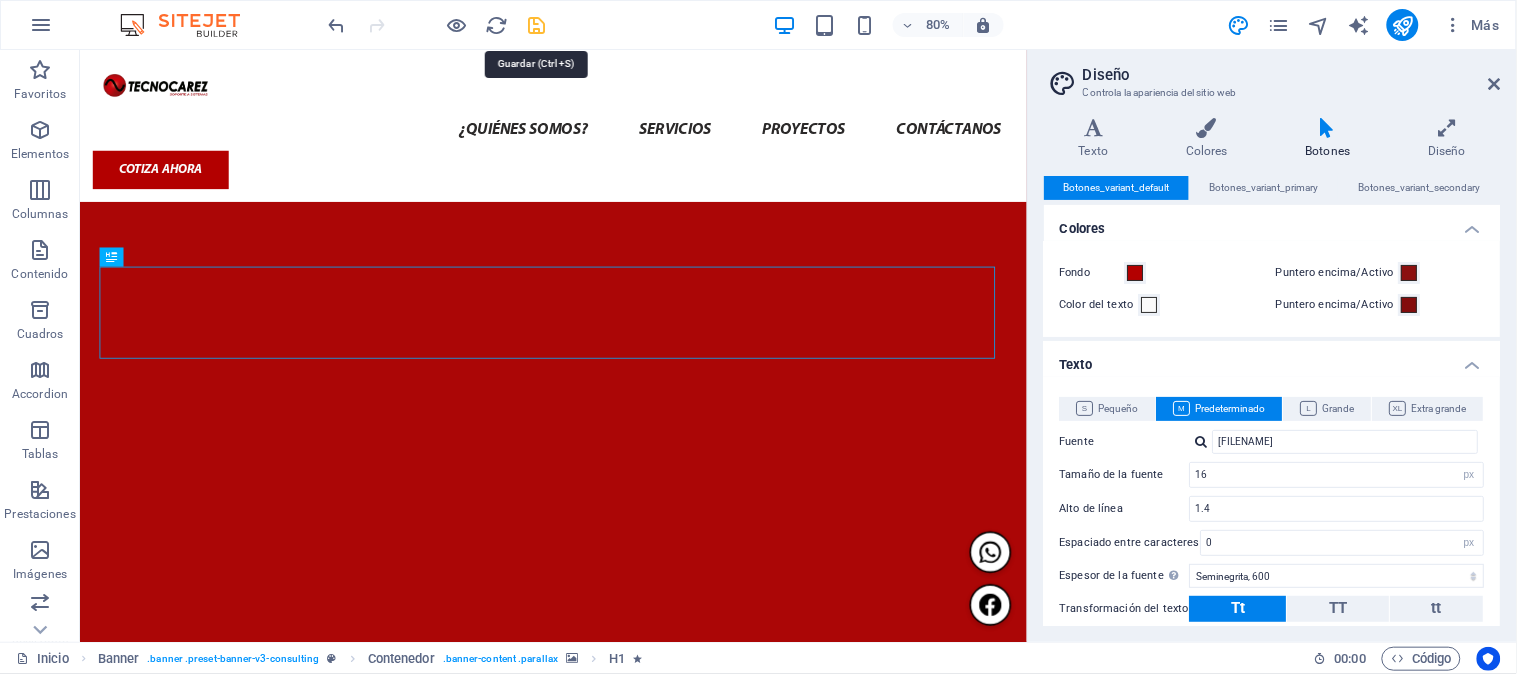 click at bounding box center (537, 25) 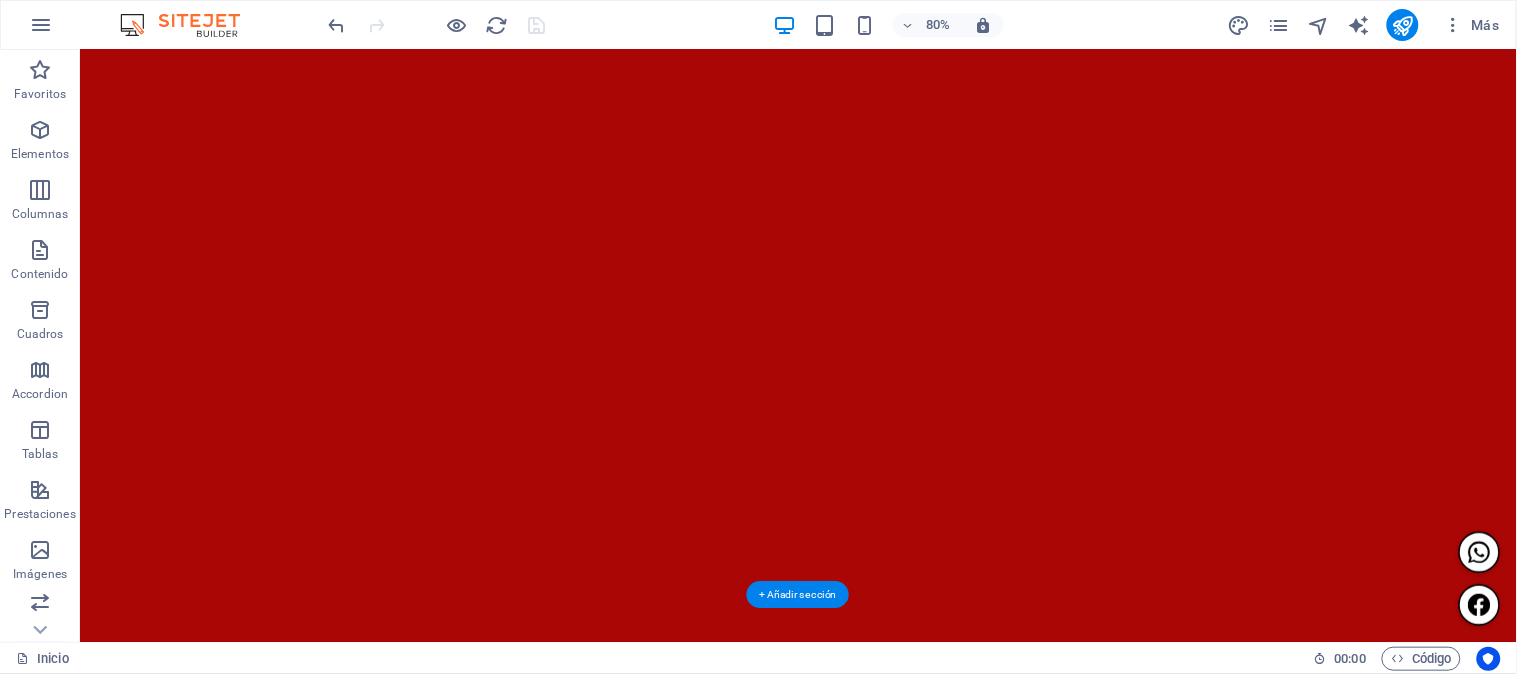 scroll, scrollTop: 0, scrollLeft: 0, axis: both 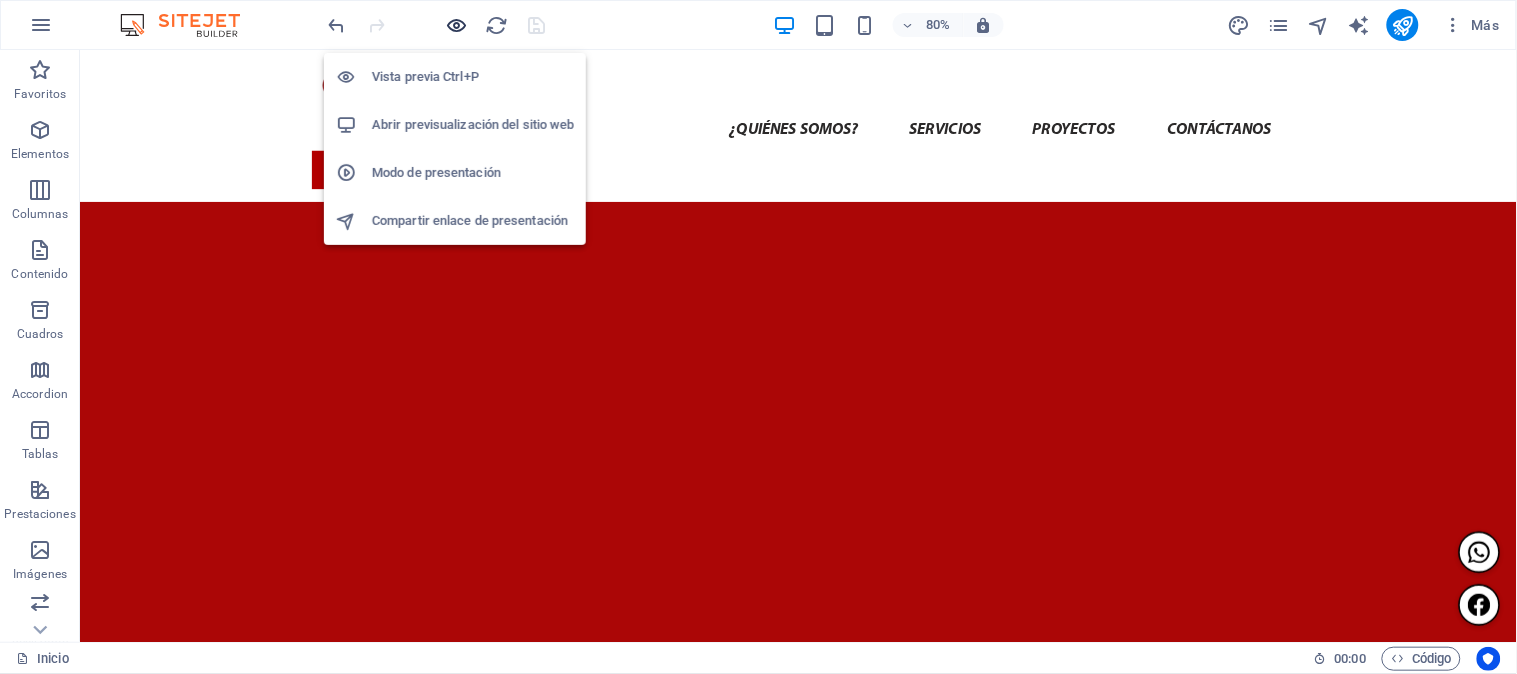 click at bounding box center (457, 25) 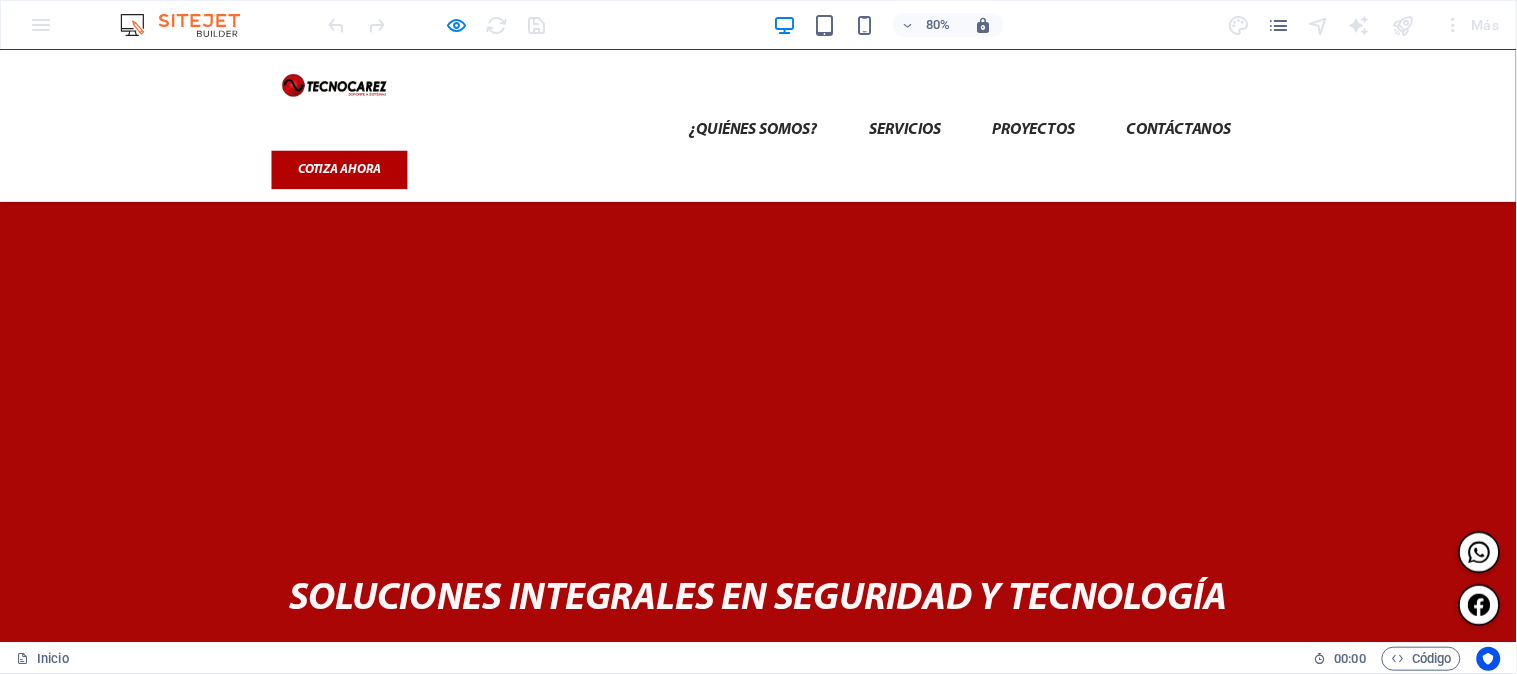 scroll, scrollTop: 222, scrollLeft: 0, axis: vertical 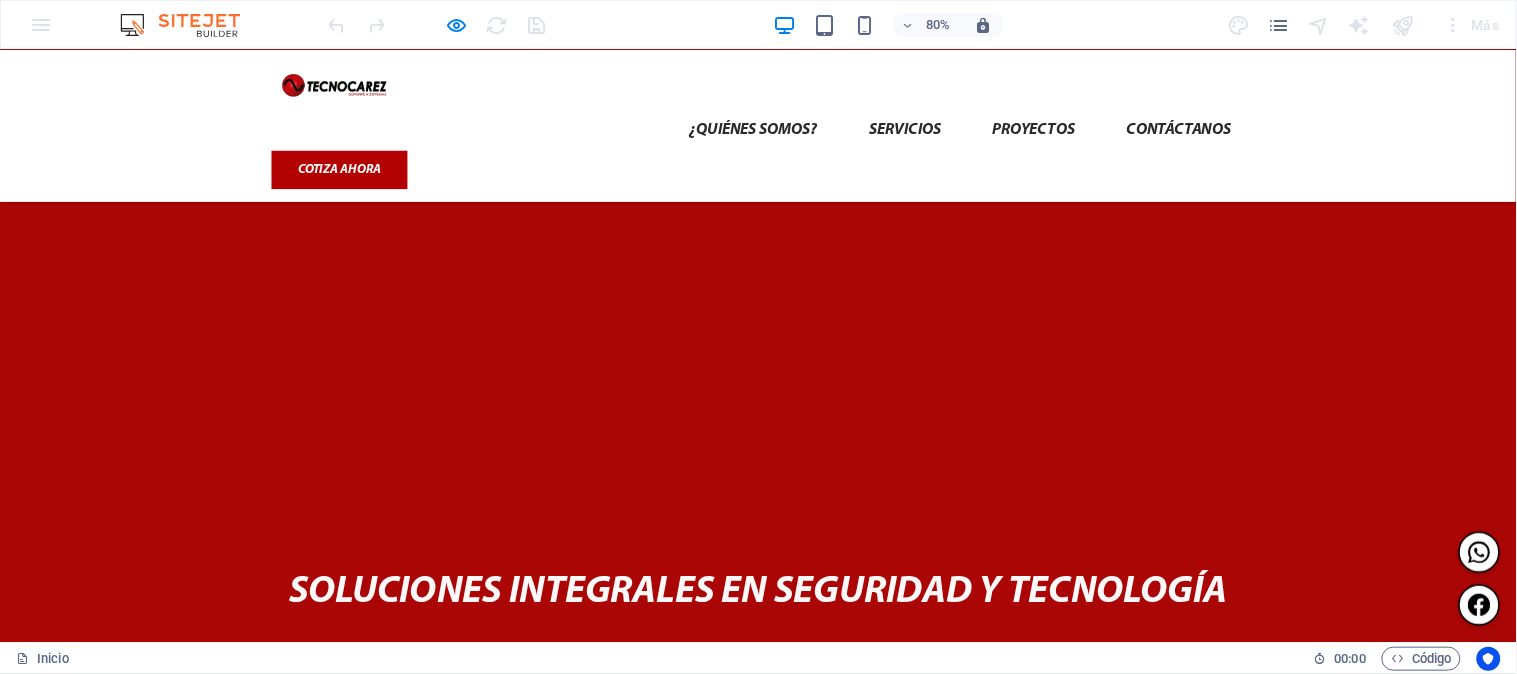 click on "ontáctanos" at bounding box center [953, 958] 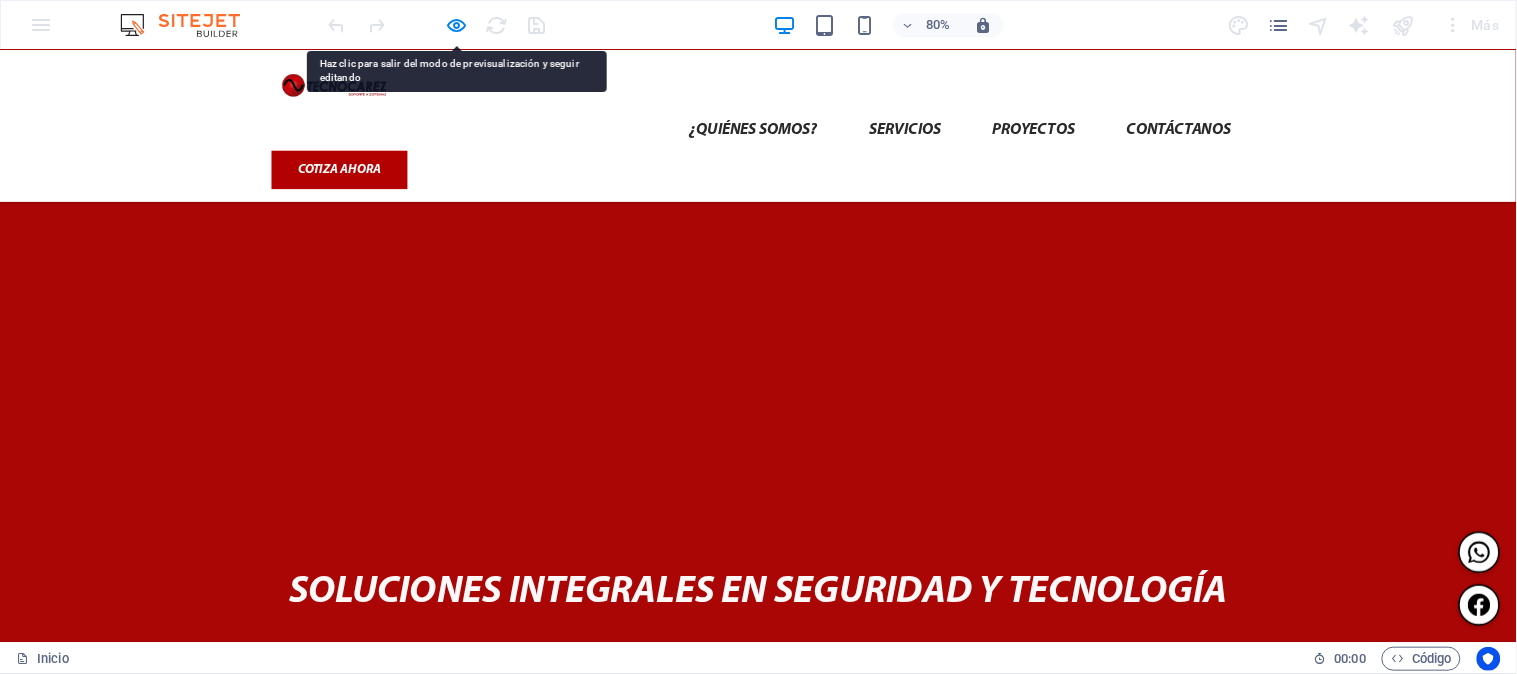 click on "ontáctanos" at bounding box center (953, 958) 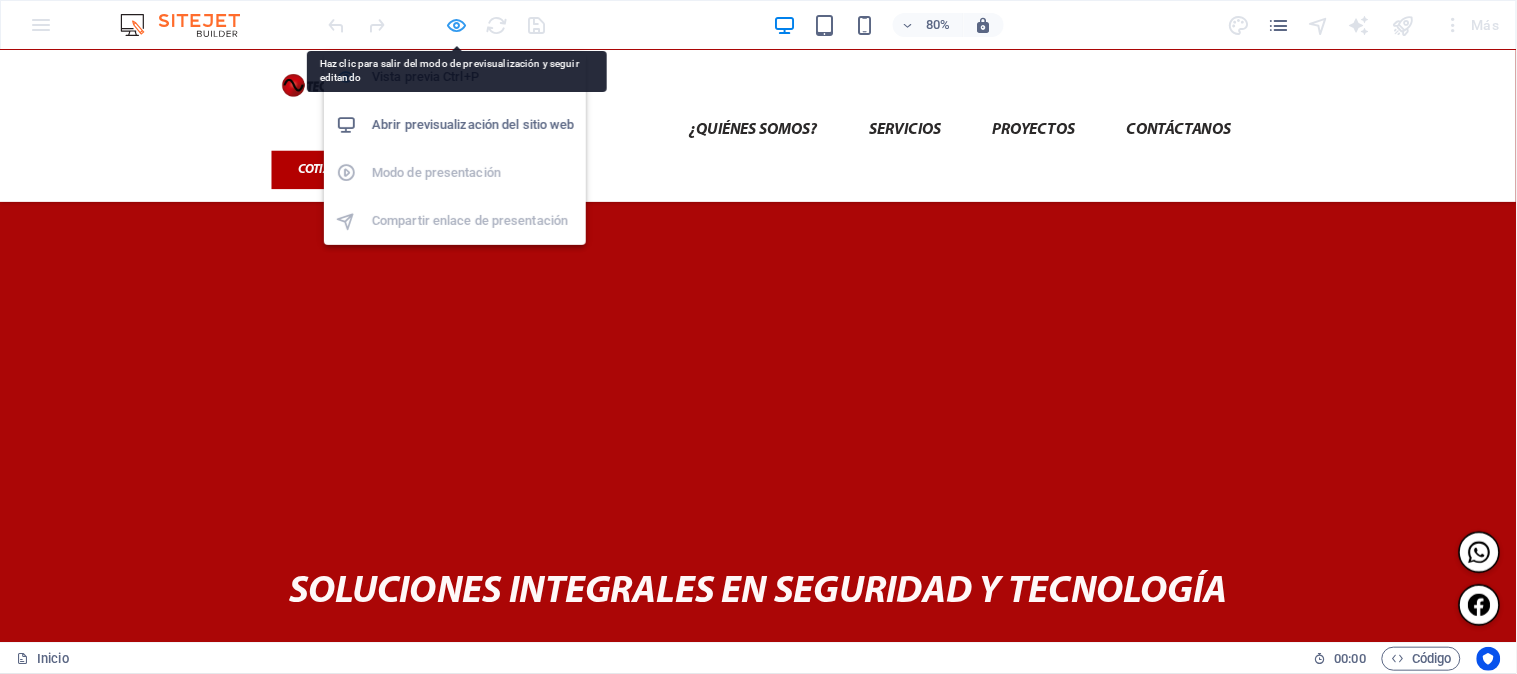 click at bounding box center [457, 25] 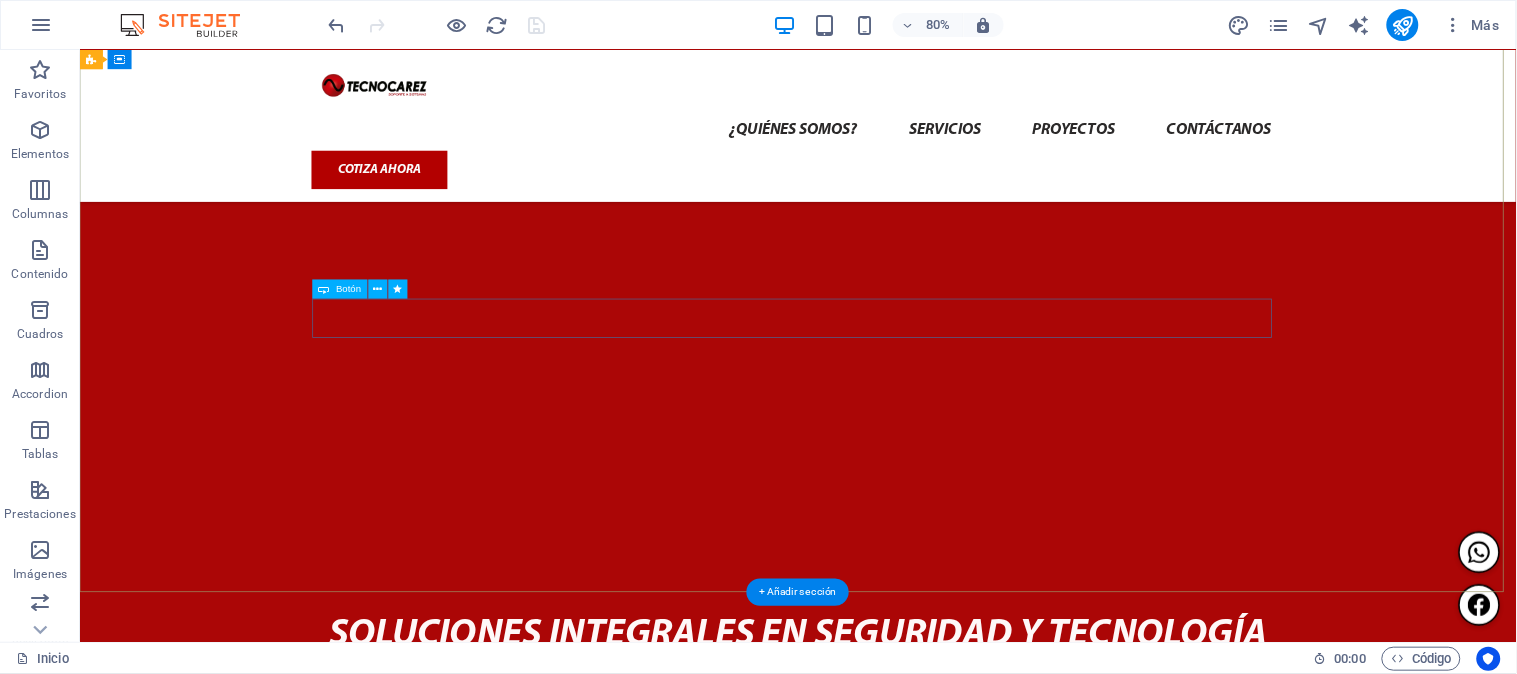 click on "C ontáctanos" at bounding box center [977, 1012] 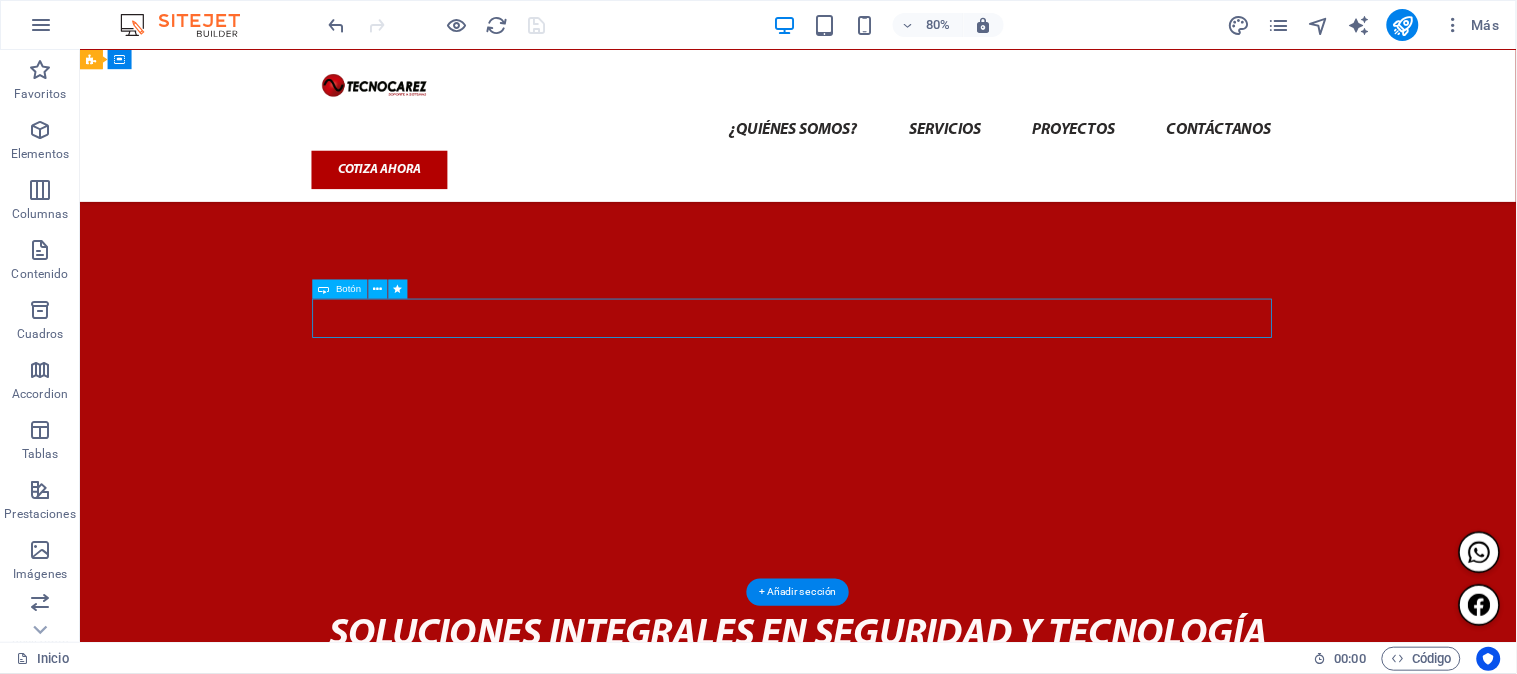 click on "C ontáctanos" at bounding box center [977, 1012] 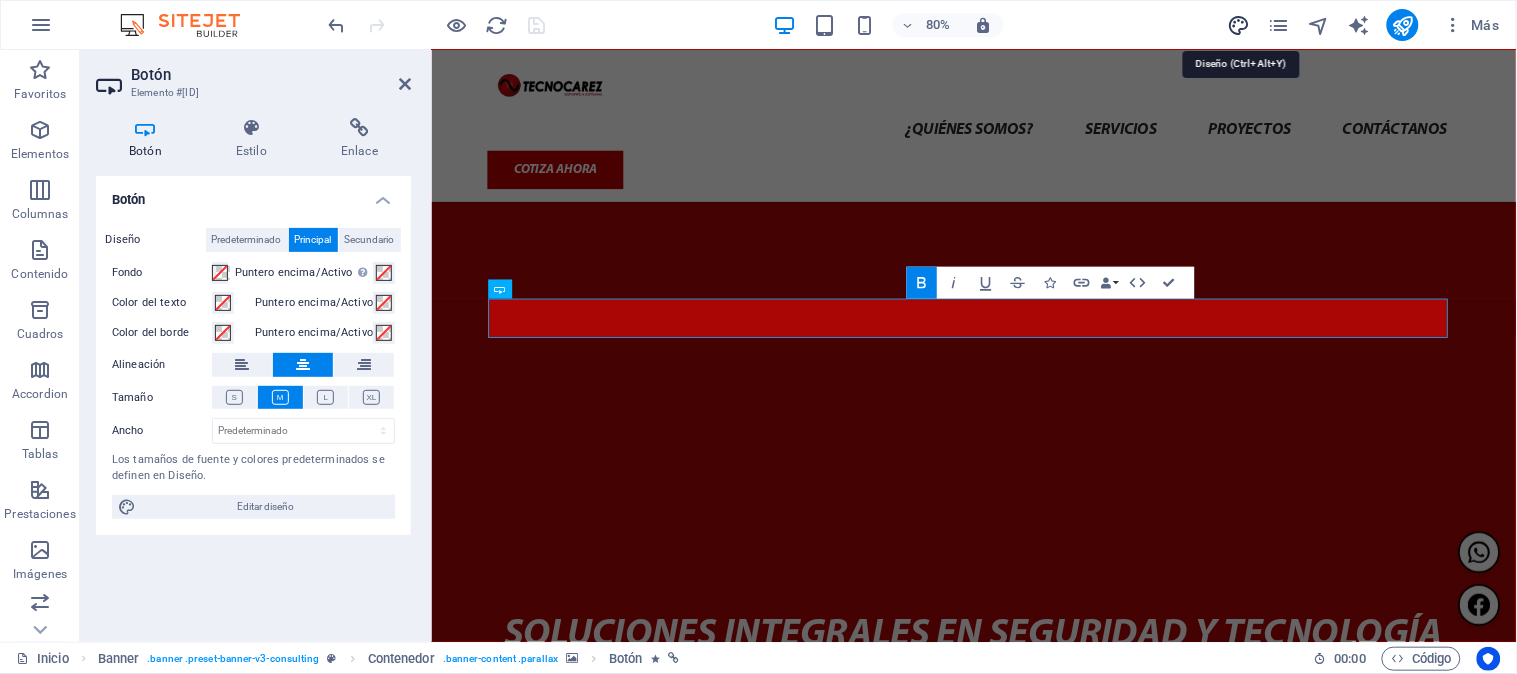 click at bounding box center [1239, 25] 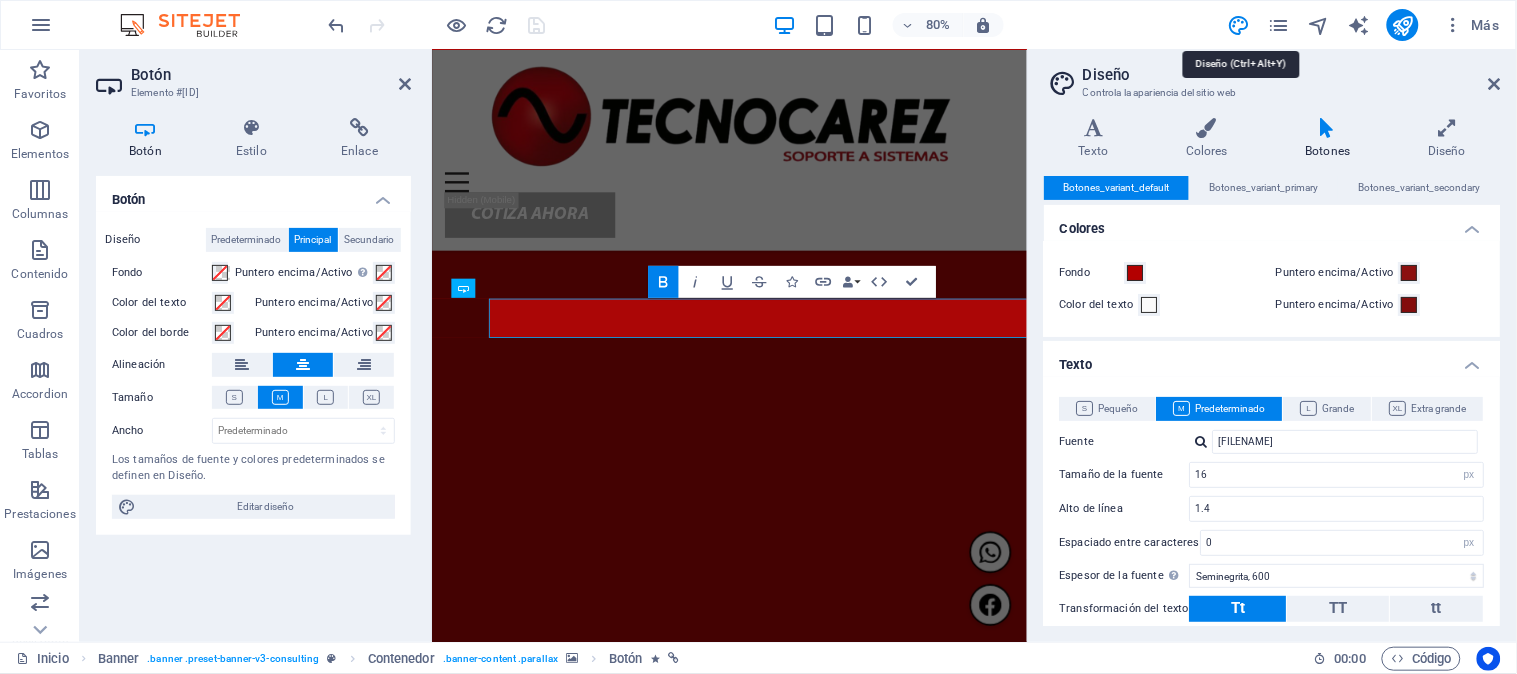 type on "22" 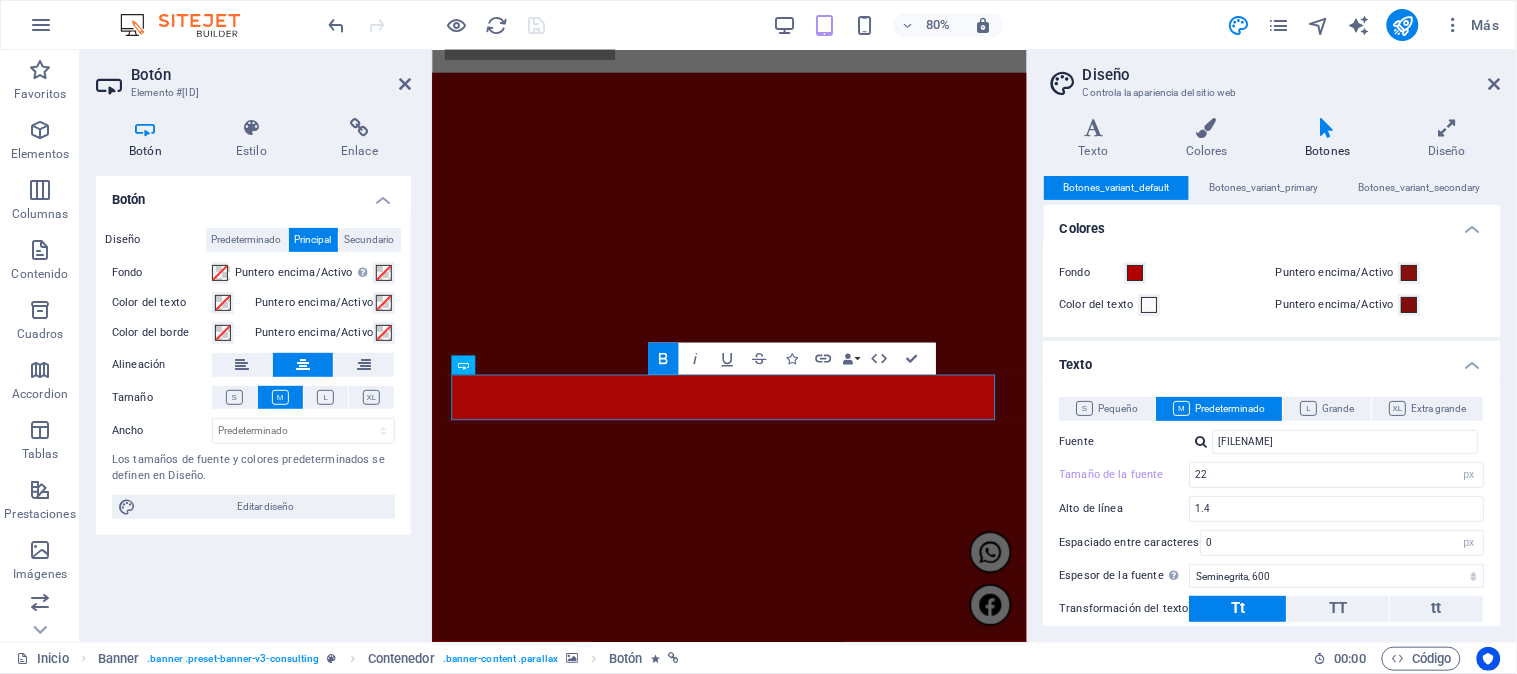 click on "Botones" at bounding box center [1332, 139] 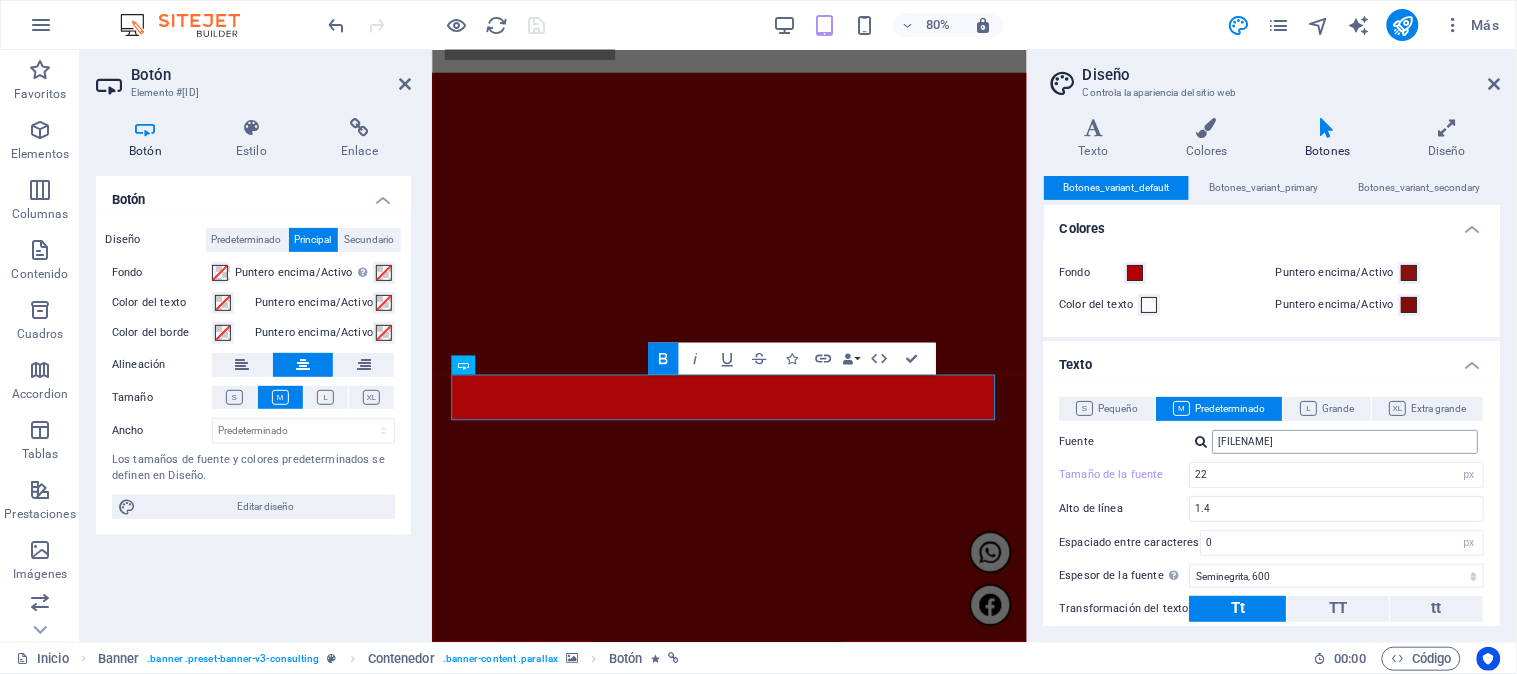scroll, scrollTop: 111, scrollLeft: 0, axis: vertical 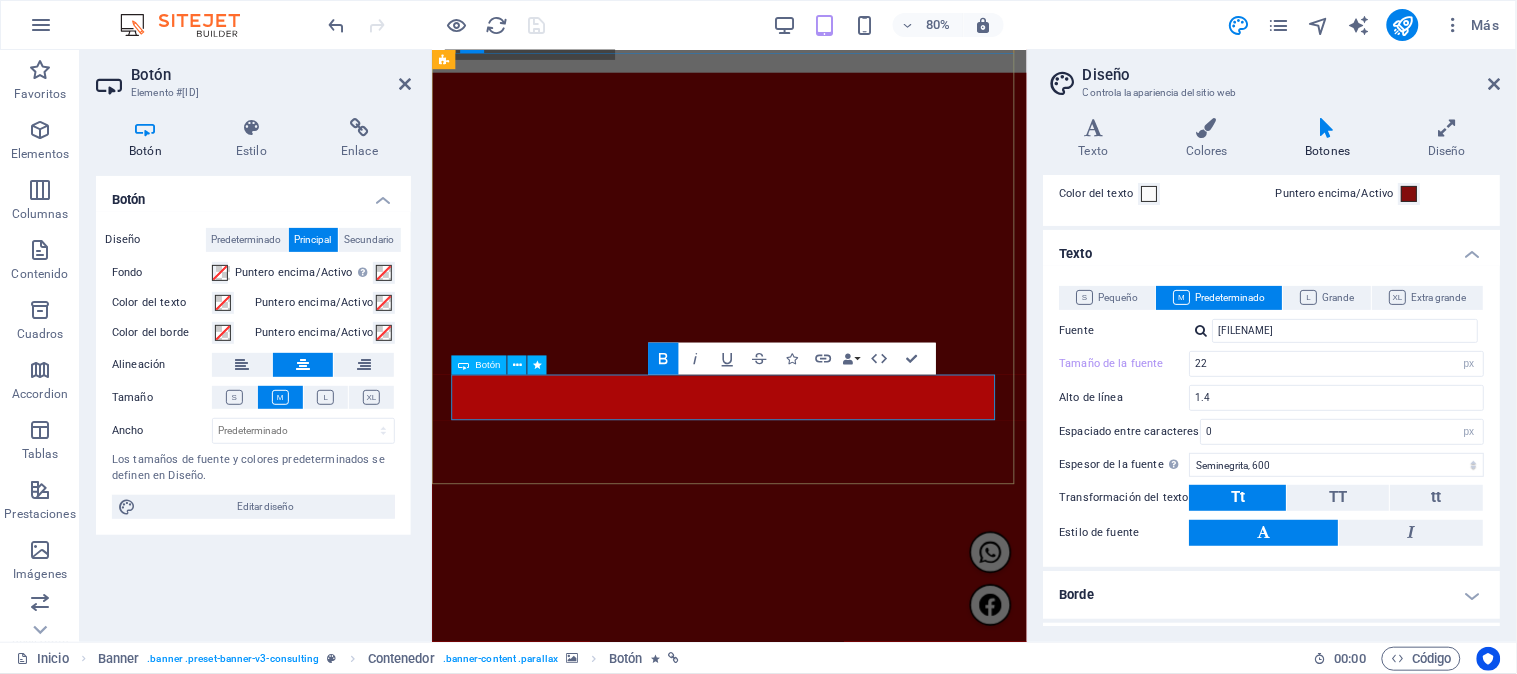 click on "ontáctanos" at bounding box center [809, 1344] 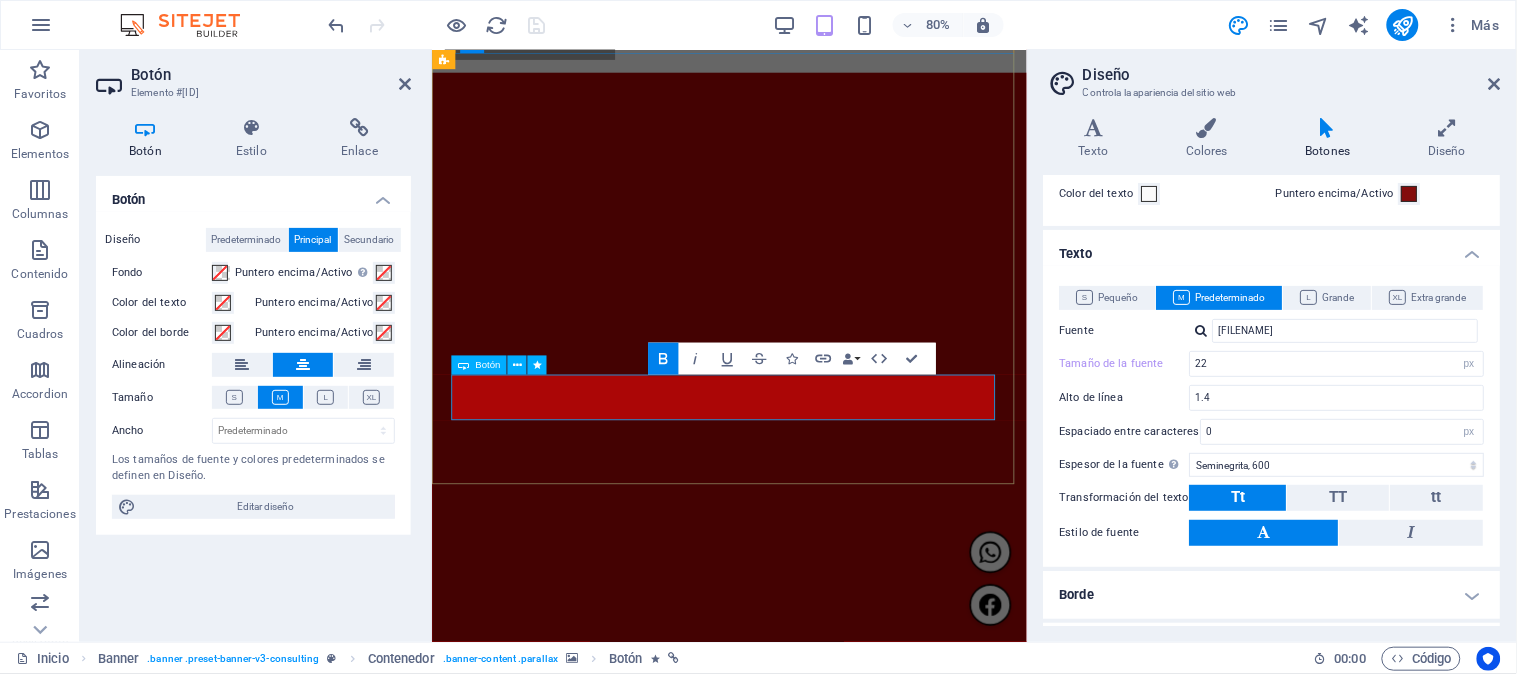 click on "ontáctanos" at bounding box center [809, 1344] 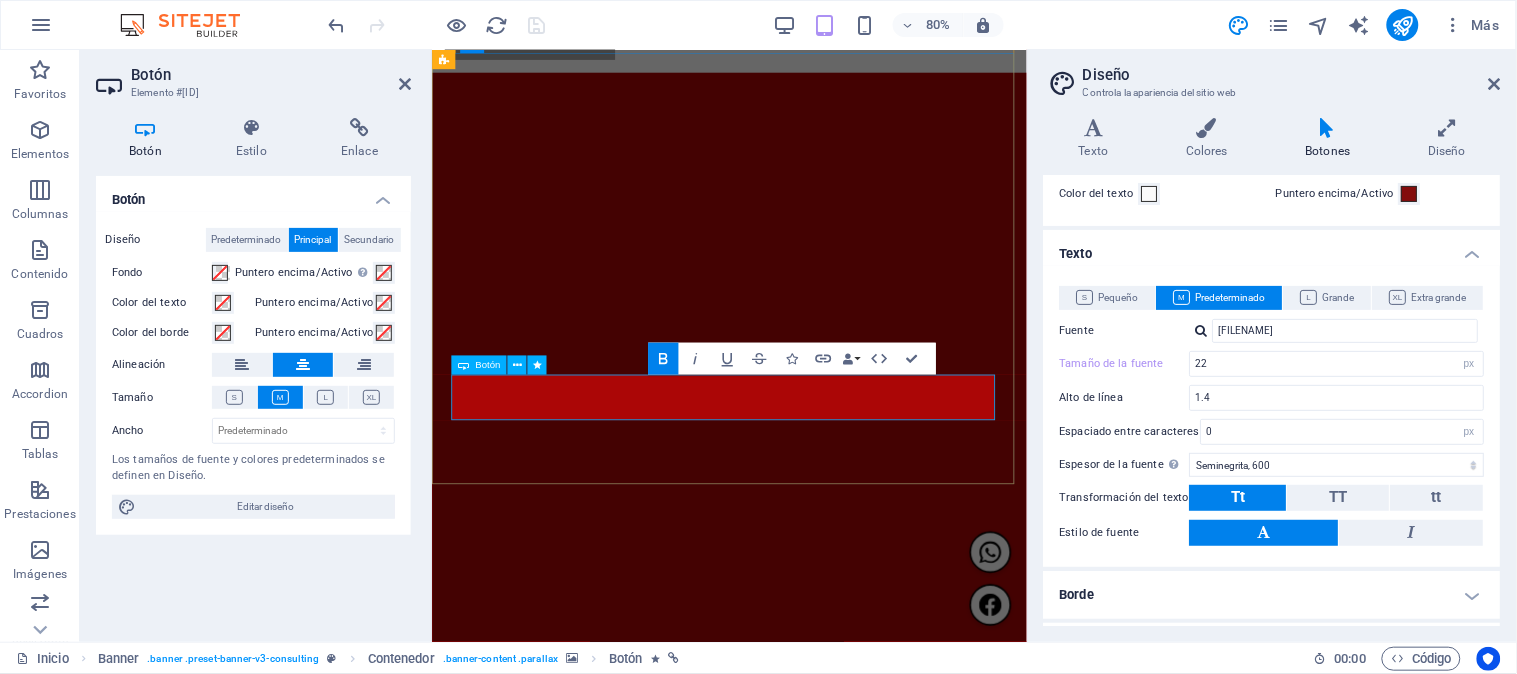 click on "ontáctanos" at bounding box center [809, 1344] 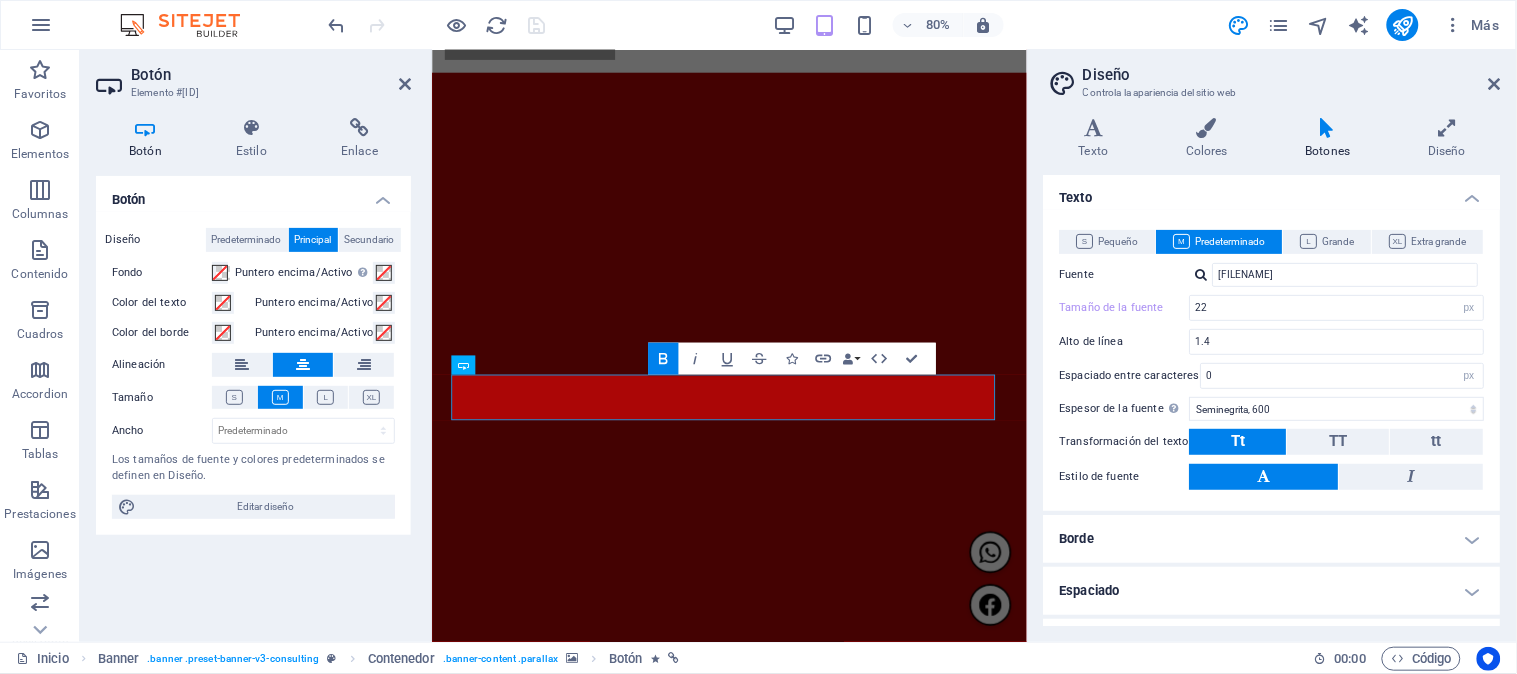 scroll, scrollTop: 86, scrollLeft: 0, axis: vertical 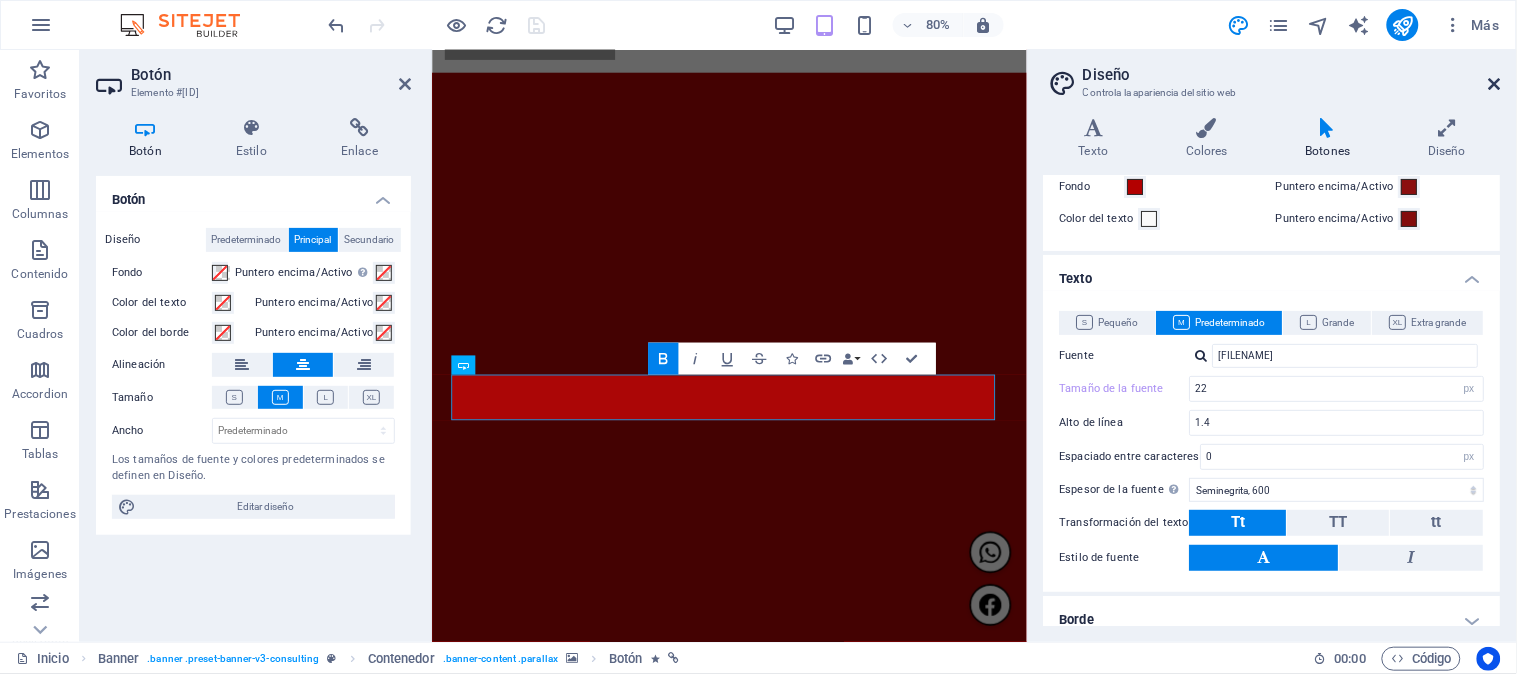 click at bounding box center [1495, 84] 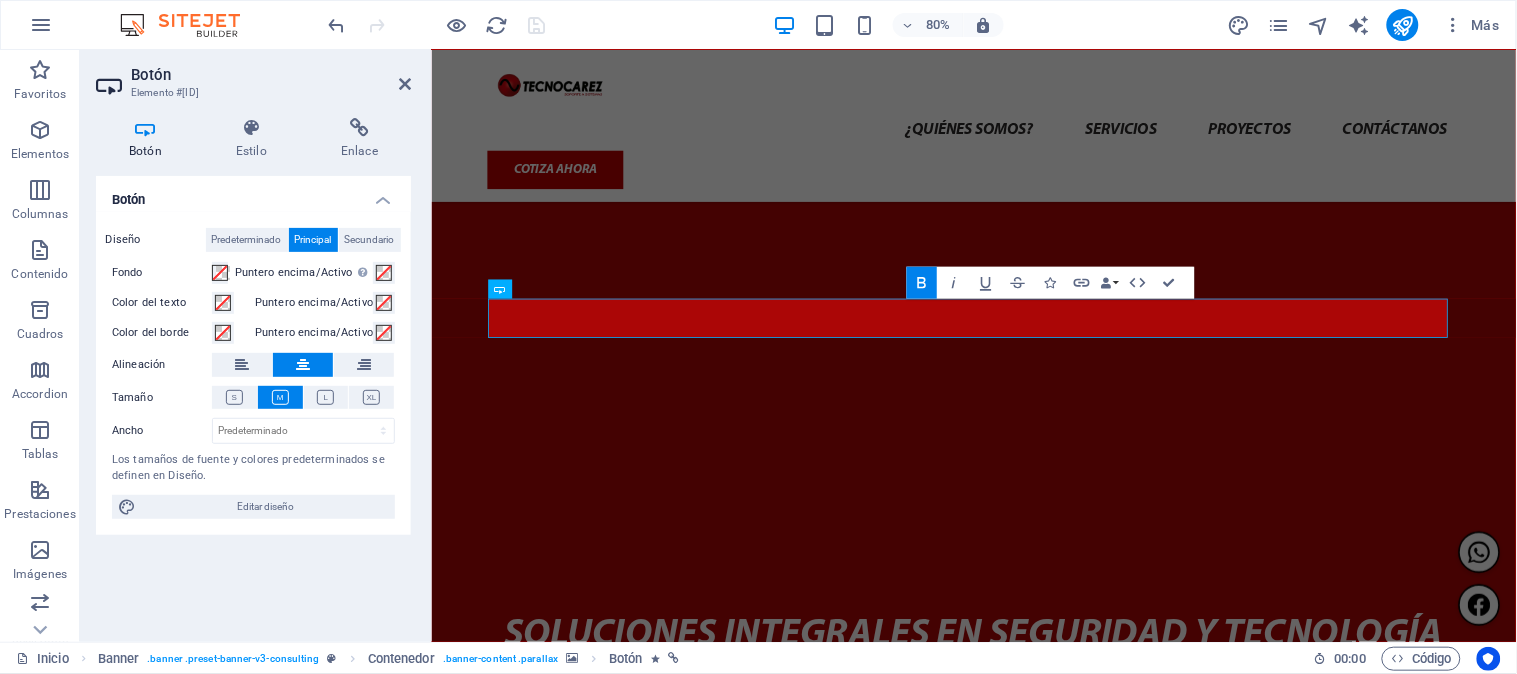 click on "80%" at bounding box center (888, 25) 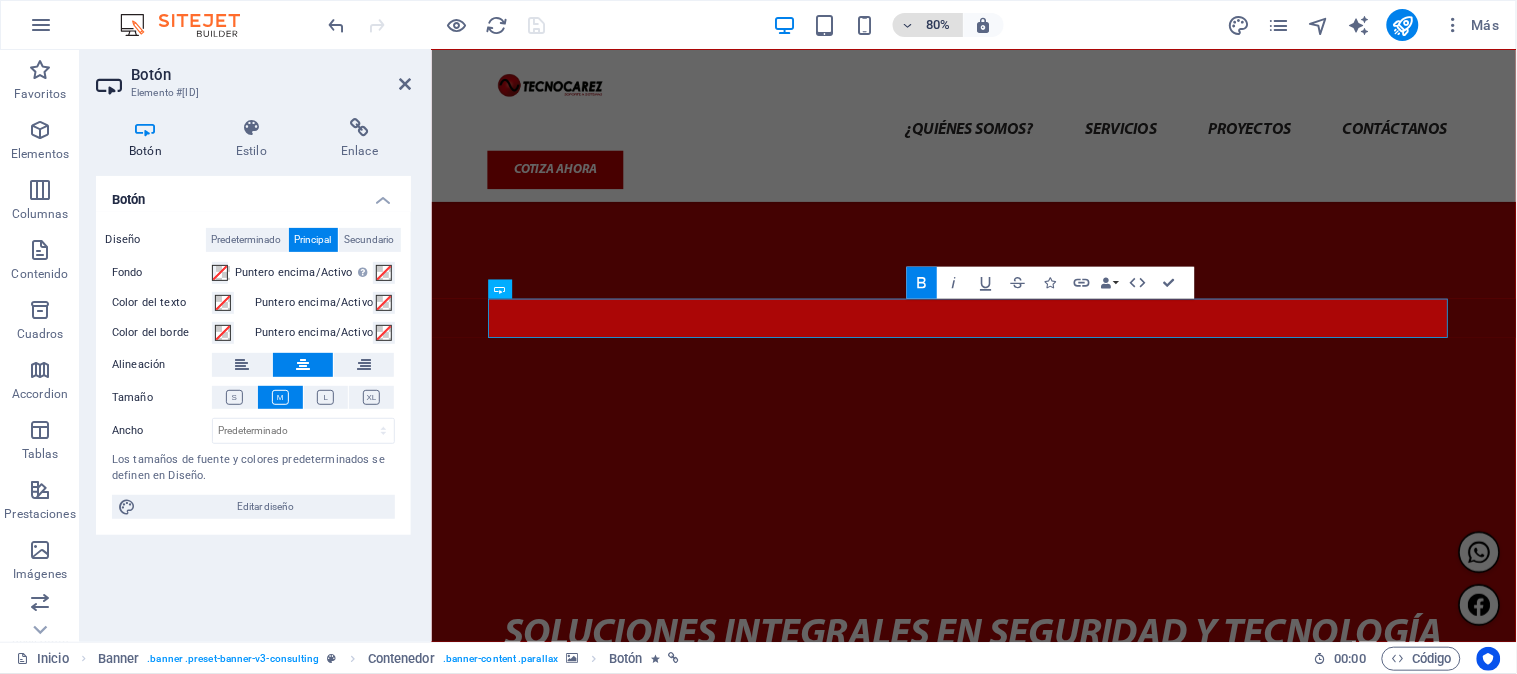 click on "80%" at bounding box center [928, 25] 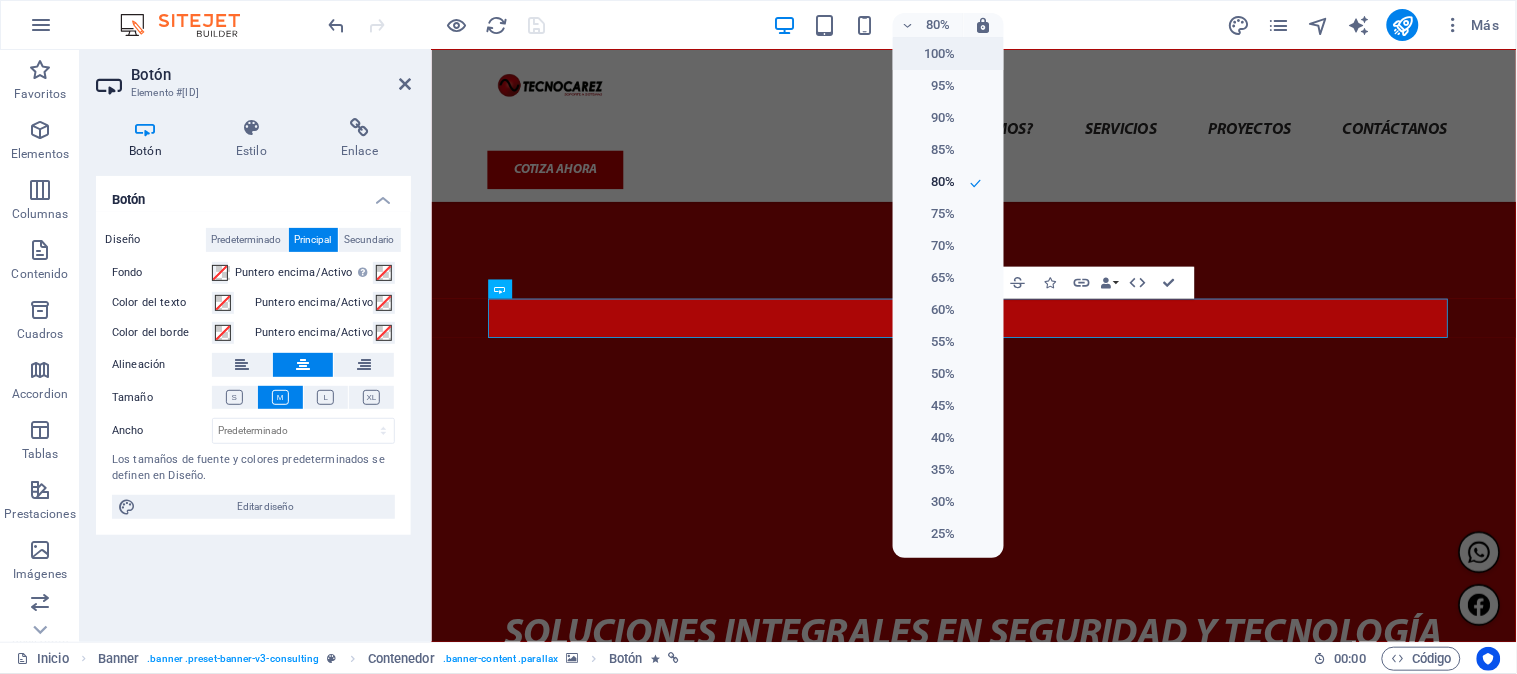 click on "100%" at bounding box center [930, 54] 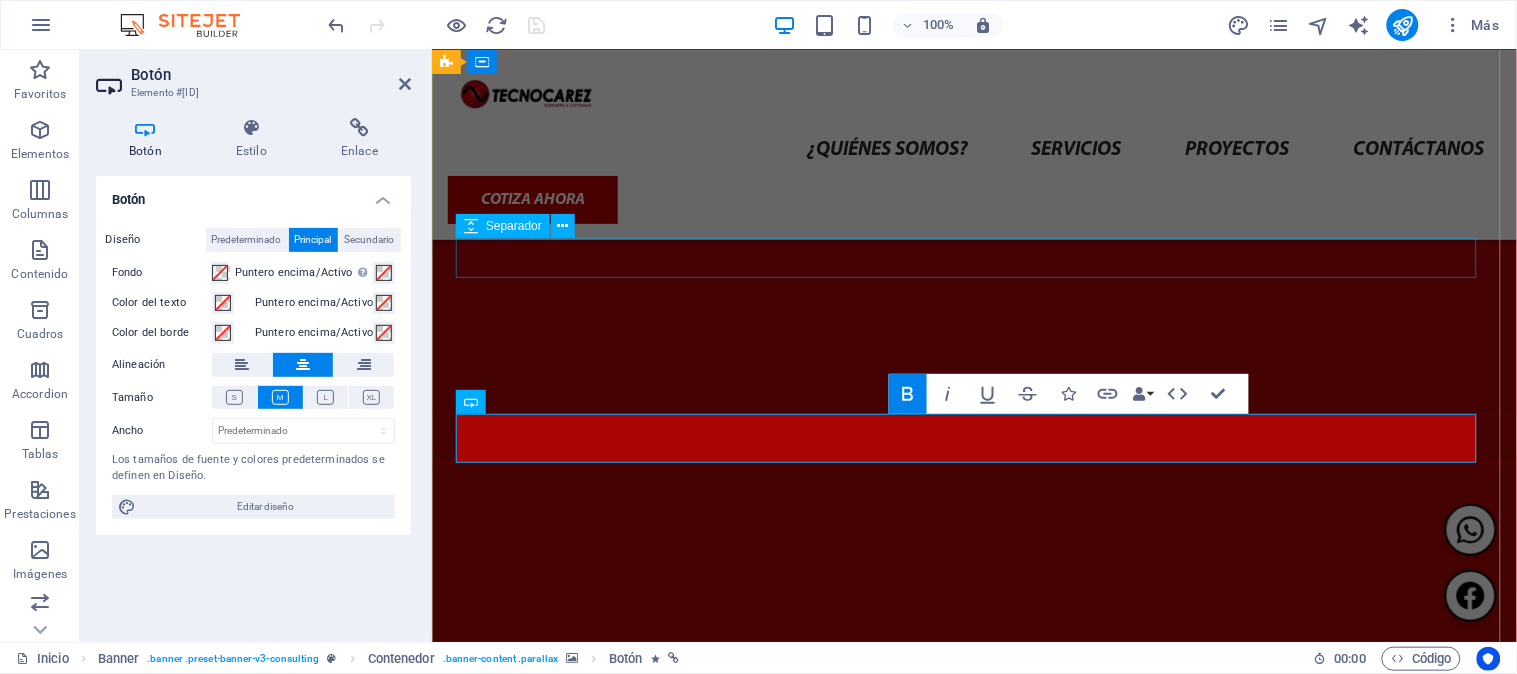 click at bounding box center [973, 937] 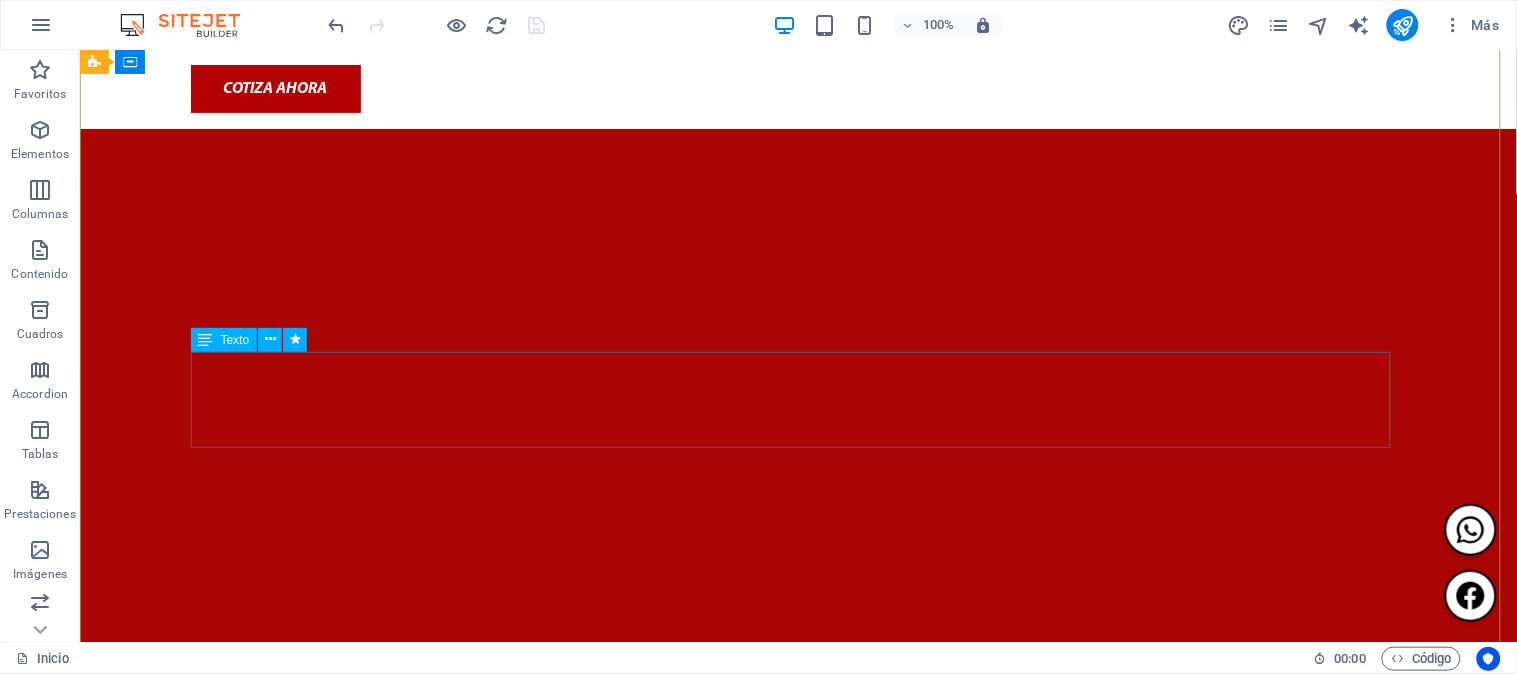 scroll, scrollTop: 0, scrollLeft: 0, axis: both 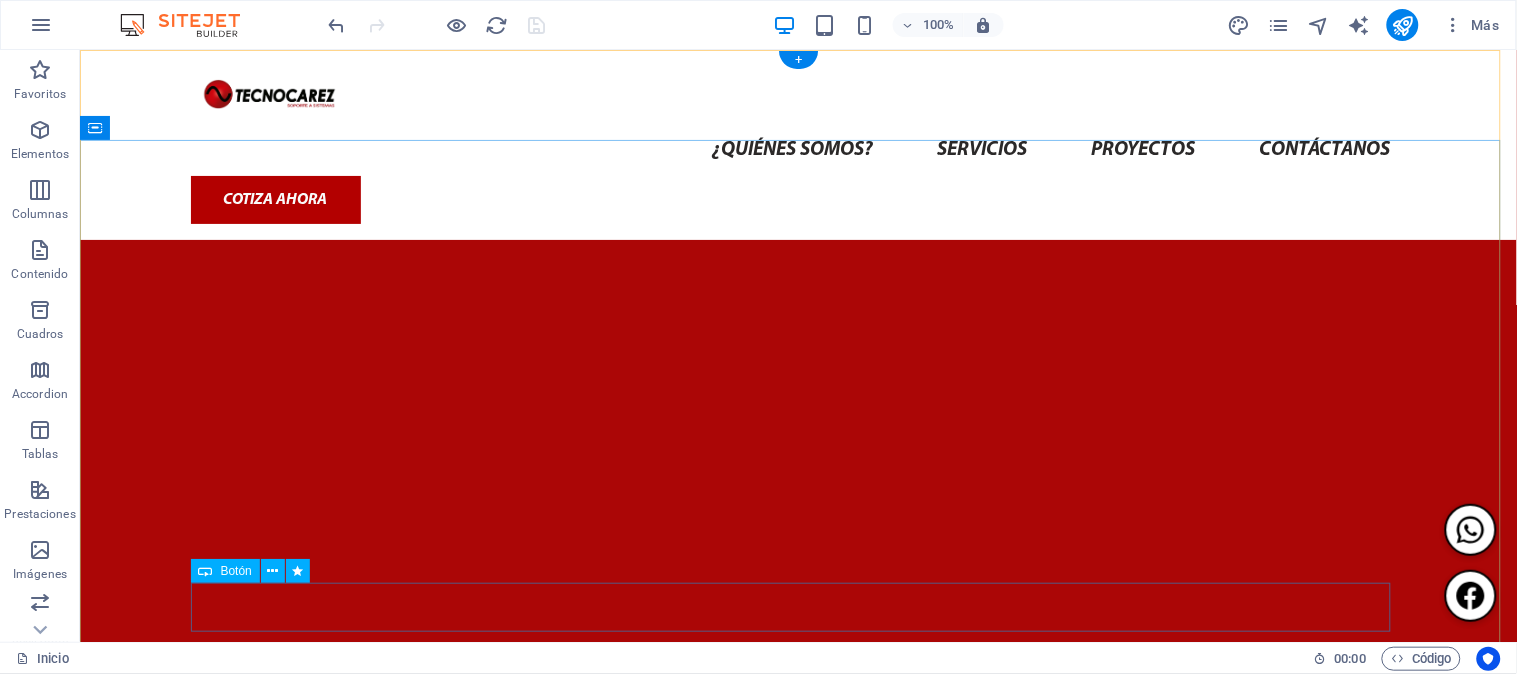 click on "C ontáctanos" at bounding box center [798, 1274] 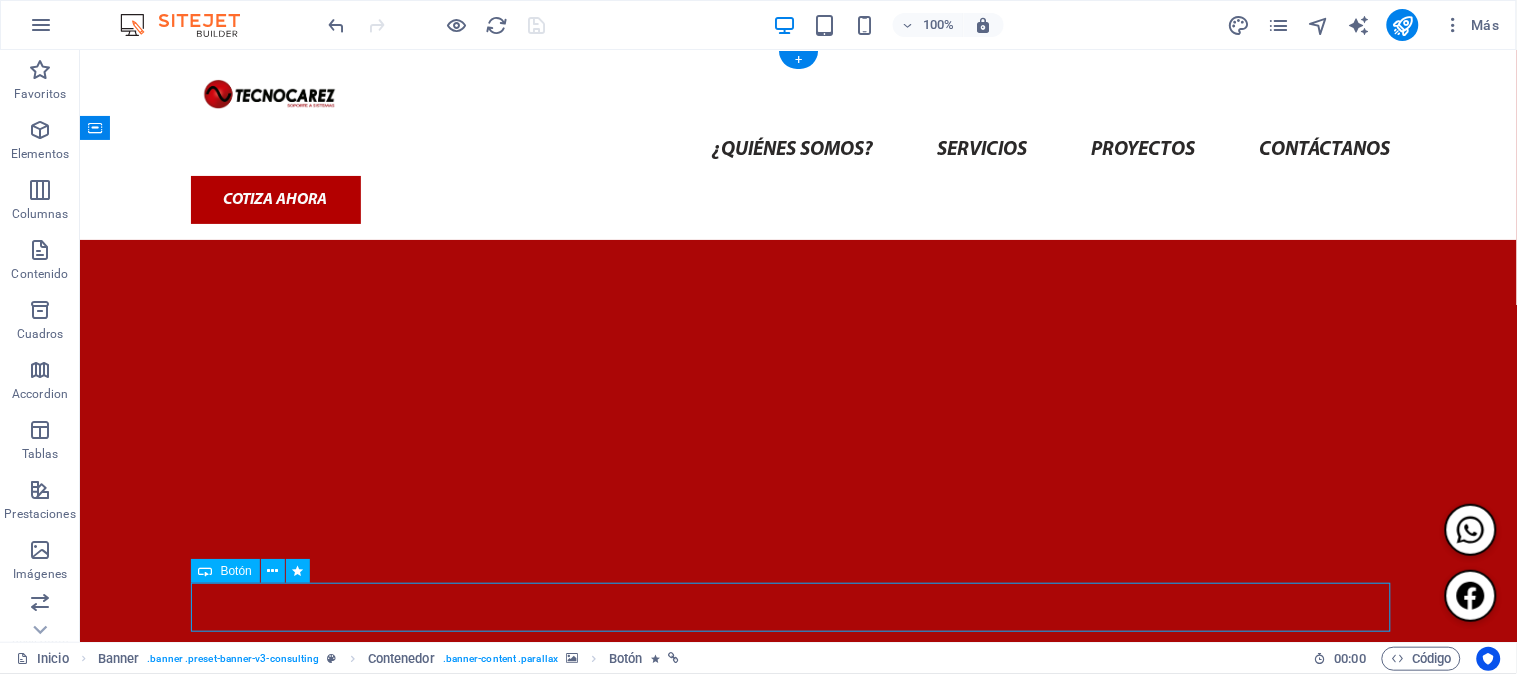 click on "C ontáctanos" at bounding box center [798, 1274] 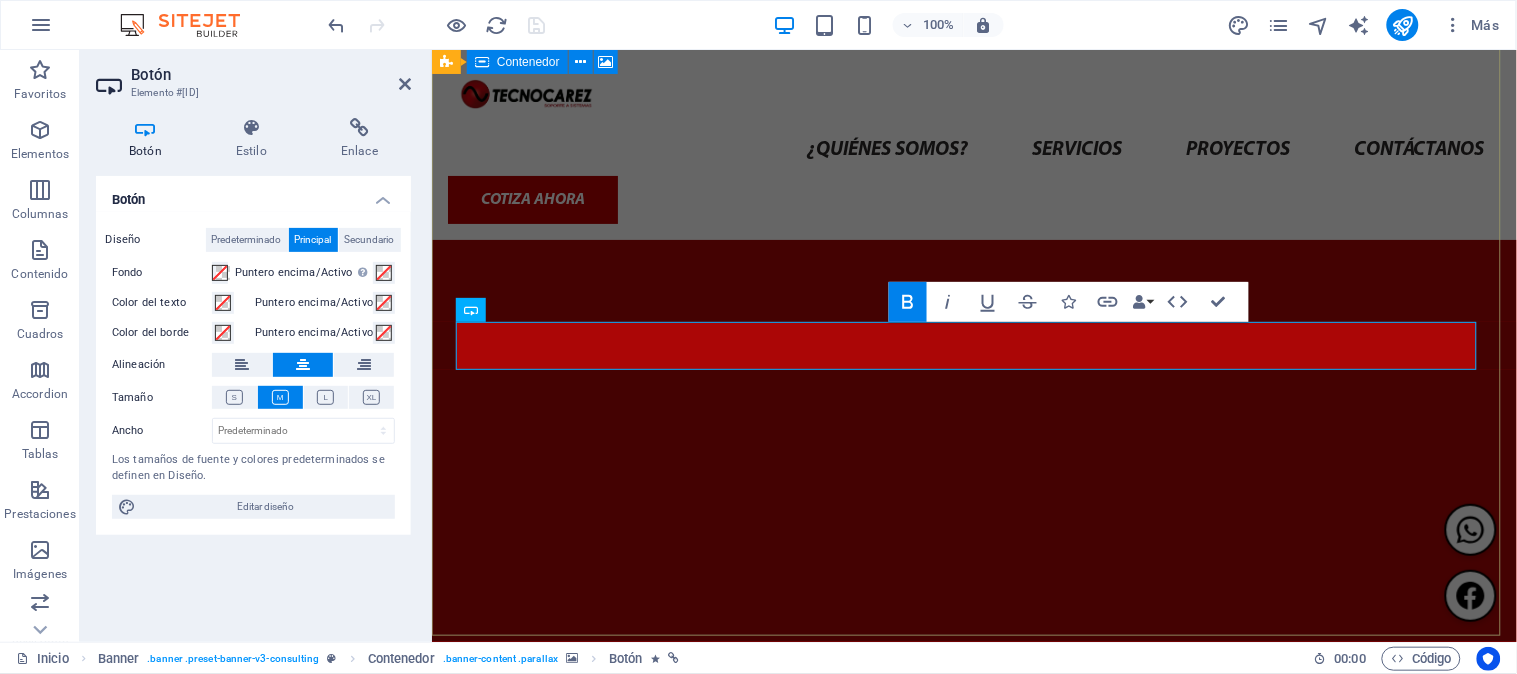 scroll, scrollTop: 314, scrollLeft: 0, axis: vertical 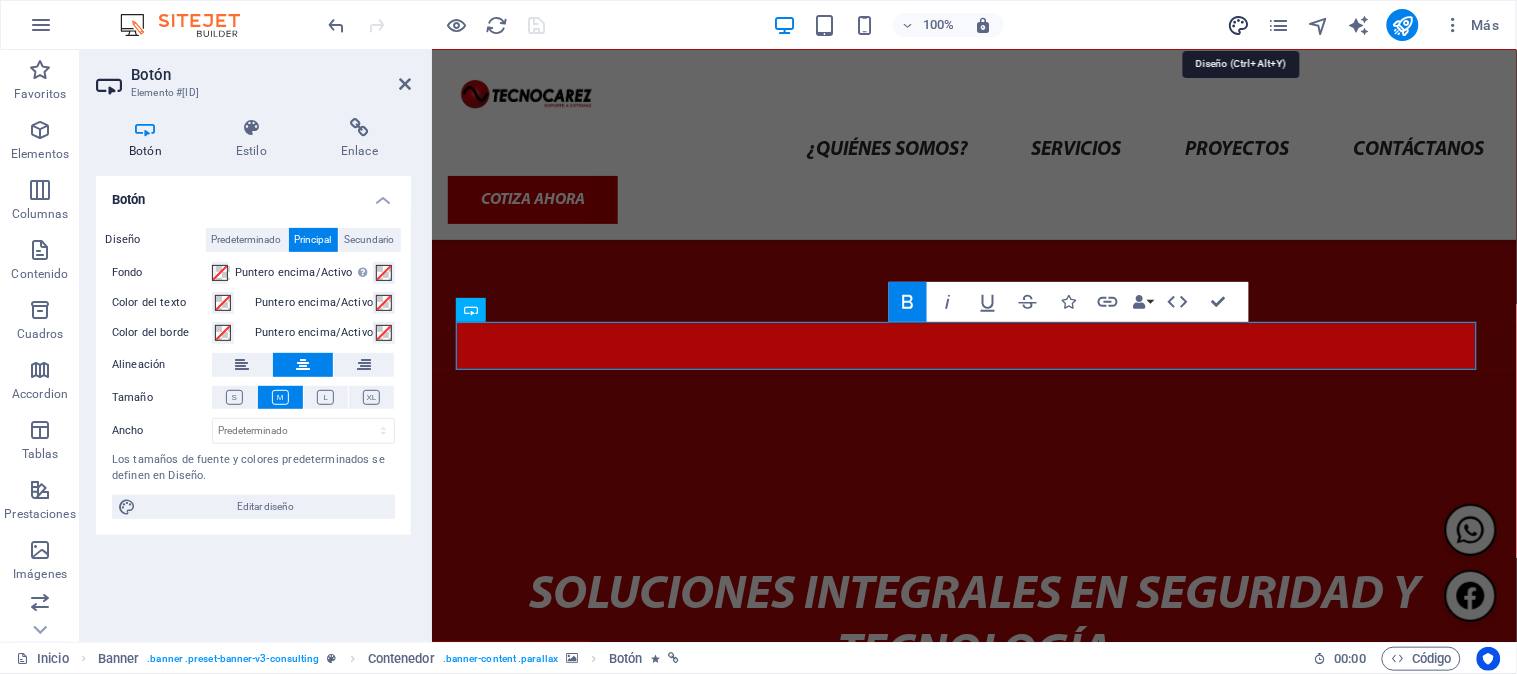 click at bounding box center [1239, 25] 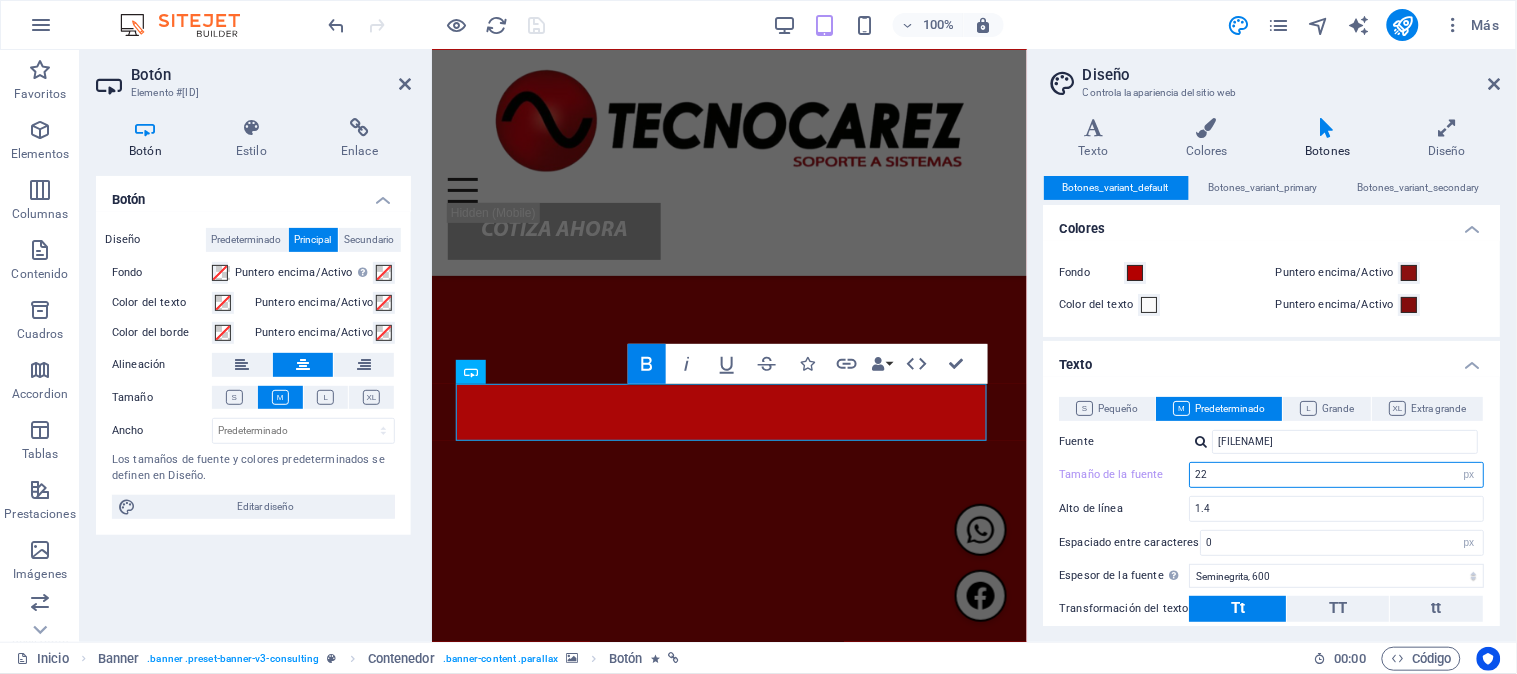 click on "22" at bounding box center [1337, 475] 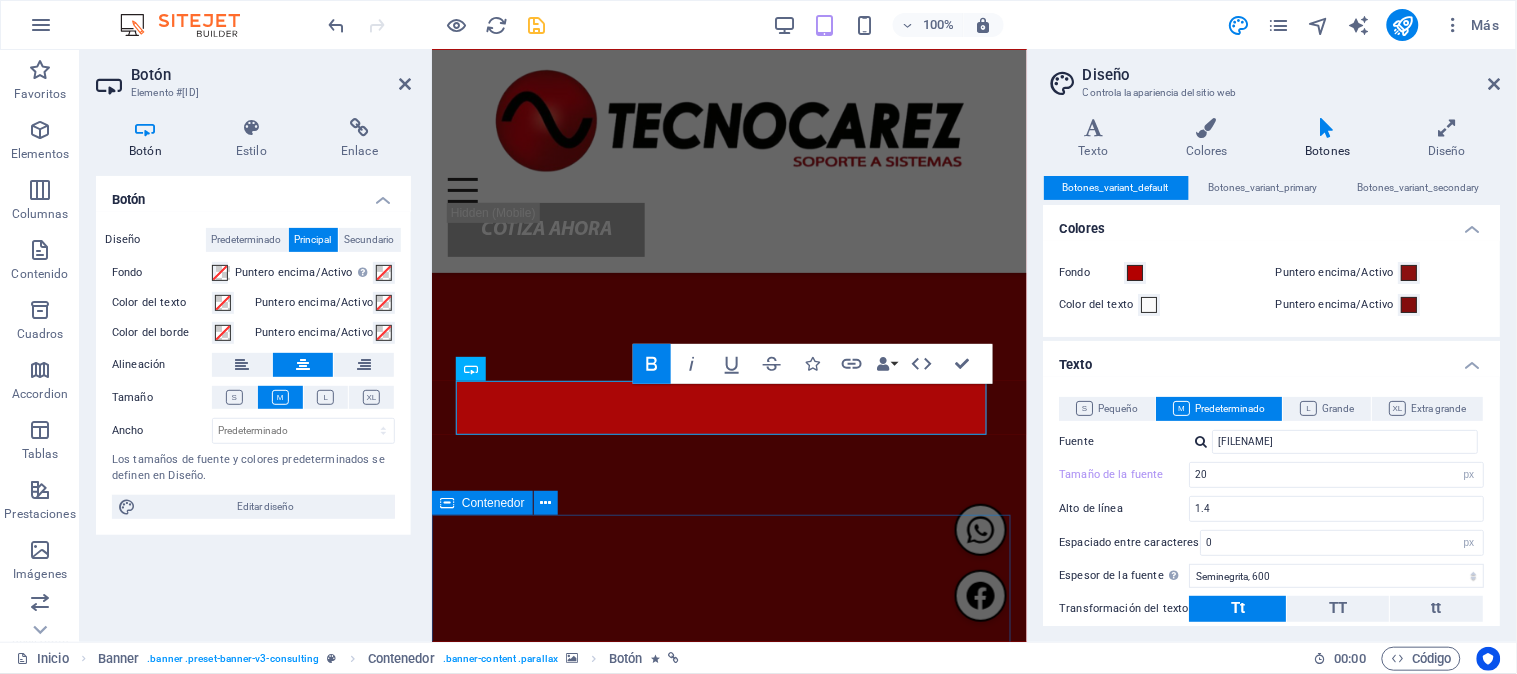click on "NUESTROS SERVICIOS Integrando tecnología avanzada con un servicio personalizado, te ofrecemos soluciones integrales en seguridad, tecnología y eficiencia. SEGURIDAD Y AUTOMATIZACIÓN SOPORTE Y MANTENIMIENTO REDES Y TELECOMUNICACIÓN EQUIPOS DE CÓMPUTO Y HARDWARE SISTEMAS DE GESTIÓN ADMINISTRATIVA   (POS)" at bounding box center [728, 2315] 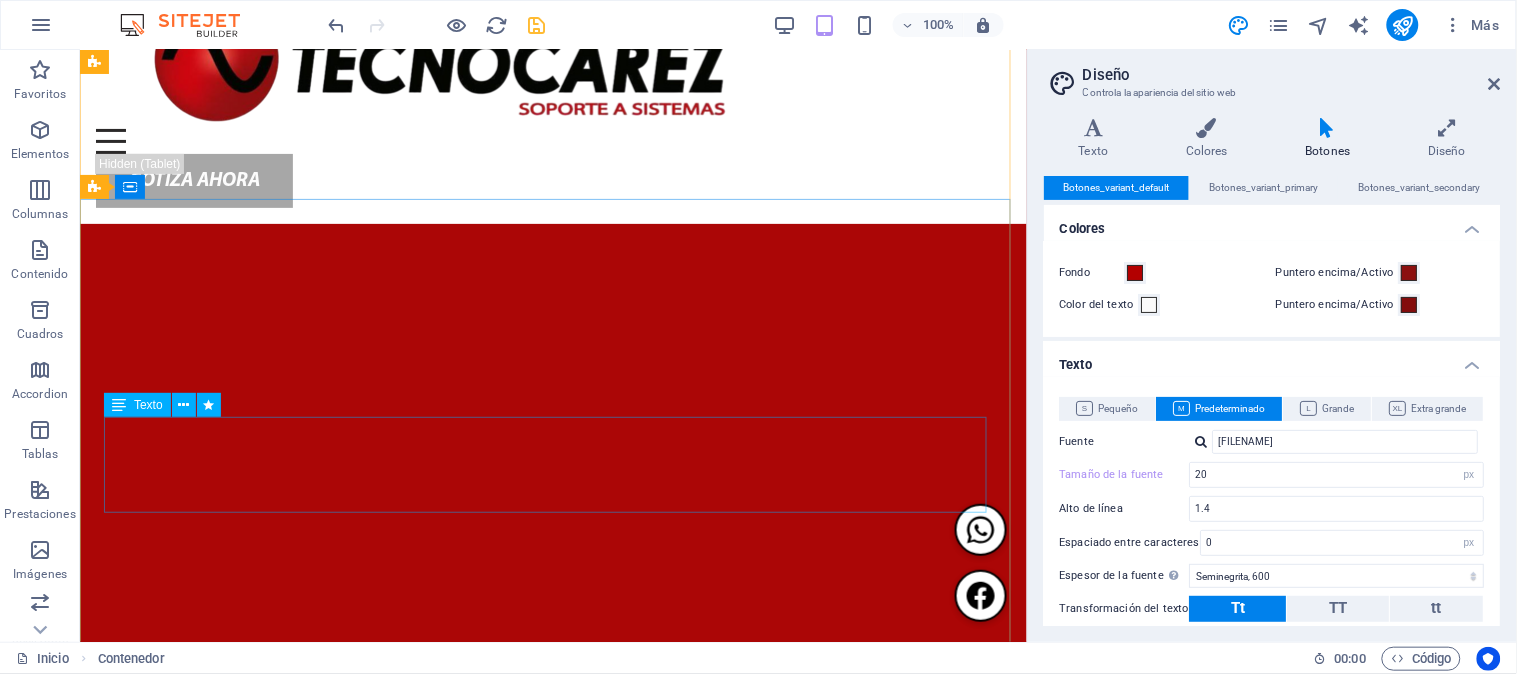 scroll, scrollTop: 0, scrollLeft: 0, axis: both 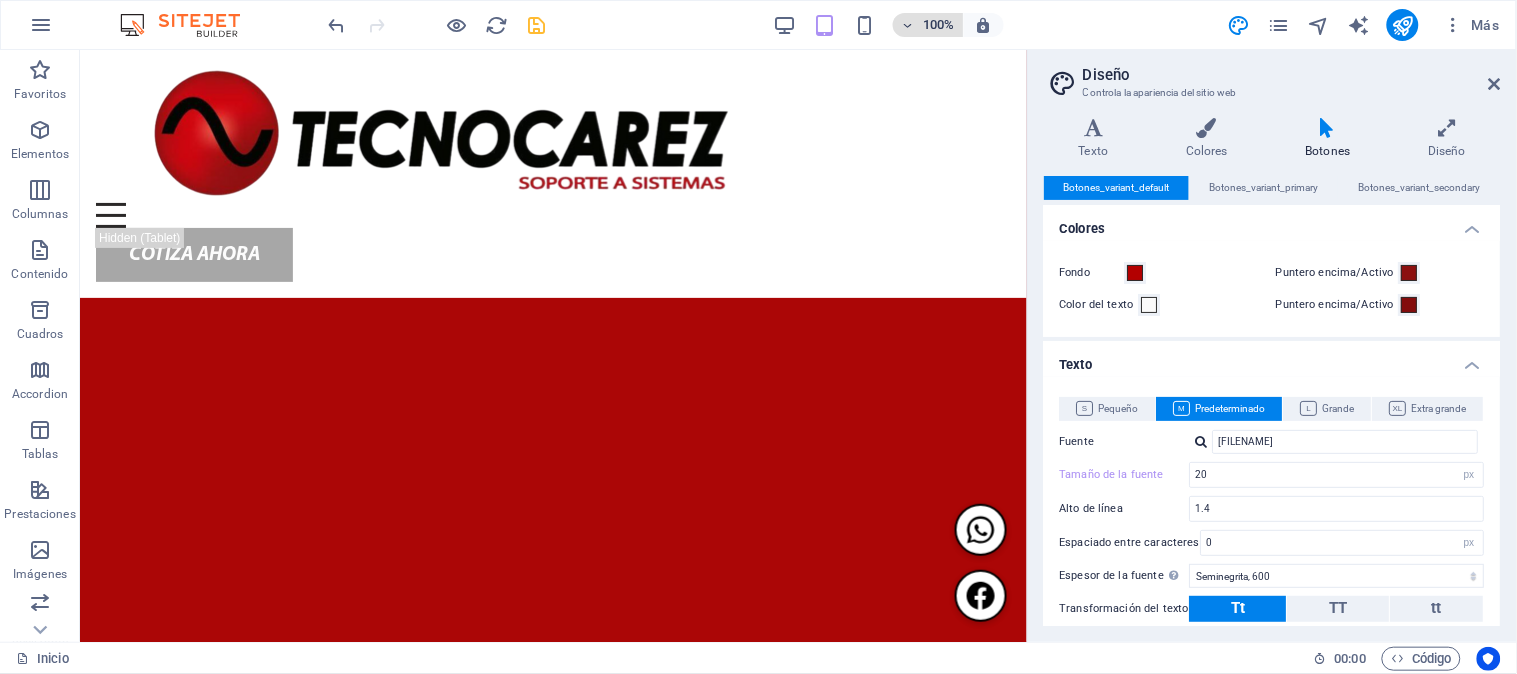 click on "100%" at bounding box center [939, 25] 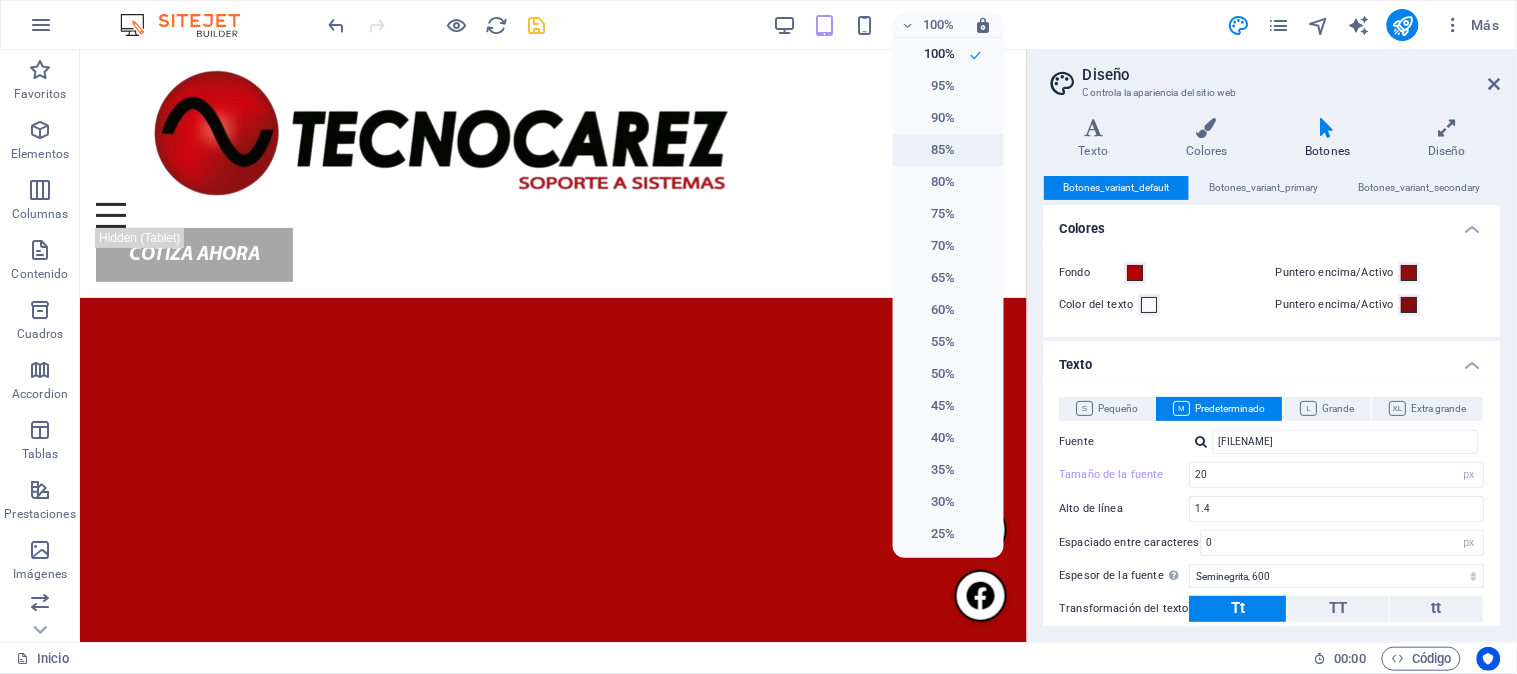 click on "85%" at bounding box center (930, 150) 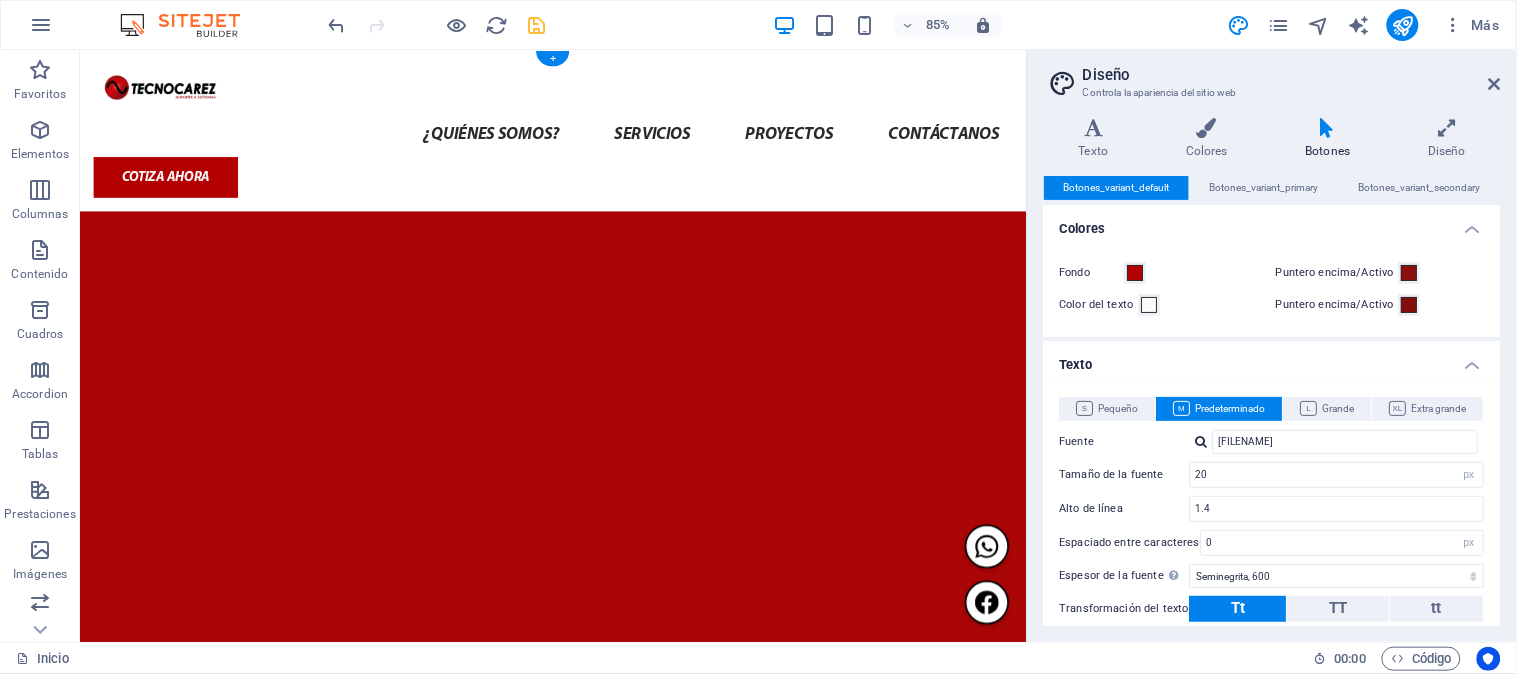 type on "16" 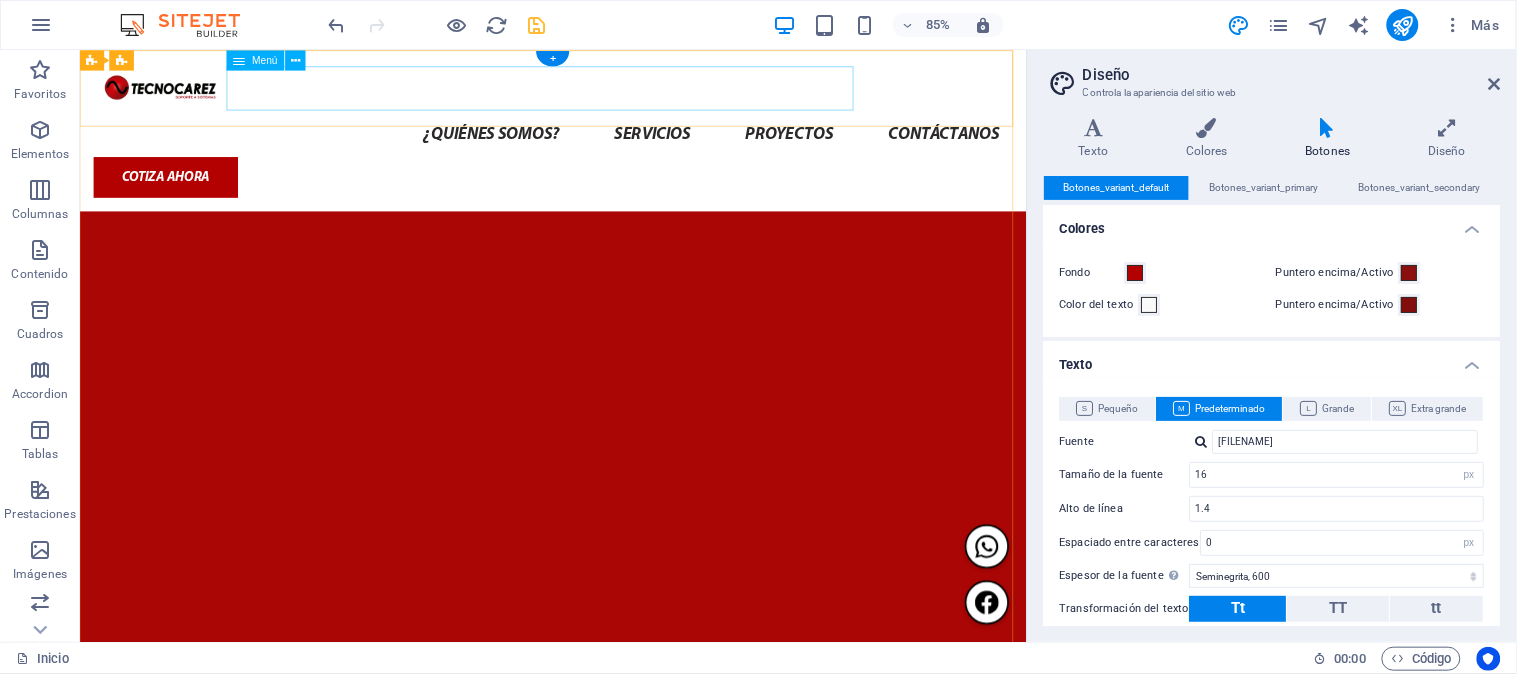 click on "¿Quiénes somos? Servicios Proyectos Contáctanos" at bounding box center [636, 149] 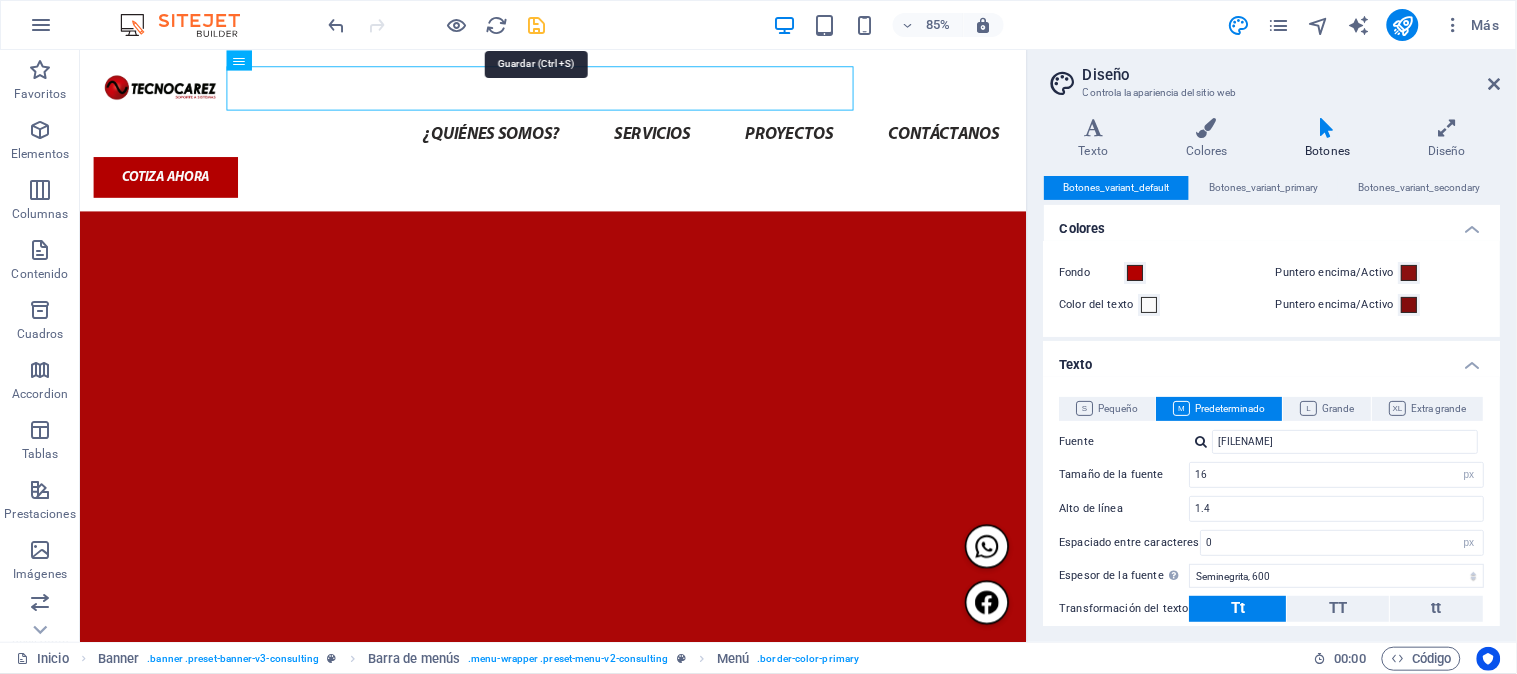 click at bounding box center (537, 25) 